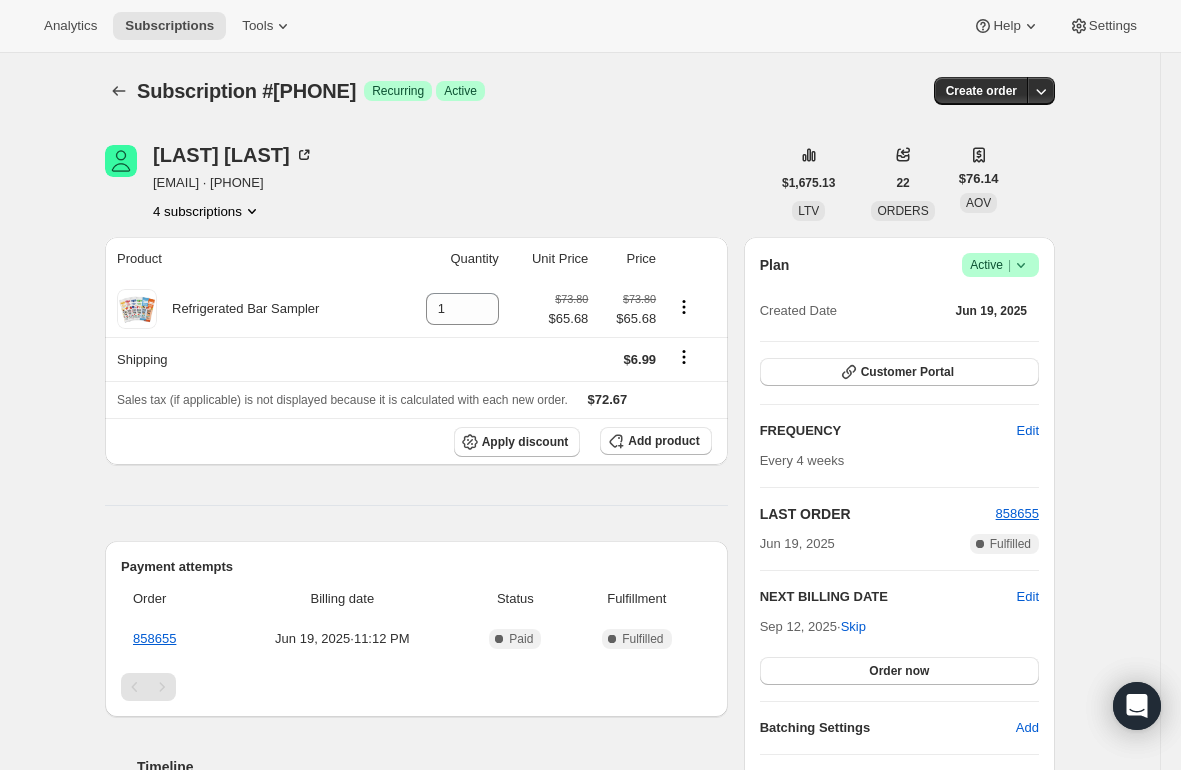 scroll, scrollTop: 0, scrollLeft: 0, axis: both 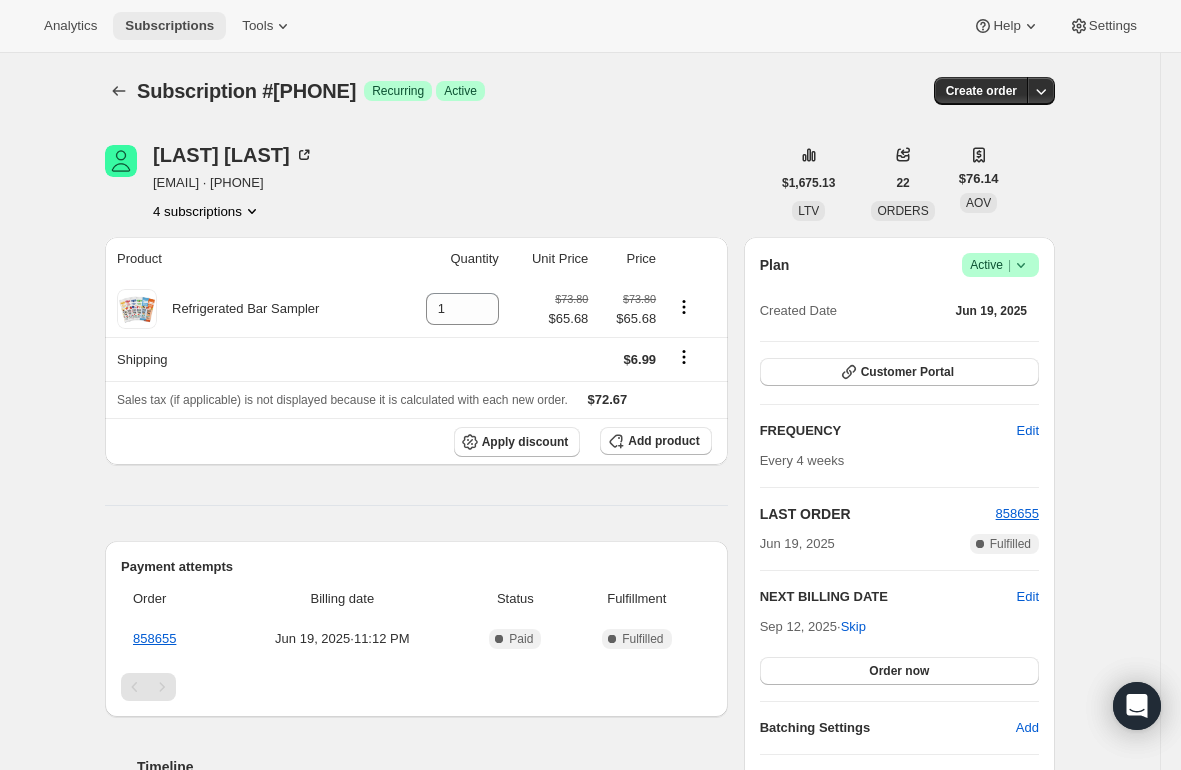 click on "Subscriptions" at bounding box center (169, 26) 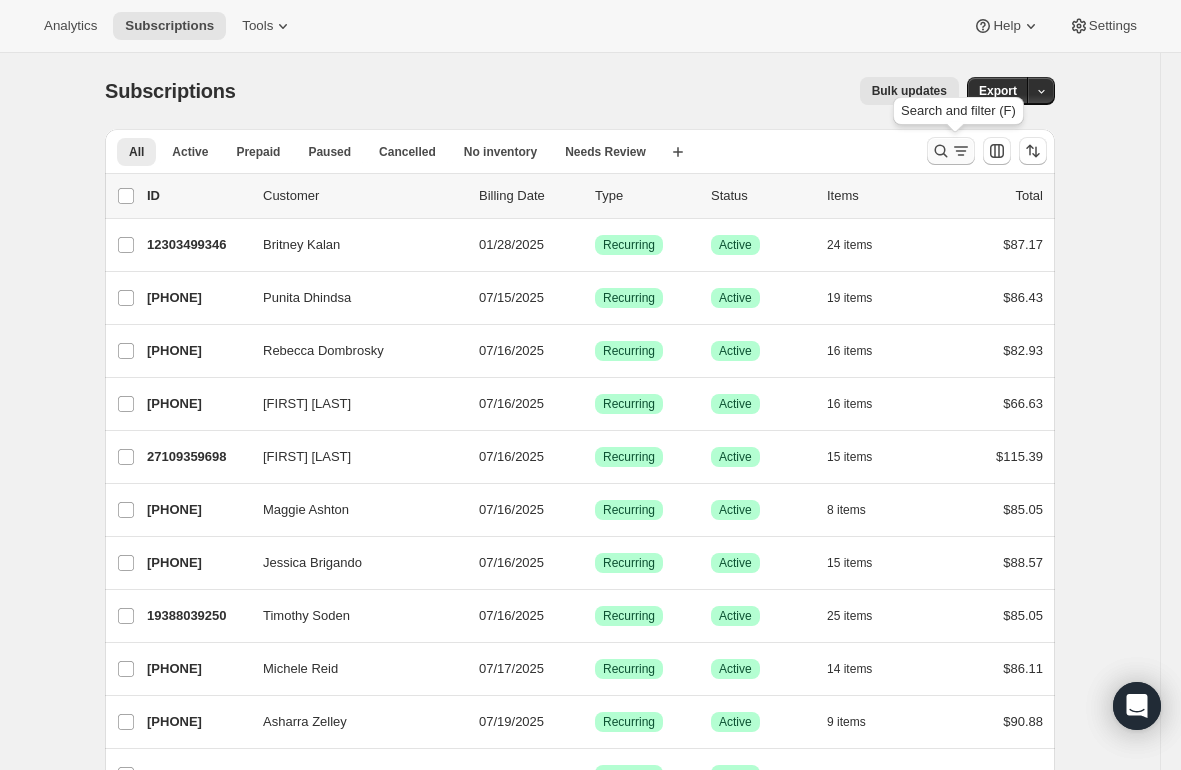 click 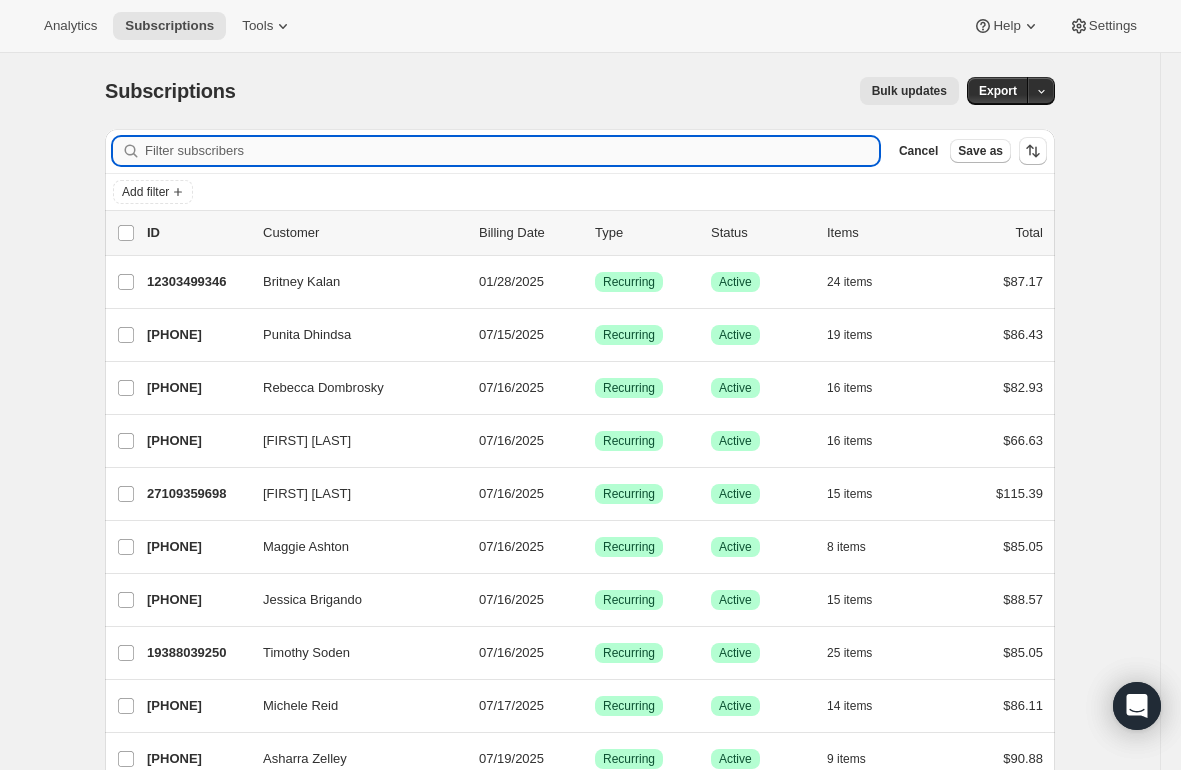 click on "Filter subscribers" at bounding box center (512, 151) 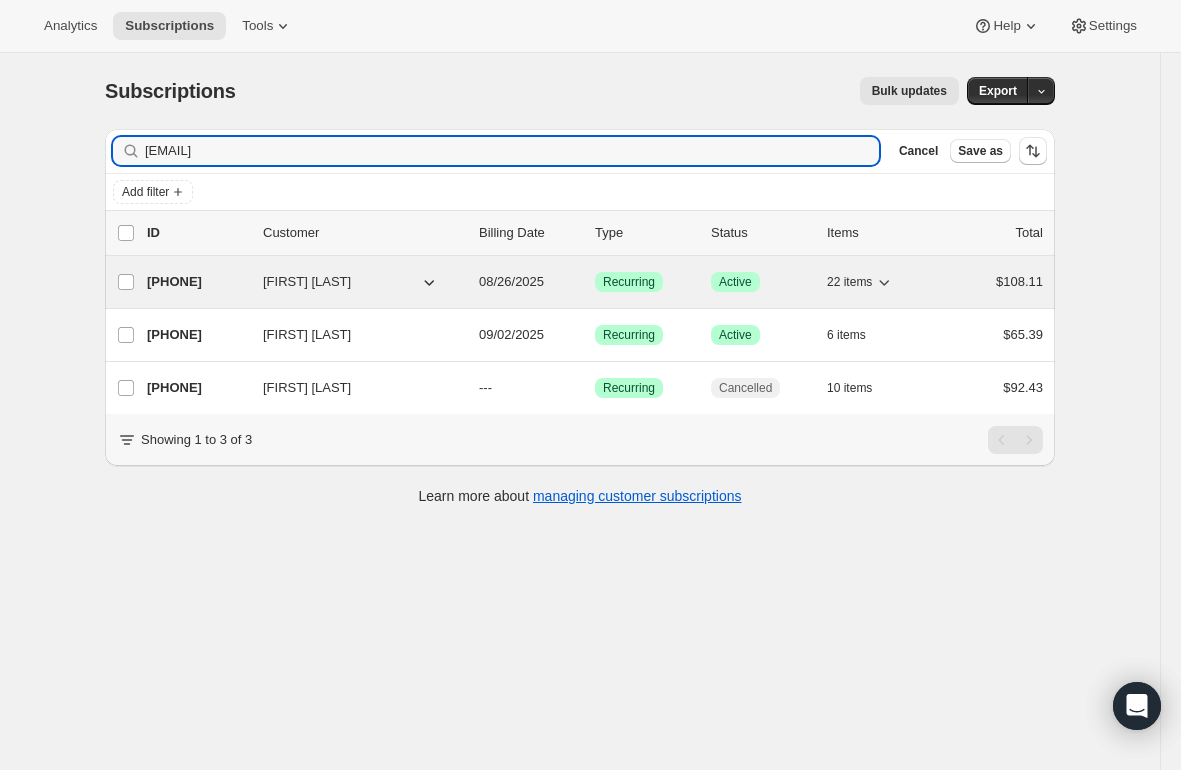 type on "zooloo35@aol.com" 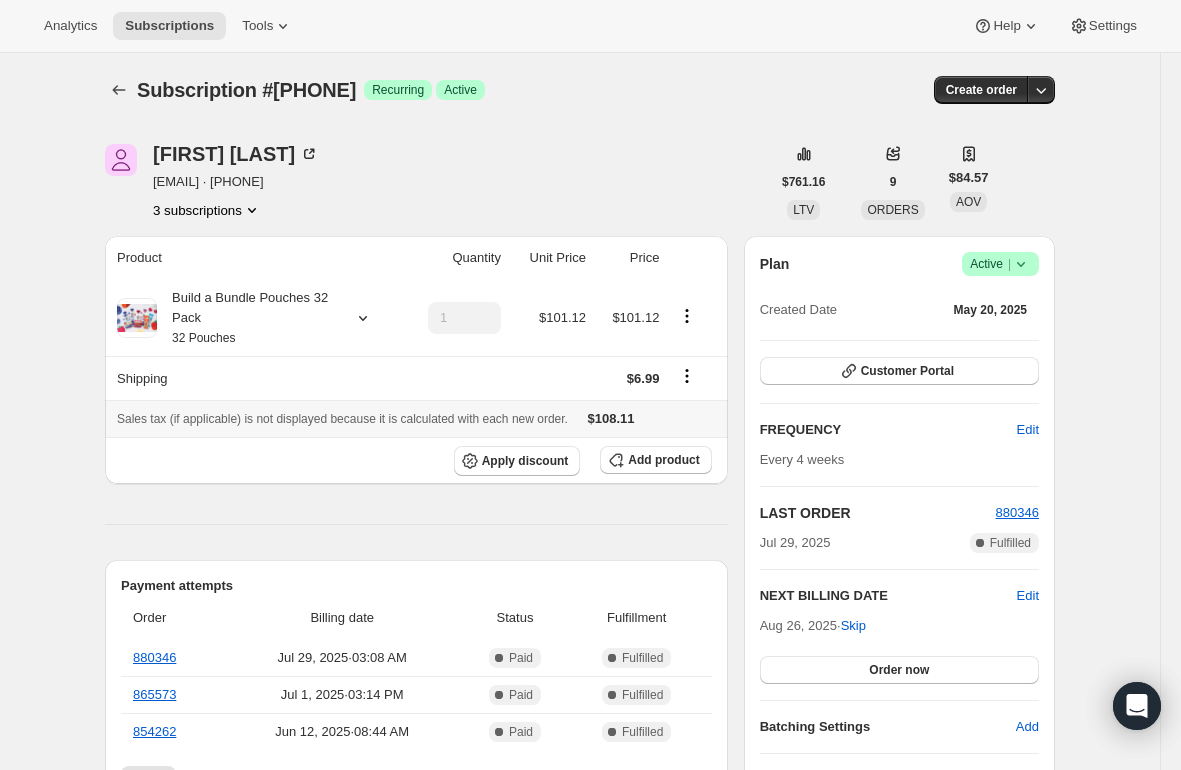 scroll, scrollTop: 0, scrollLeft: 0, axis: both 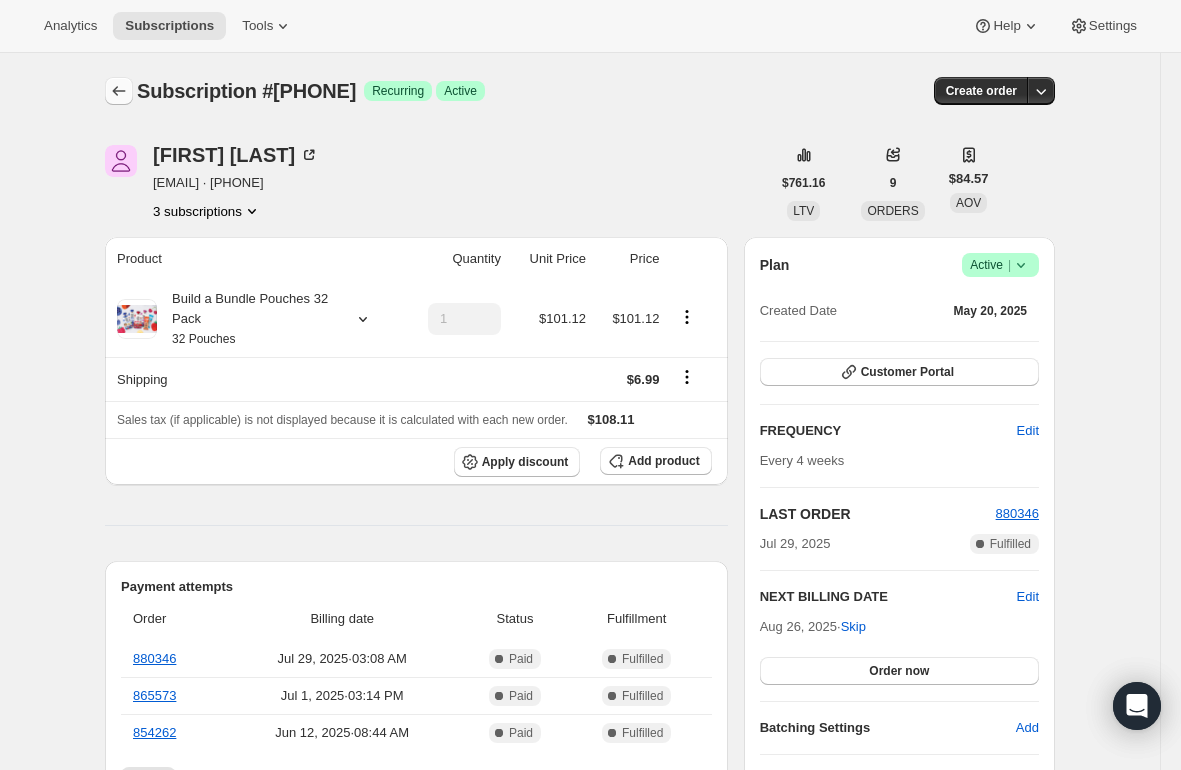 click at bounding box center (119, 91) 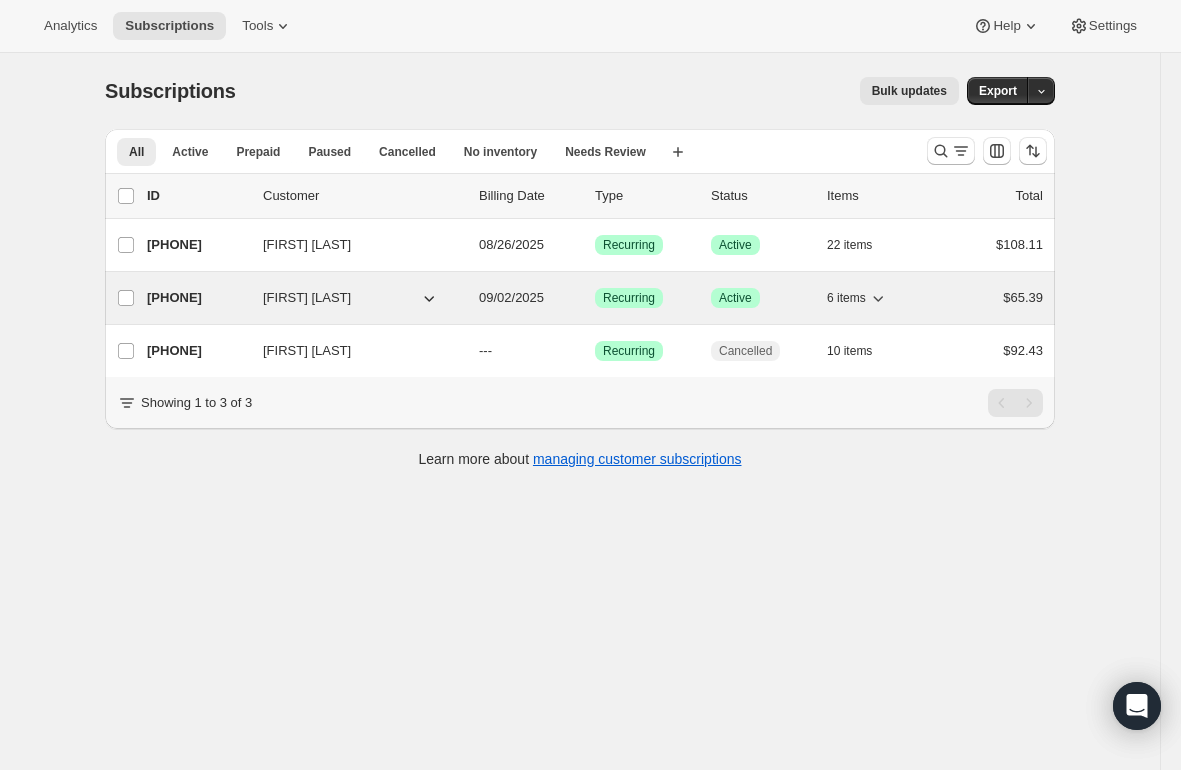 click on "27626143826" at bounding box center (197, 298) 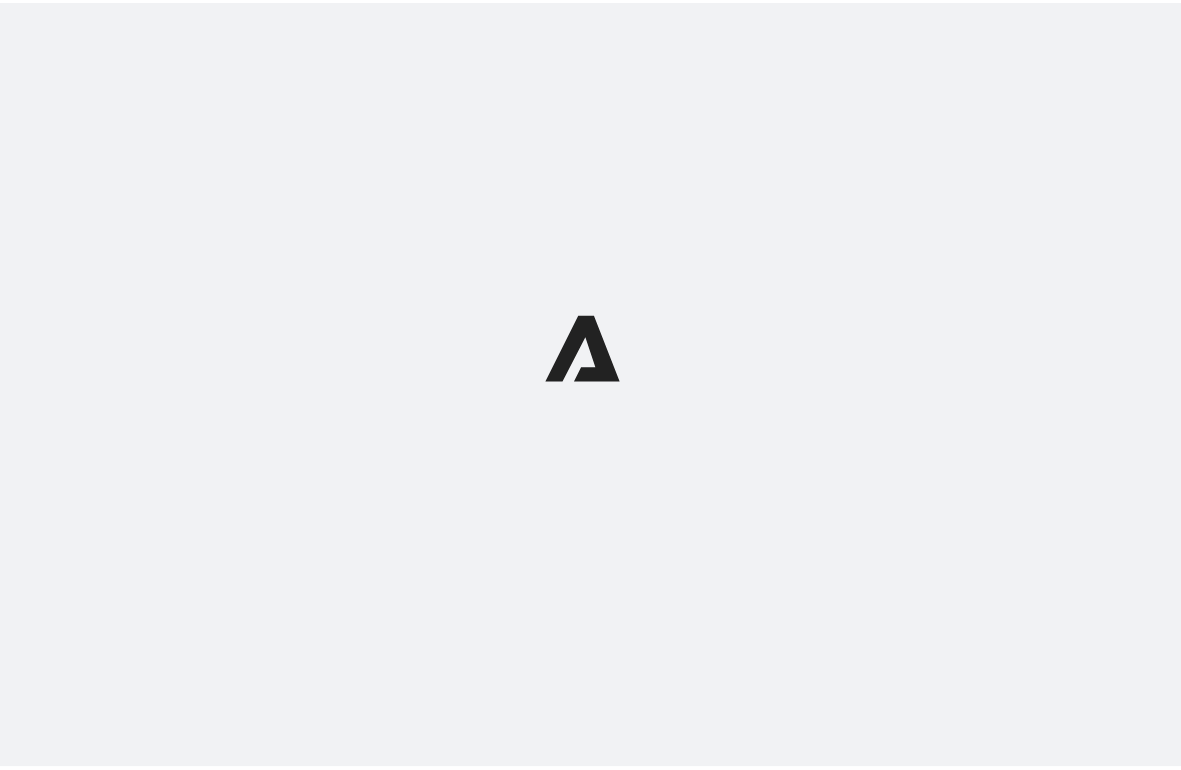 scroll, scrollTop: 0, scrollLeft: 0, axis: both 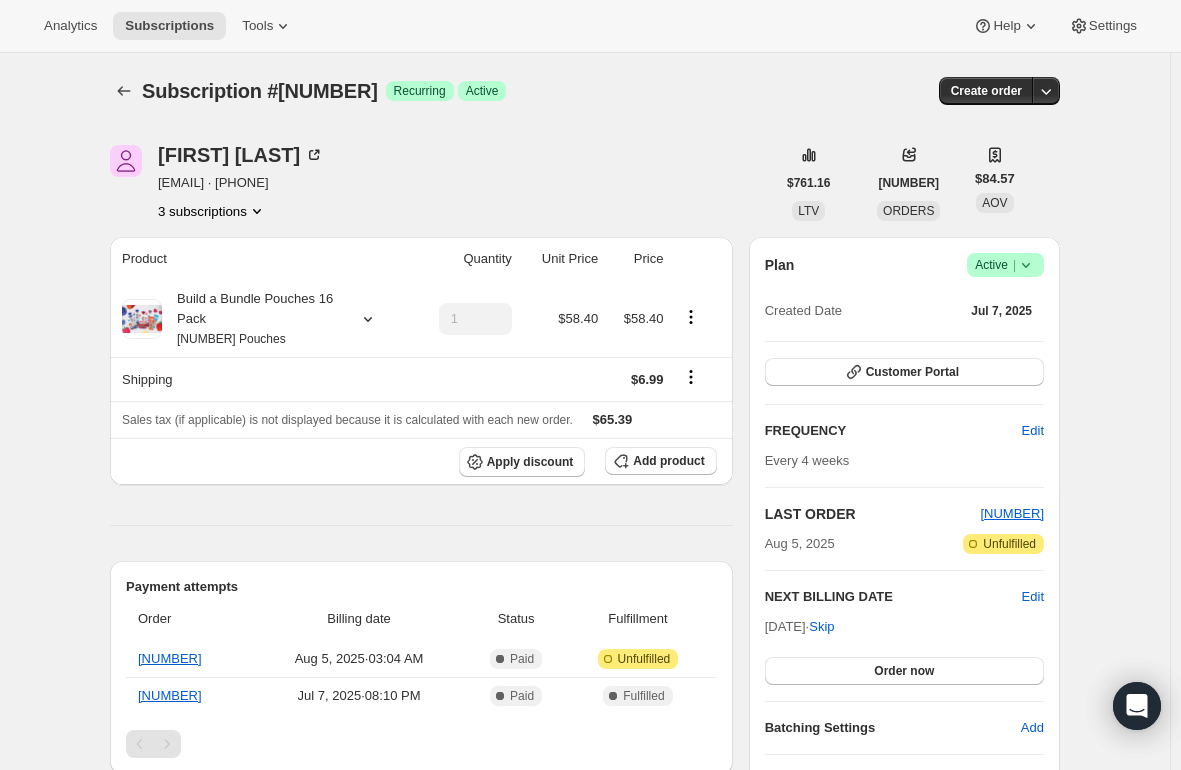 click on "Plan Success Active | Created Date Jul 7, [YEAR] Customer Portal FREQUENCY Edit Every 4 weeks LAST ORDER 884162 Aug 5, [YEAR] Attention Incomplete Unfulfilled NEXT BILLING DATE Edit Sep 2, [YEAR]   ·  Skip Order now Batching Settings Add Duplicate subscription" at bounding box center [904, 531] 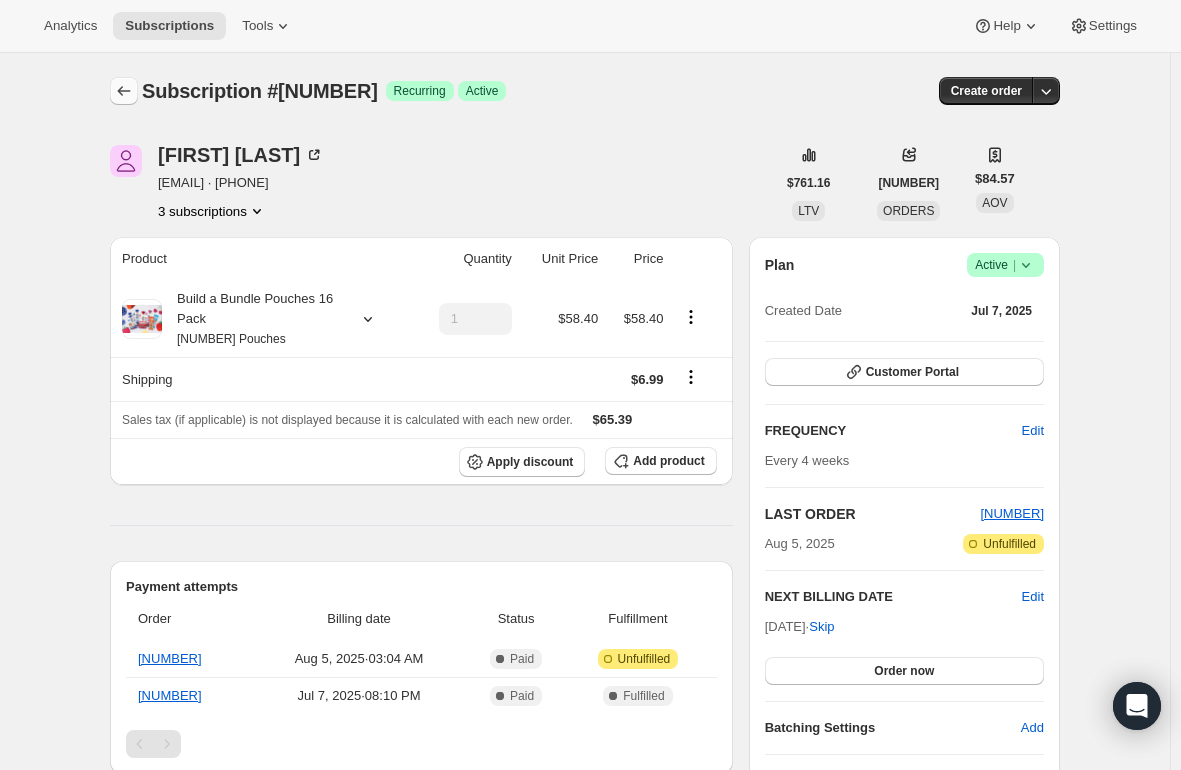 click 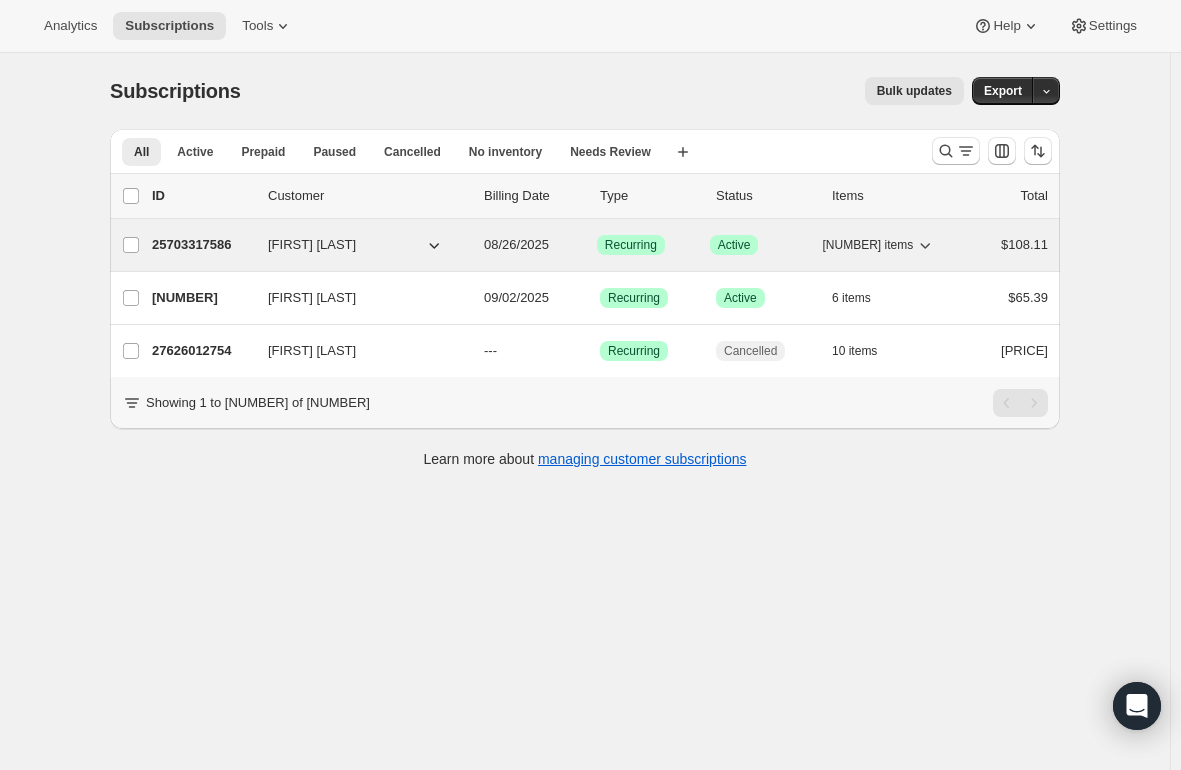 click on "25703317586" at bounding box center (202, 245) 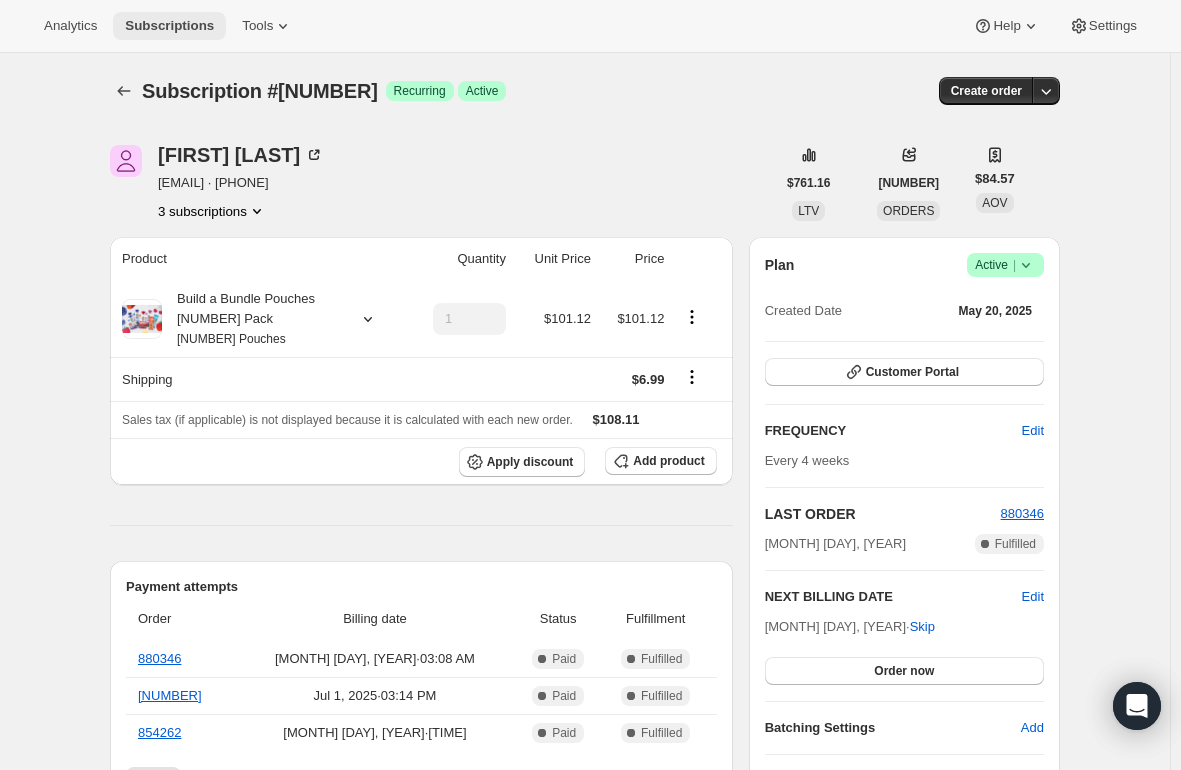 click on "Subscriptions" at bounding box center (169, 26) 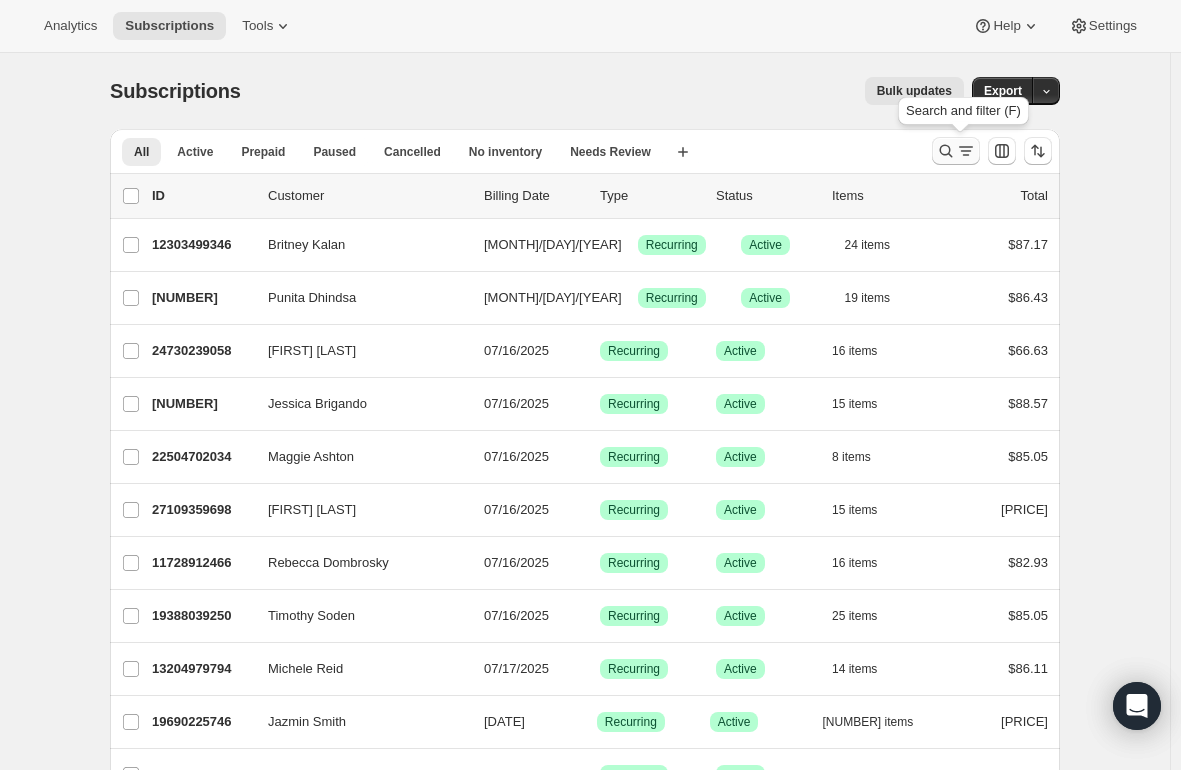 click 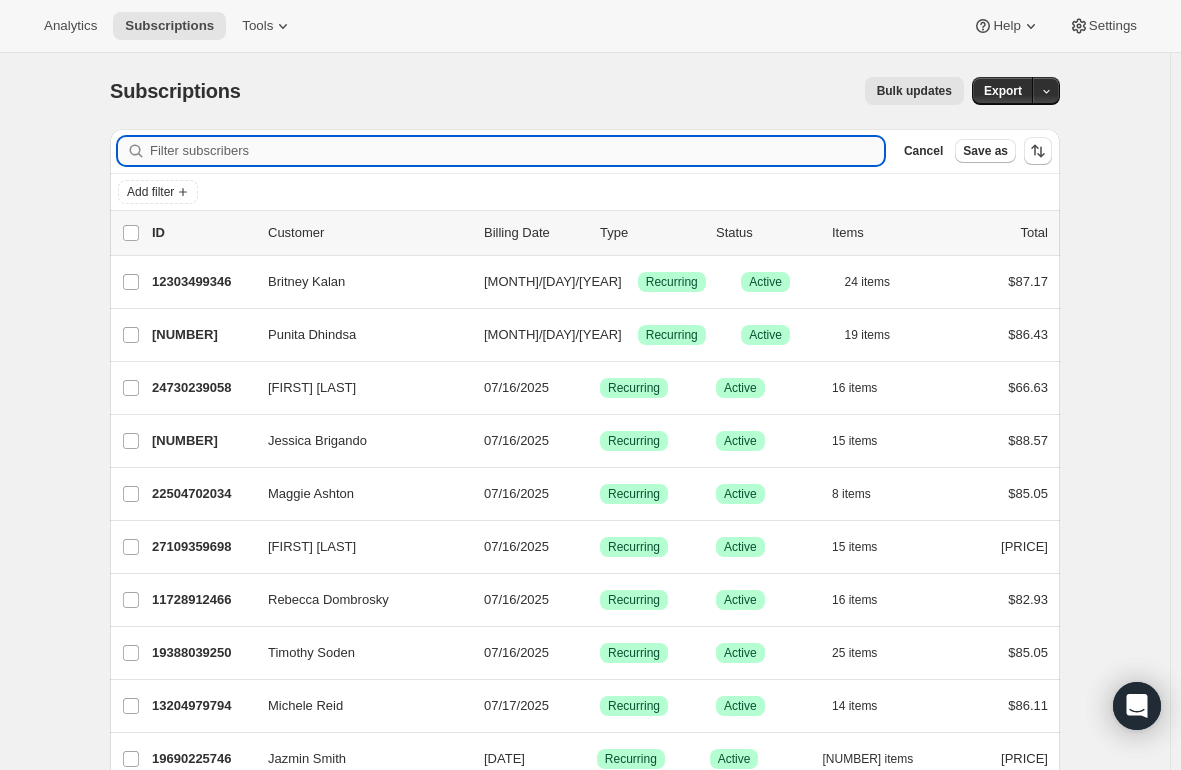 click on "Filter subscribers" at bounding box center (517, 151) 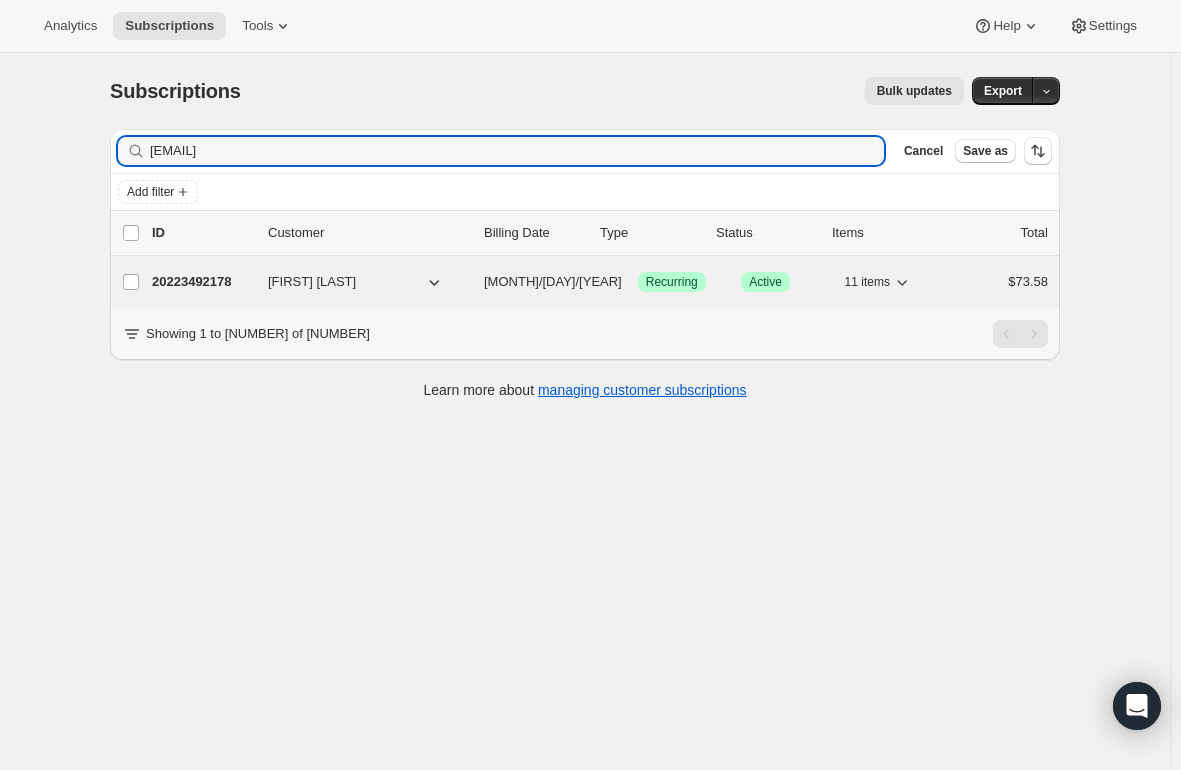 type on "djavier@salesforce.com" 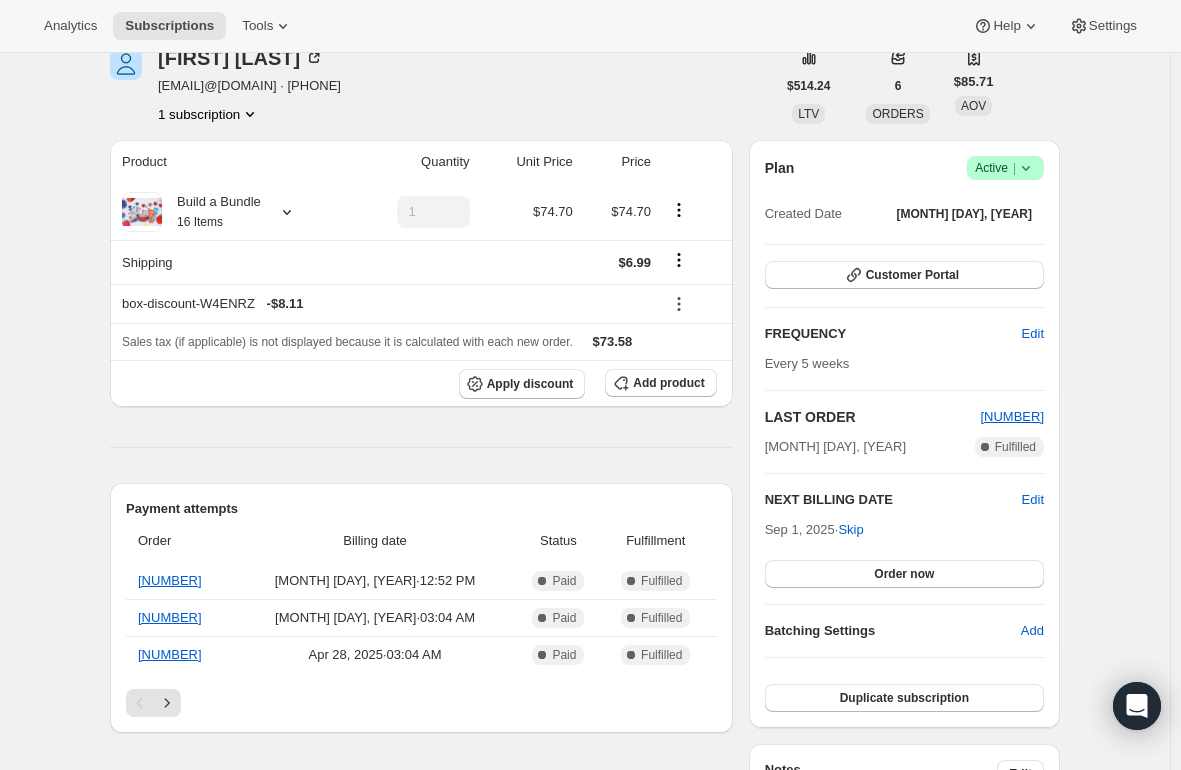 scroll, scrollTop: 100, scrollLeft: 0, axis: vertical 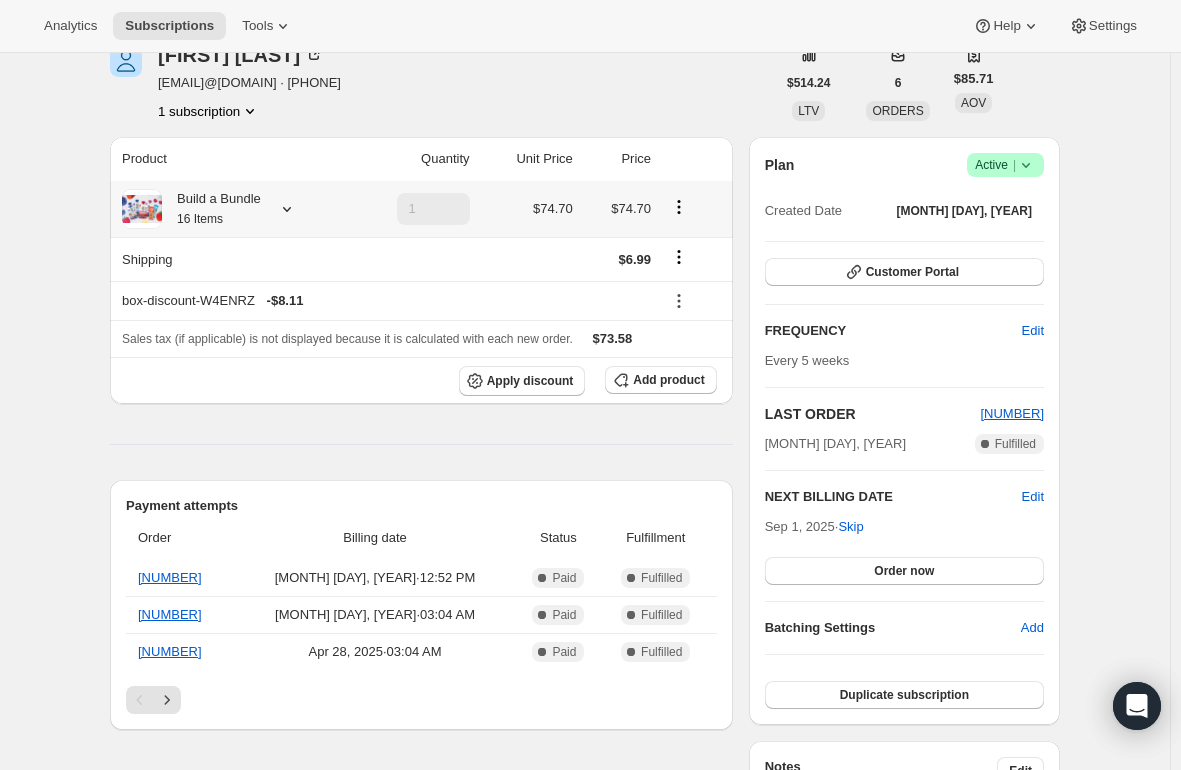 click on "Build a Bundle 16 Items" at bounding box center (211, 209) 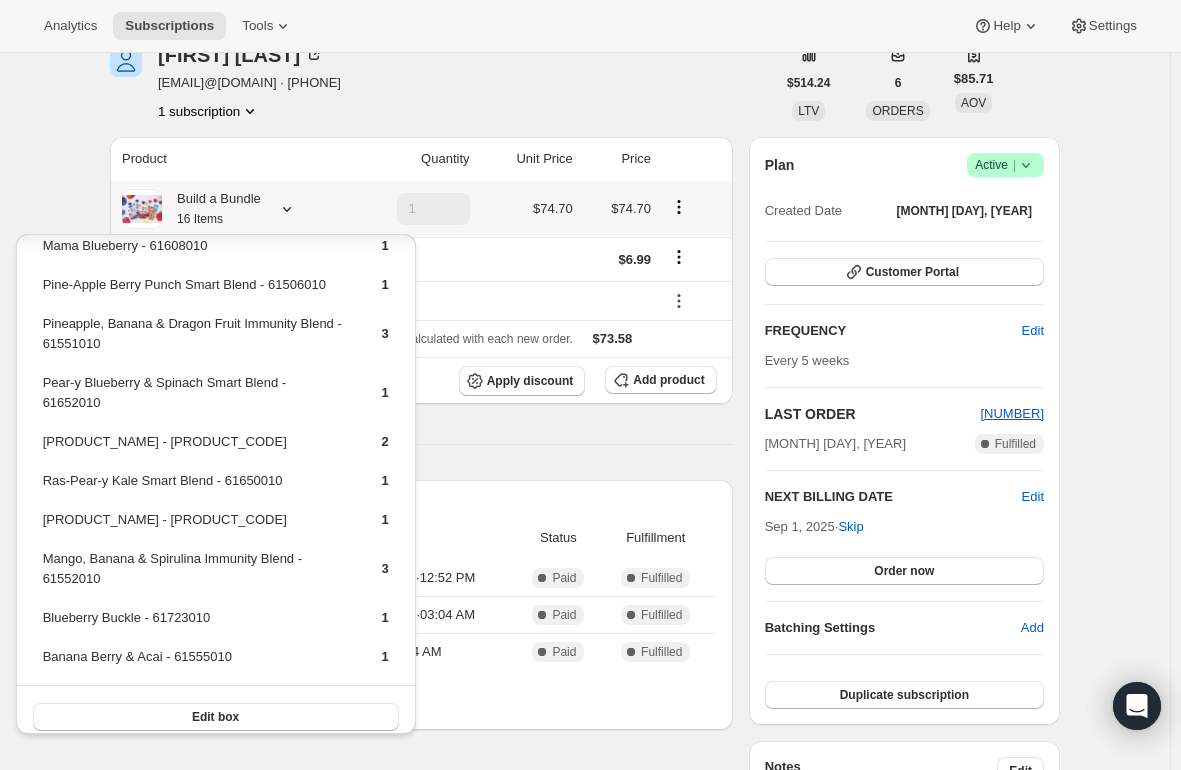 scroll, scrollTop: 98, scrollLeft: 0, axis: vertical 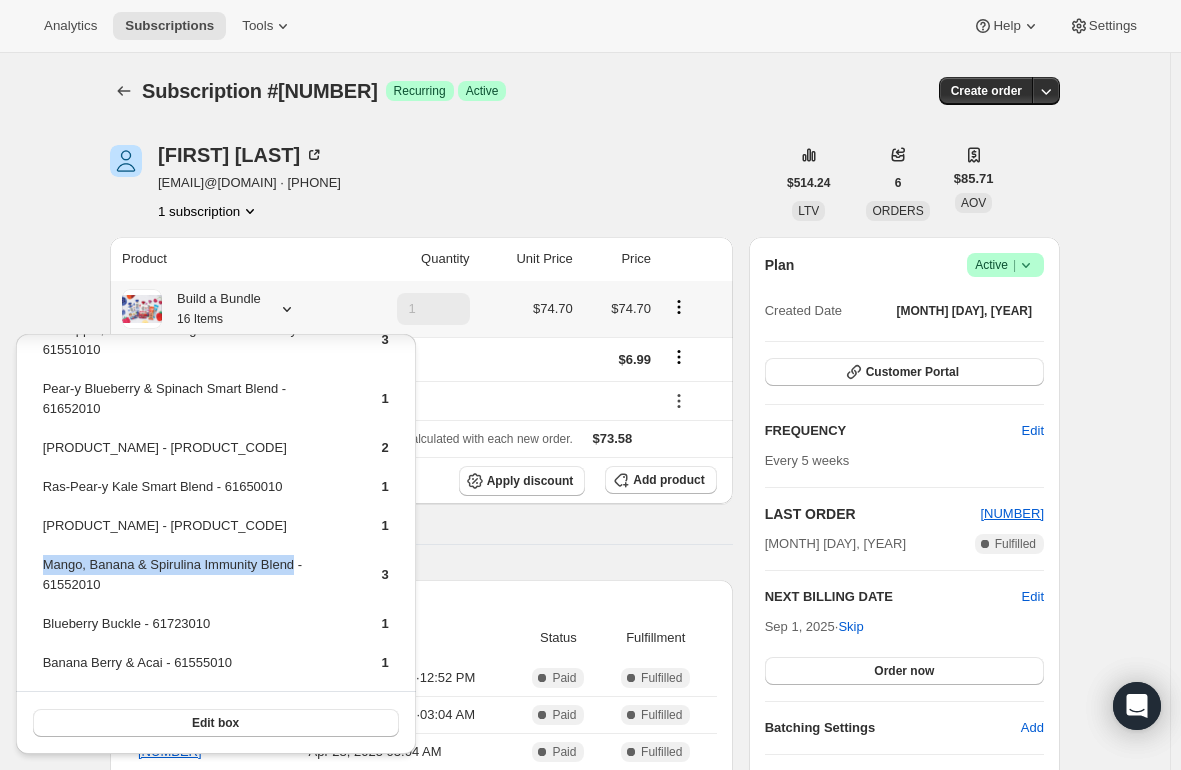 drag, startPoint x: 43, startPoint y: 564, endPoint x: 295, endPoint y: 560, distance: 252.03174 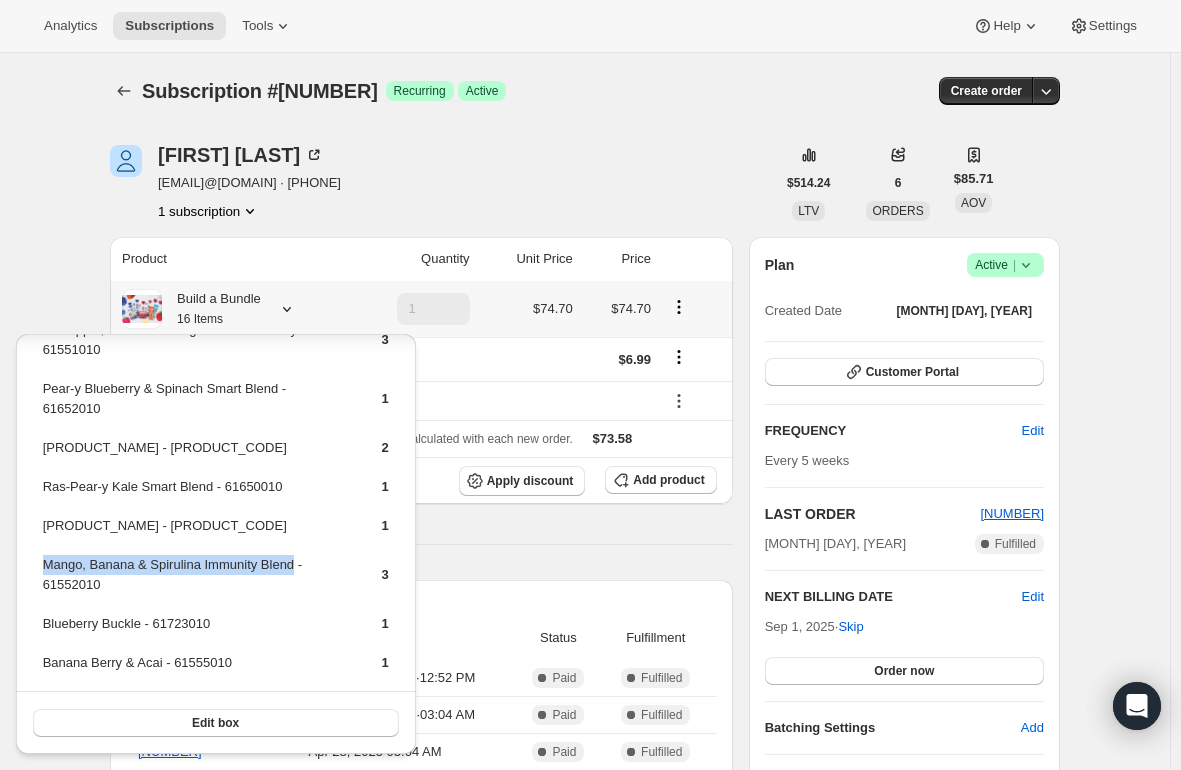 drag, startPoint x: 207, startPoint y: 577, endPoint x: 123, endPoint y: 556, distance: 86.58522 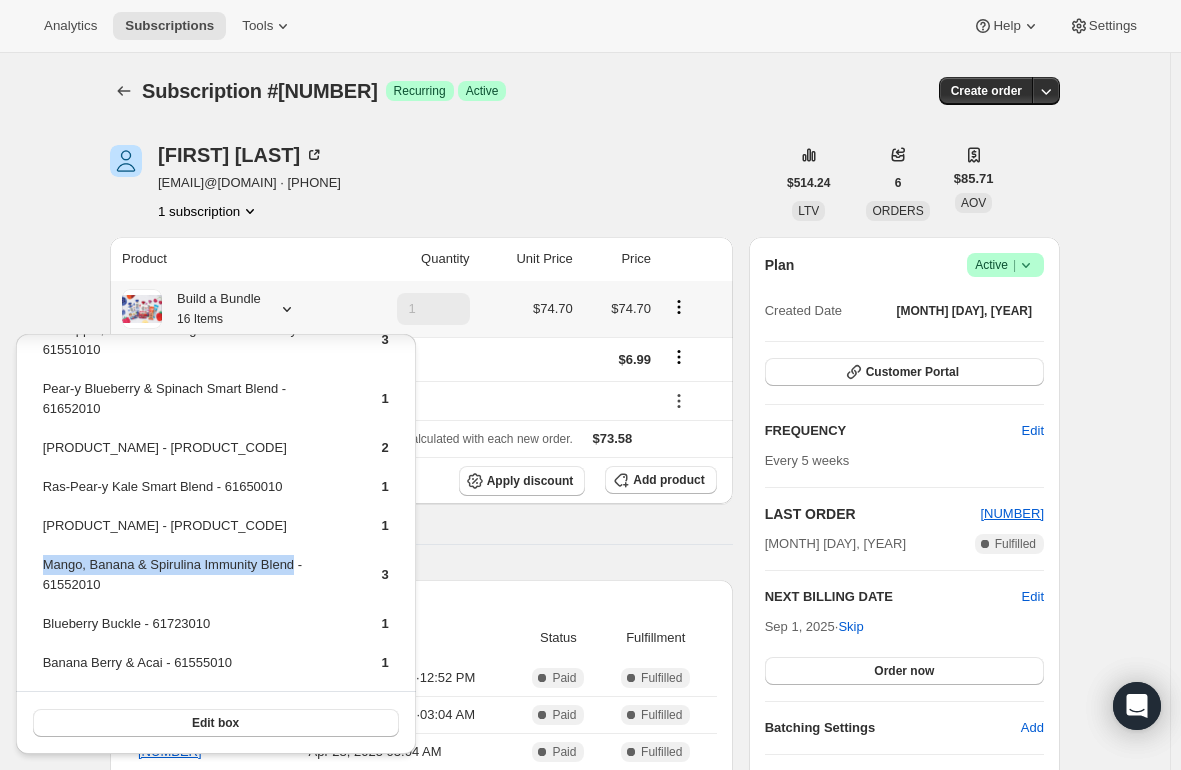 copy on "Mango, Banana & Spirulina Immunity Blend" 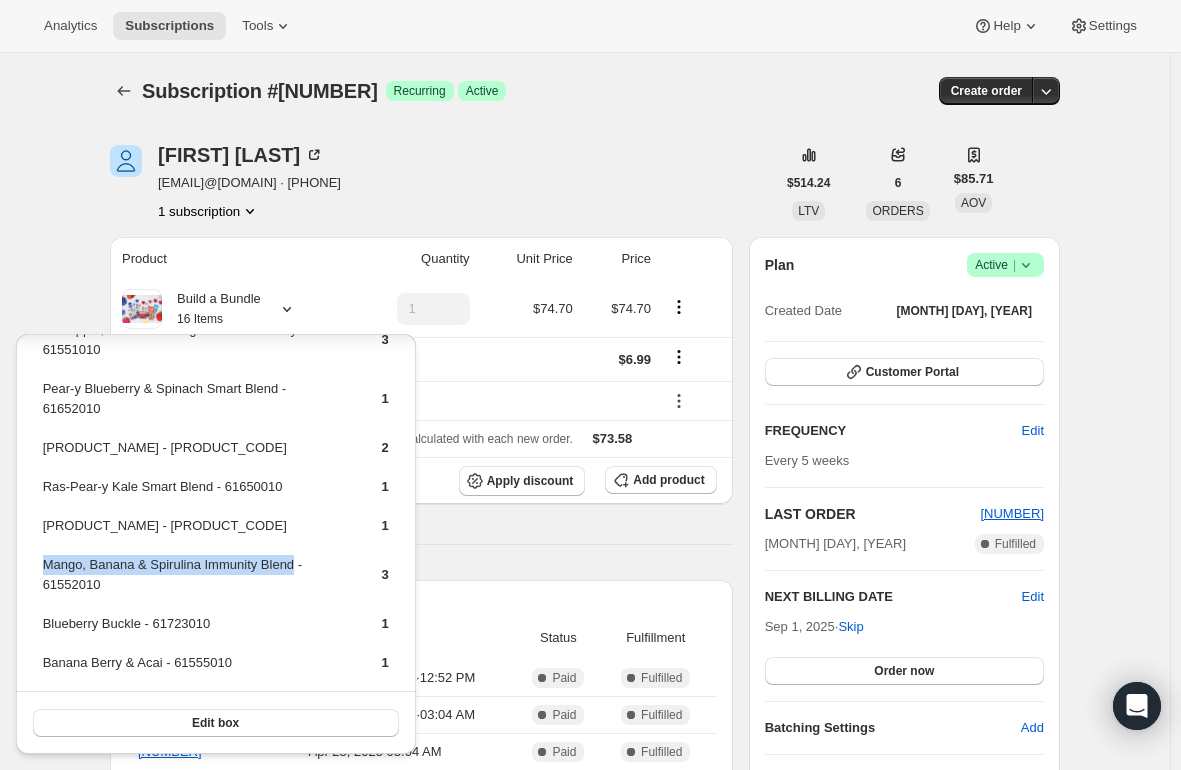 click on "Product Quantity Unit Price Price Build a Bundle 16 Items 1 $74.70 $74.70 Shipping $6.99 box-discount-W4ENRZ   - $8.11 Sales tax (if applicable) is not displayed because it is calculated with each new order.   $73.58 Apply discount Add product Payment attempts Order Billing date Status Fulfillment 879809 Jul 28, 2025  ·  12:52 PM  Complete Paid  Complete Fulfilled 847802 Jun 2, 2025  ·  03:04 AM  Complete Paid  Complete Fulfilled 826202 Apr 28, 2025  ·  03:04 AM  Complete Paid  Complete Fulfilled Timeline Jul 28, 2025 Order processed successfully.  View order 12:52 PM Pineapple, Banana & Dragon Fruit Immunity Blend 61551010-SP16 (one-time) removed from subscription via Awtomic application.  12:52 PM Danielle Javier initiated an order with "Order now" from Customer Portal. 12:52 PM Danielle Javier updated box size from 24 to 16 via Customer Portal 12:51 PM New box selection 1 - Blueberry Buckle - 61723010 2 - Apple, Cherry & Elderberry Immunity Blend - 61550010 1 - Mama Blueberry - 61608010 12:48 PM  to" at bounding box center (421, 1147) 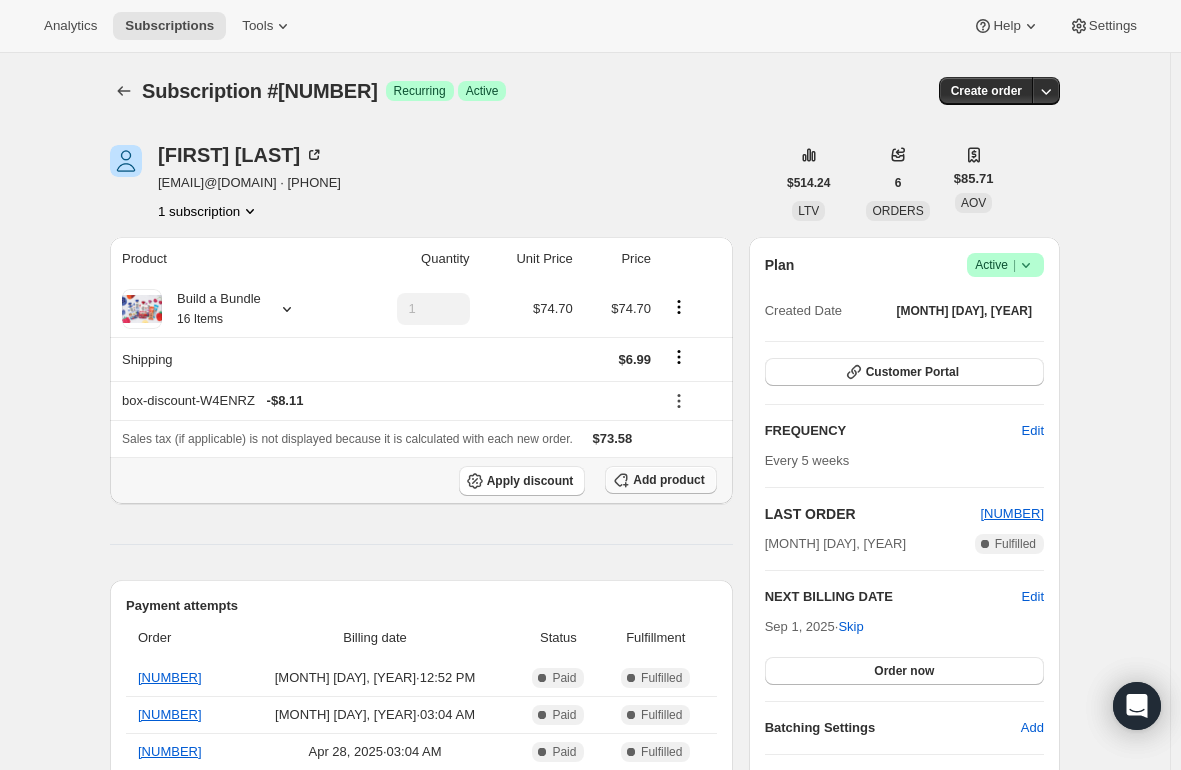 click on "Add product" at bounding box center (668, 480) 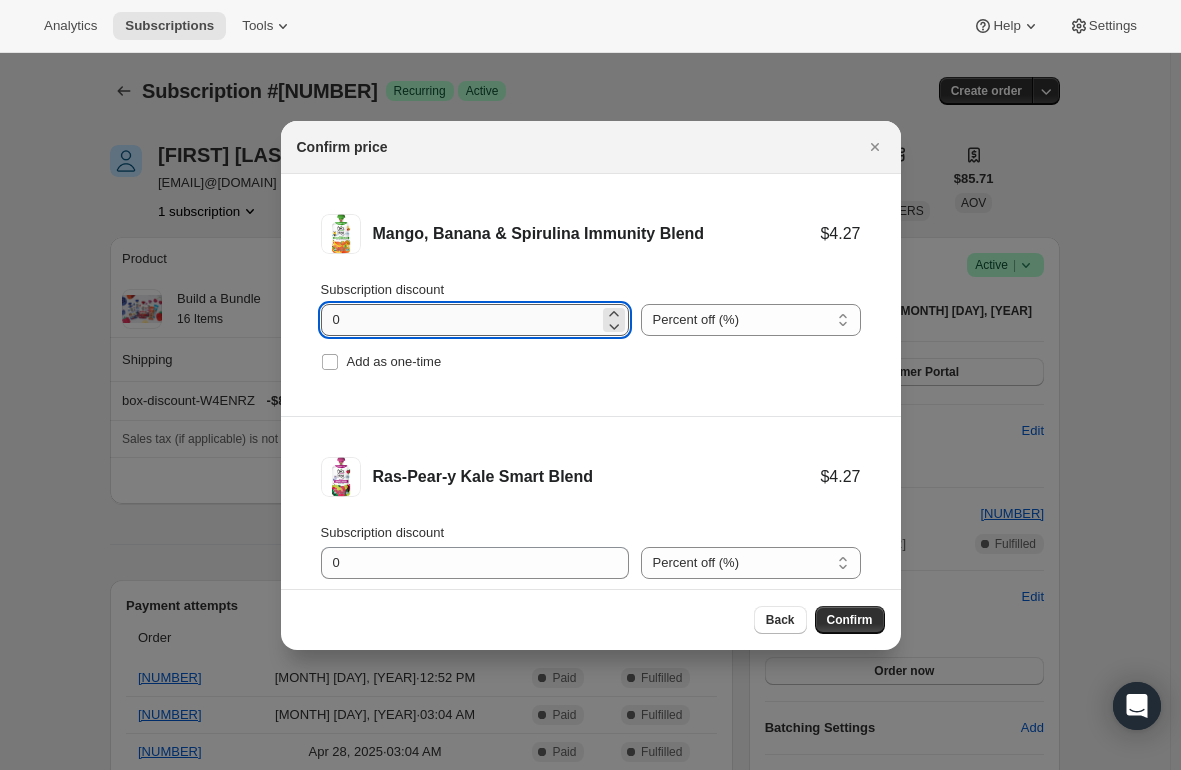 click on "0" at bounding box center (460, 320) 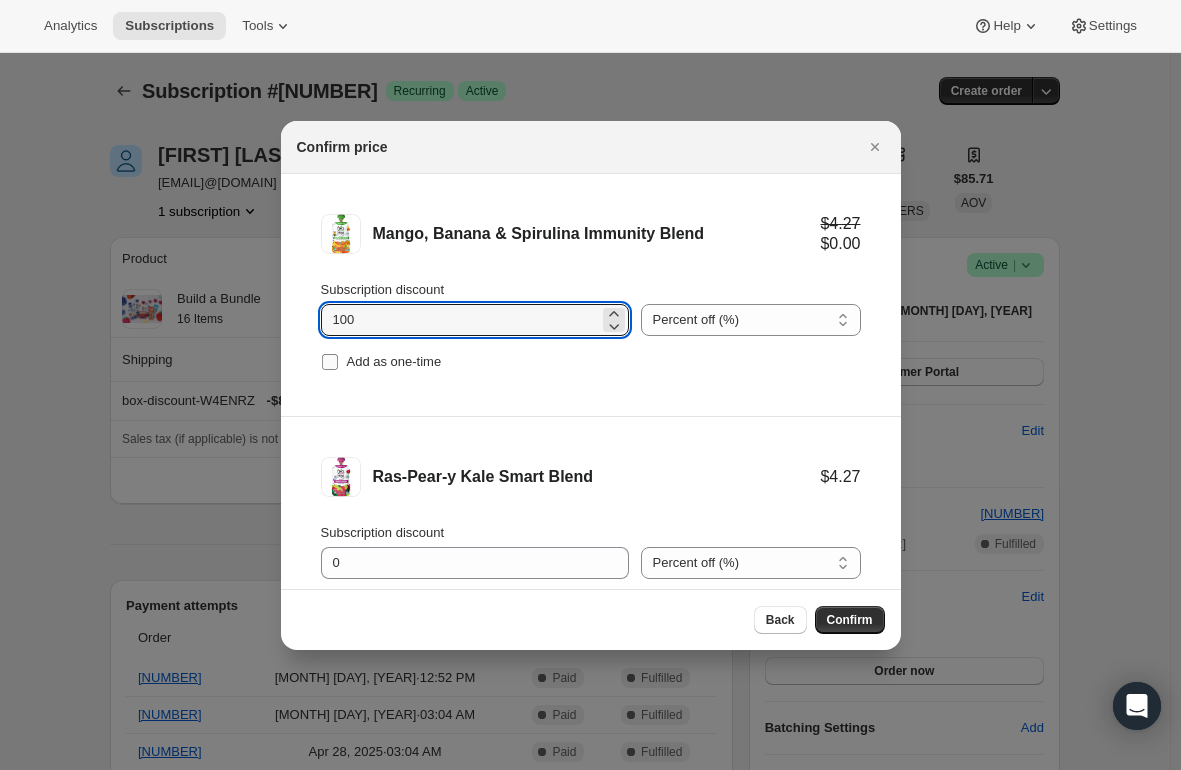 type on "100" 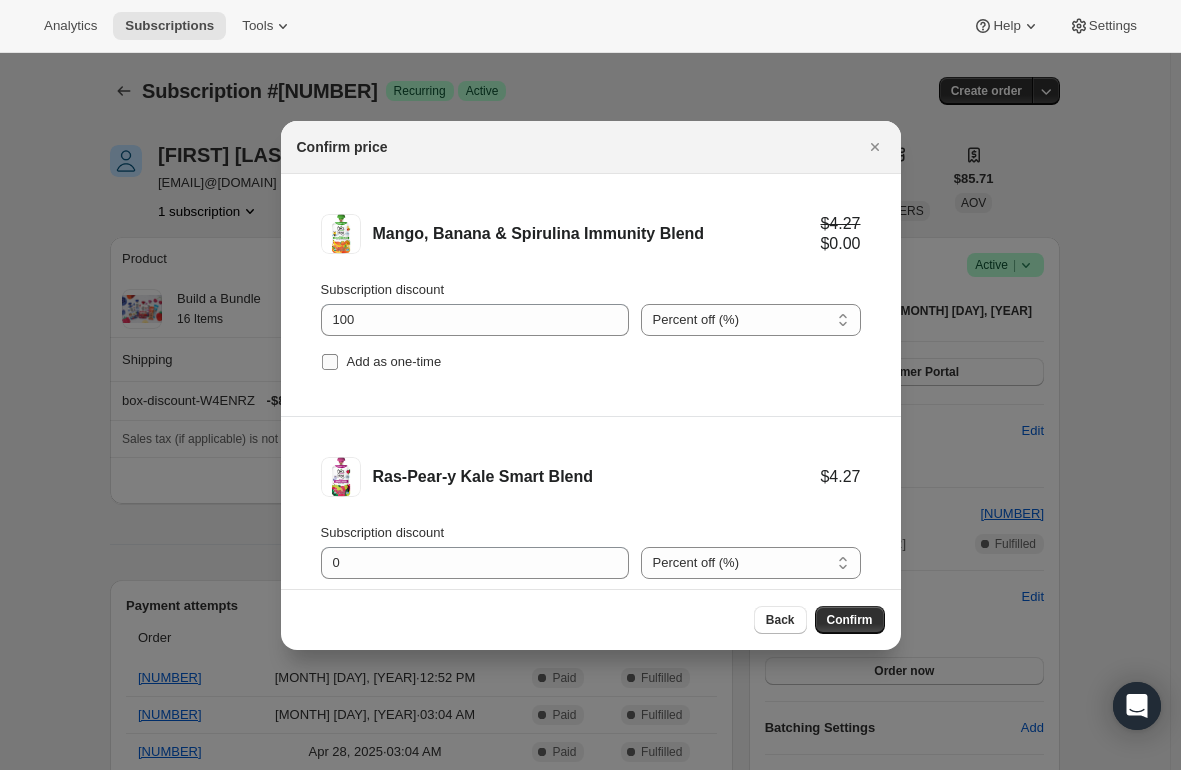 click on "Add as one-time" at bounding box center [330, 362] 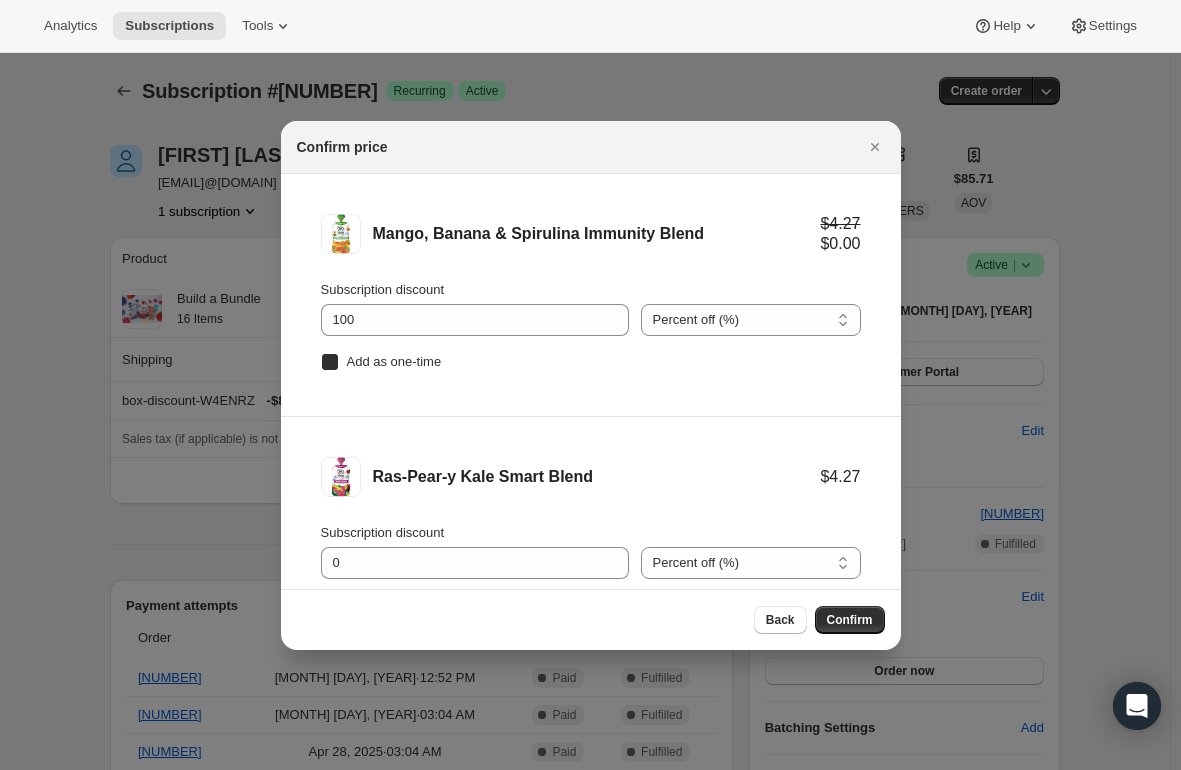 checkbox on "true" 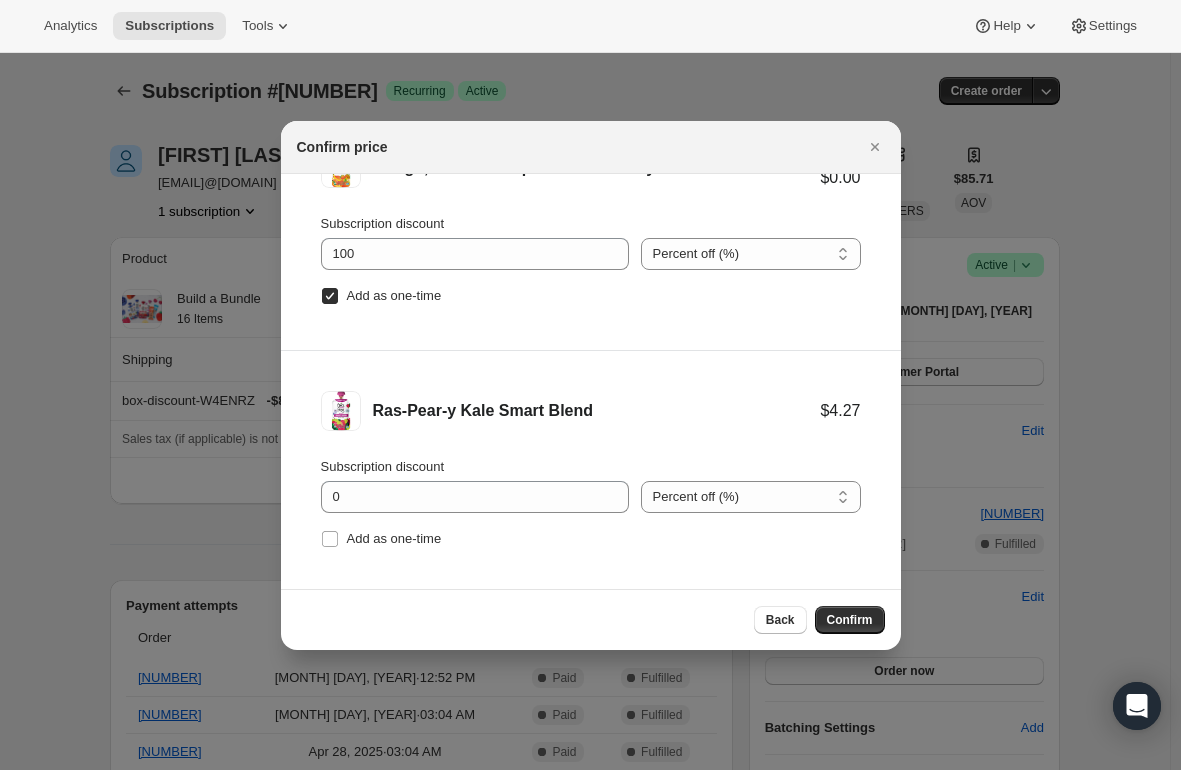 scroll, scrollTop: 200, scrollLeft: 0, axis: vertical 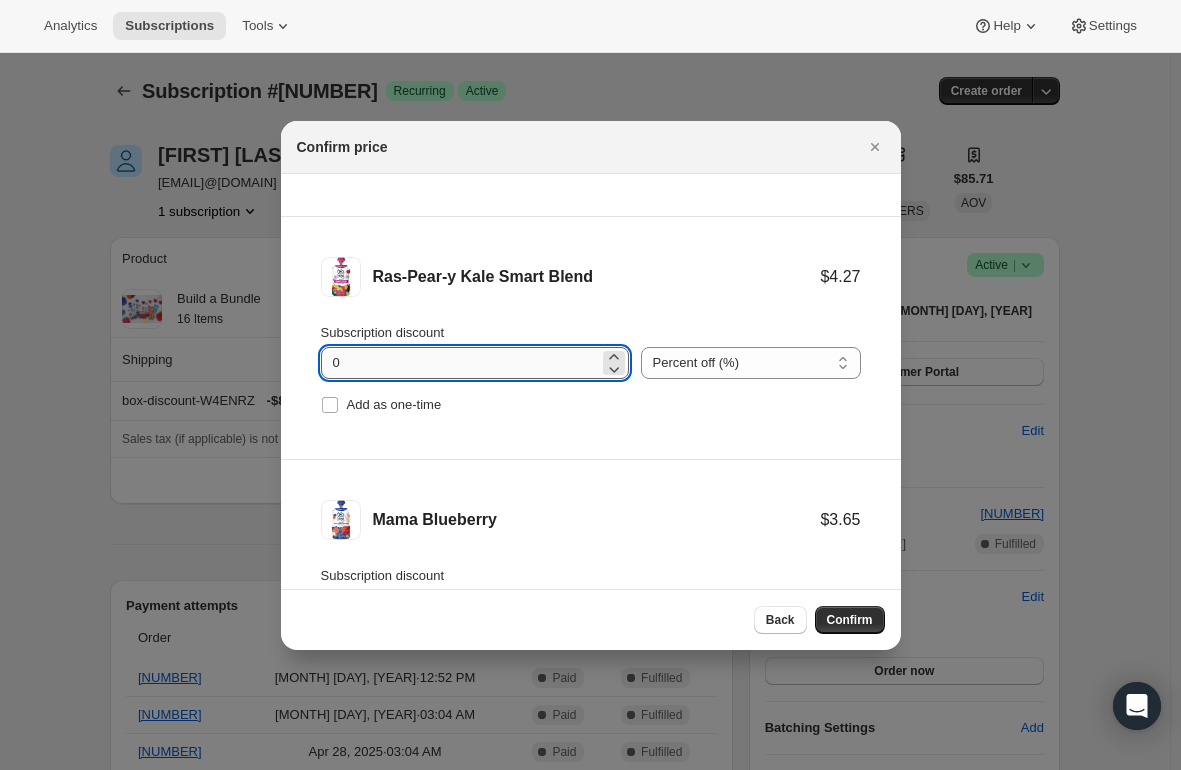 click on "0" at bounding box center (460, 363) 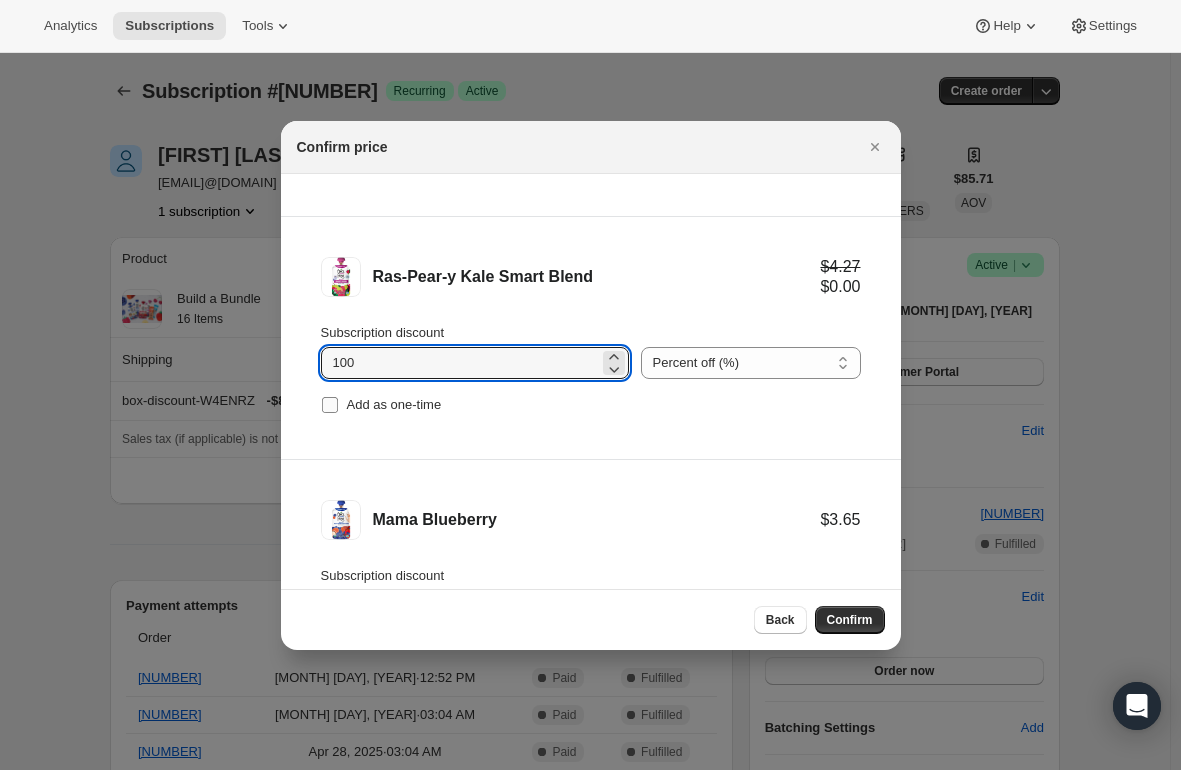type on "100" 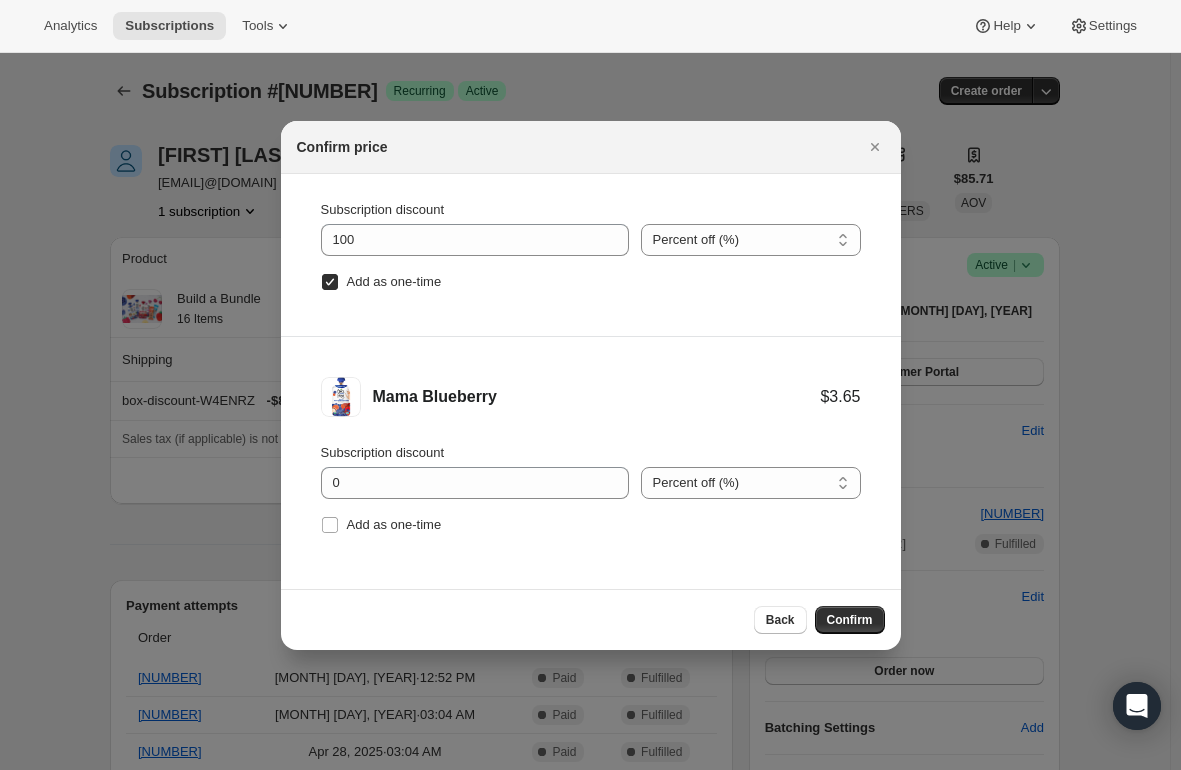 scroll, scrollTop: 326, scrollLeft: 0, axis: vertical 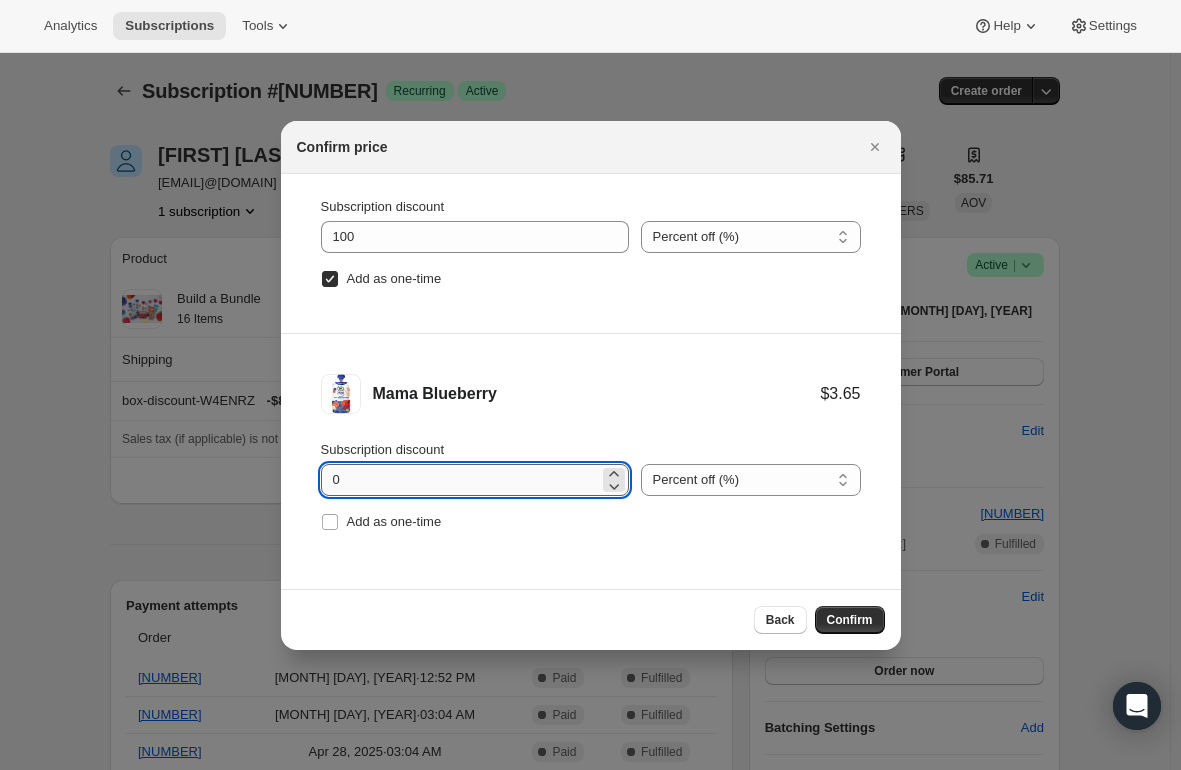 click on "0" at bounding box center (460, 480) 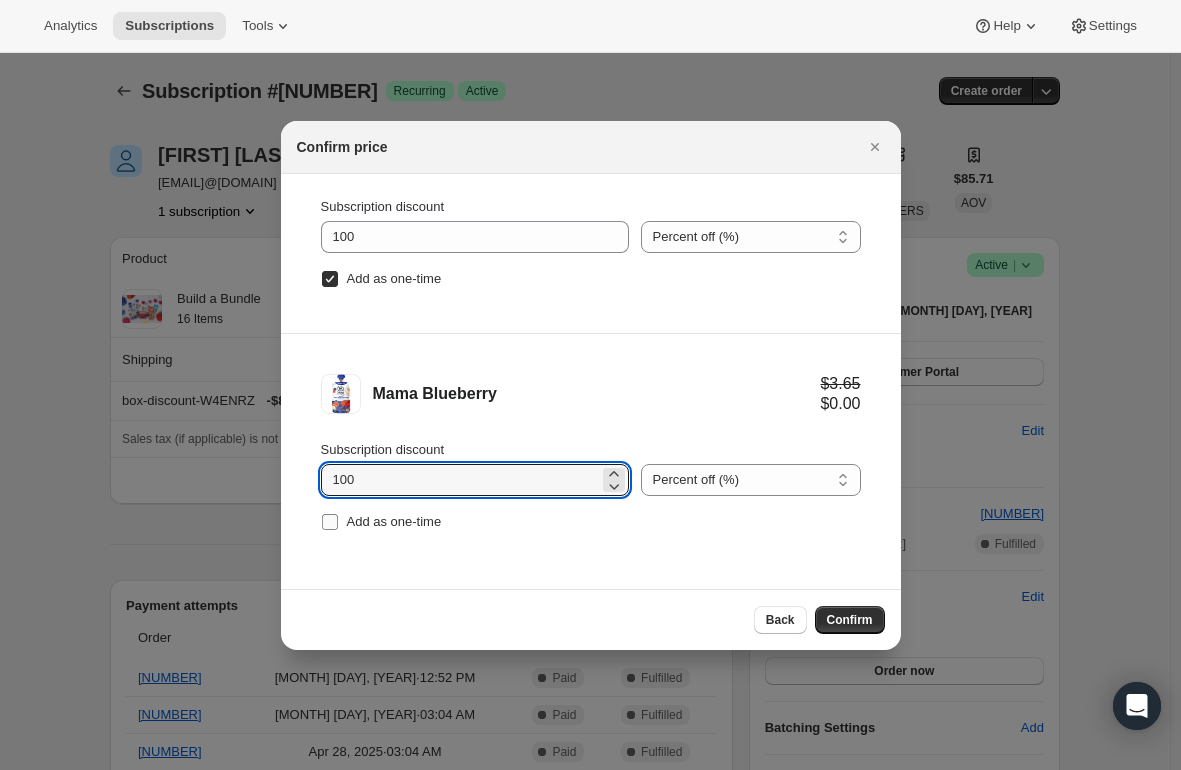 type on "100" 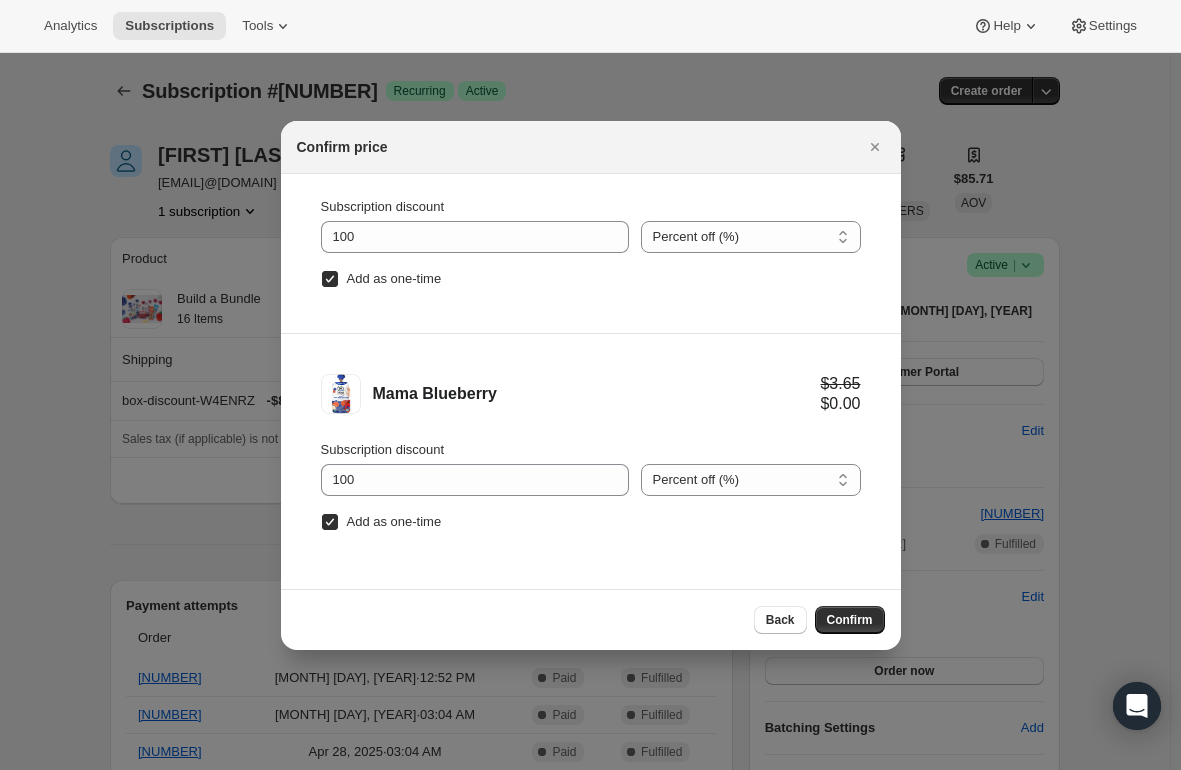 click on "Back Confirm" at bounding box center [591, 620] 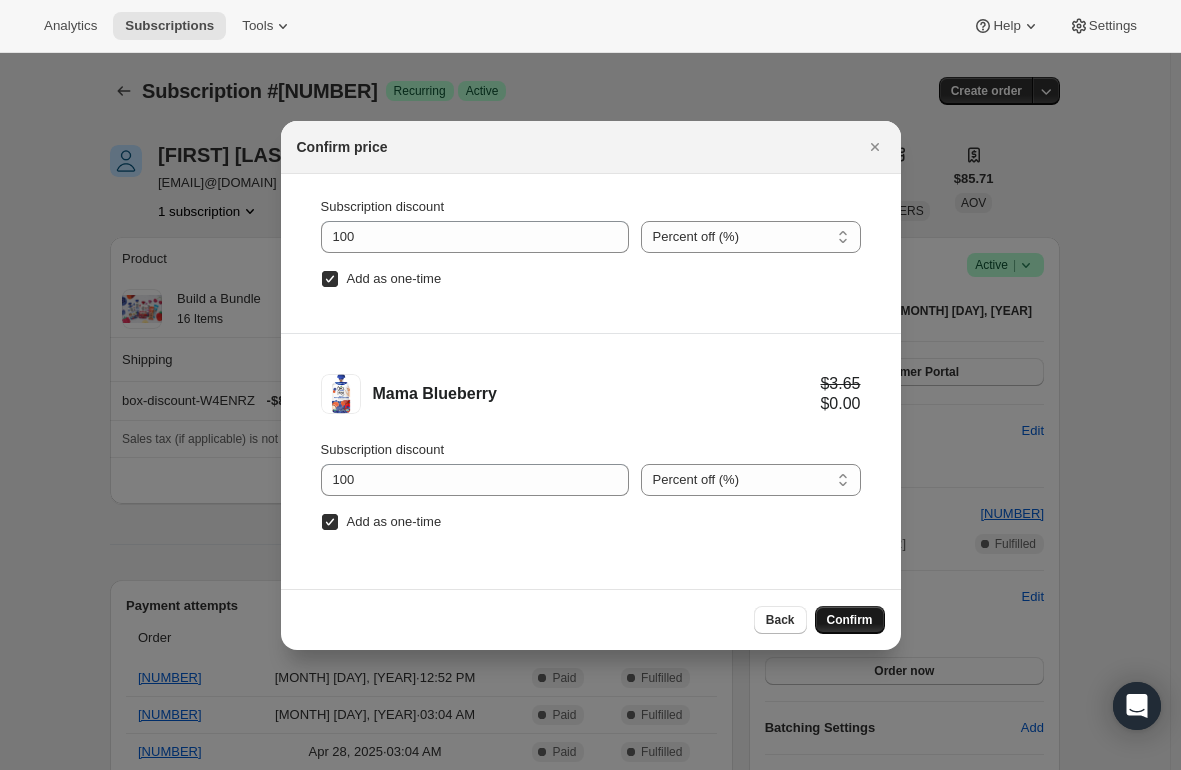 click on "Confirm" at bounding box center [850, 620] 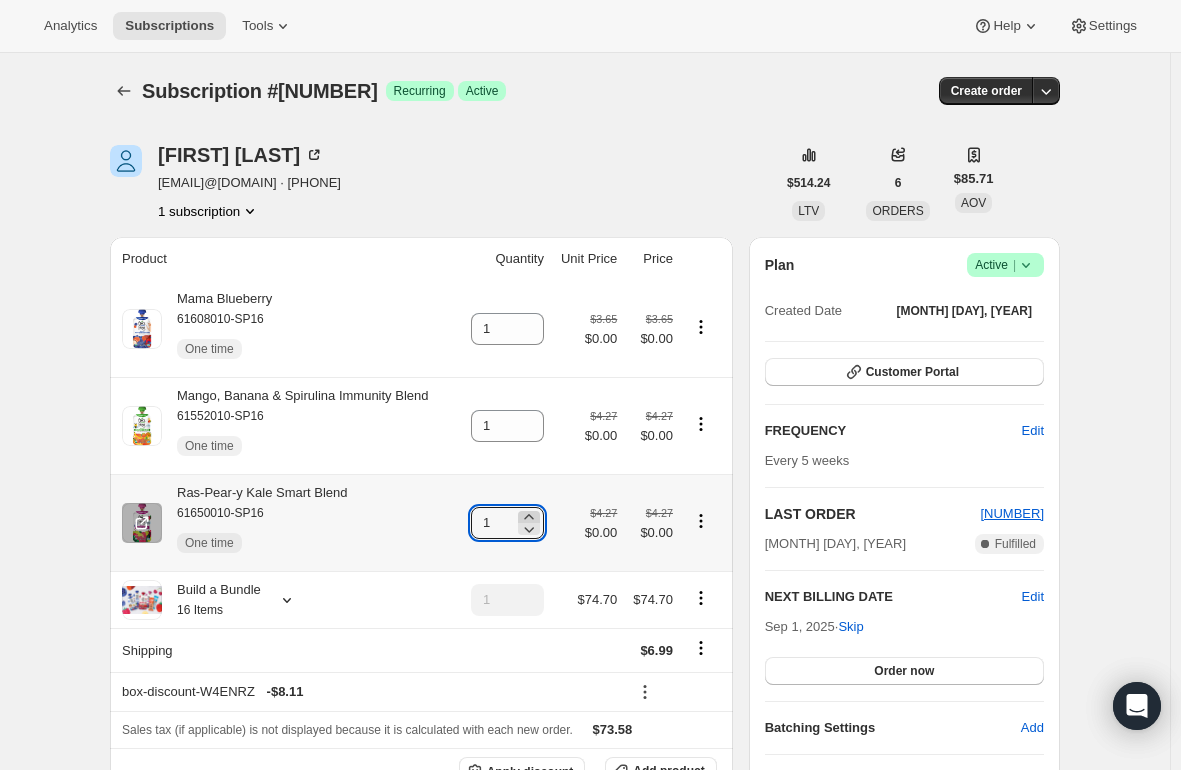 click 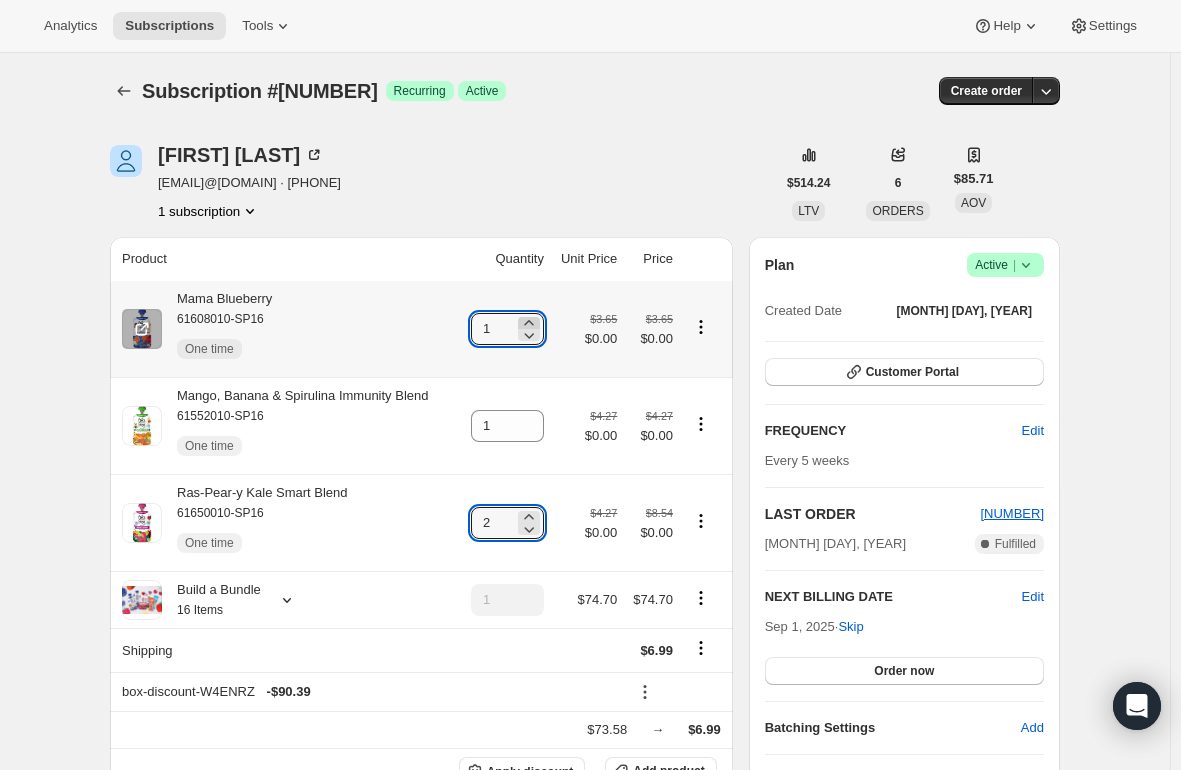click 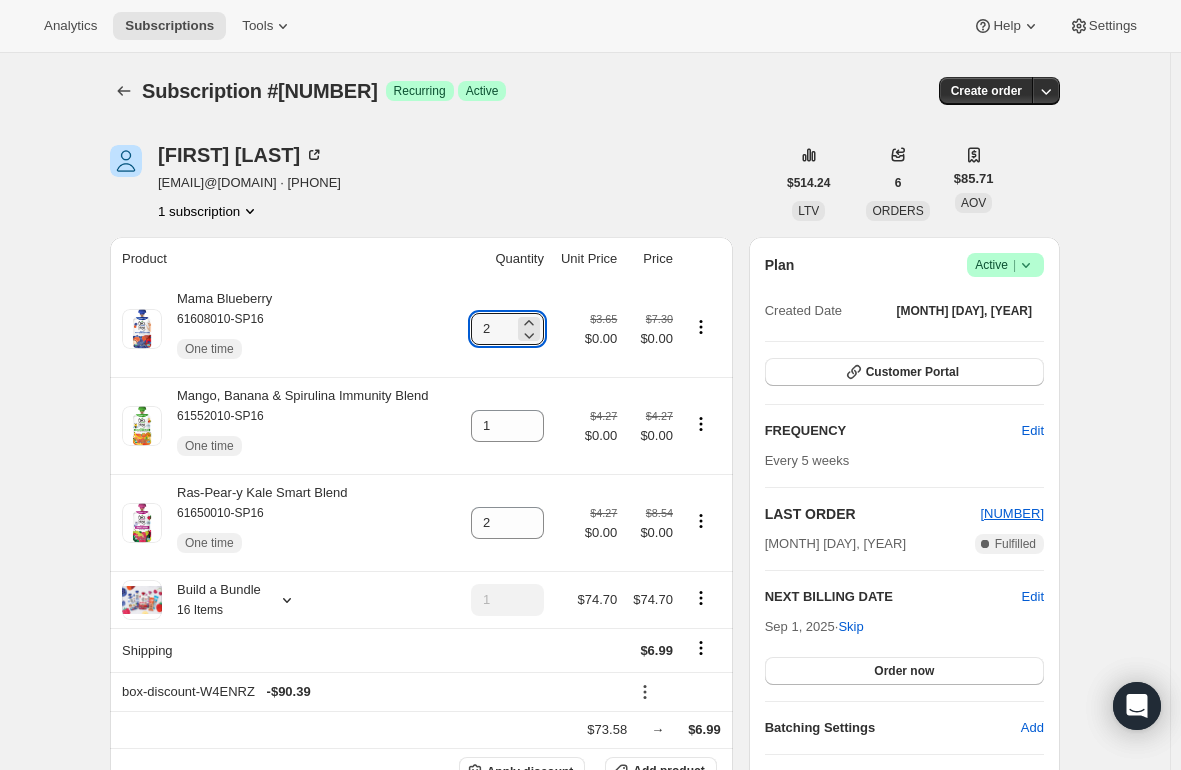 click on "Subscription #20223492178. This page is ready Subscription #20223492178 Success Recurring Success Active Create order Danielle   Javier djavier@salesforce.com · +13129527933 1 subscription $514.24 LTV 6 ORDERS $85.71 AOV Product Quantity Unit Price Price Mama Blueberry 61608010-SP16 One time 2 $3.65 $0.00 $7.30 $0.00 Mango, Banana & Spirulina Immunity Blend 61552010-SP16 One time 1 $4.27 $0.00 $4.27 $0.00 Ras-Pear-y Kale Smart Blend 61650010-SP16 One time 2 $4.27 $0.00 $8.54 $0.00 Build a Bundle 16 Items 1 $74.70 $74.70 Shipping $6.99 box-discount-W4ENRZ   - $90.39 $73.58  →  $6.99 Apply discount Add product Payment attempts Order Billing date Status Fulfillment 879809 Jul 28, 2025  ·  12:52 PM  Complete Paid  Complete Fulfilled 847802 Jun 2, 2025  ·  03:04 AM  Complete Paid  Complete Fulfilled 826202 Apr 28, 2025  ·  03:04 AM  Complete Paid  Complete Fulfilled Timeline Aug 5, 2025 09:44 AM Jul 28, 2025 Order processed successfully.  View order 12:52 PM 12:52 PM 12:52 PM 12:51 PM New box selection  to" at bounding box center [585, 1250] 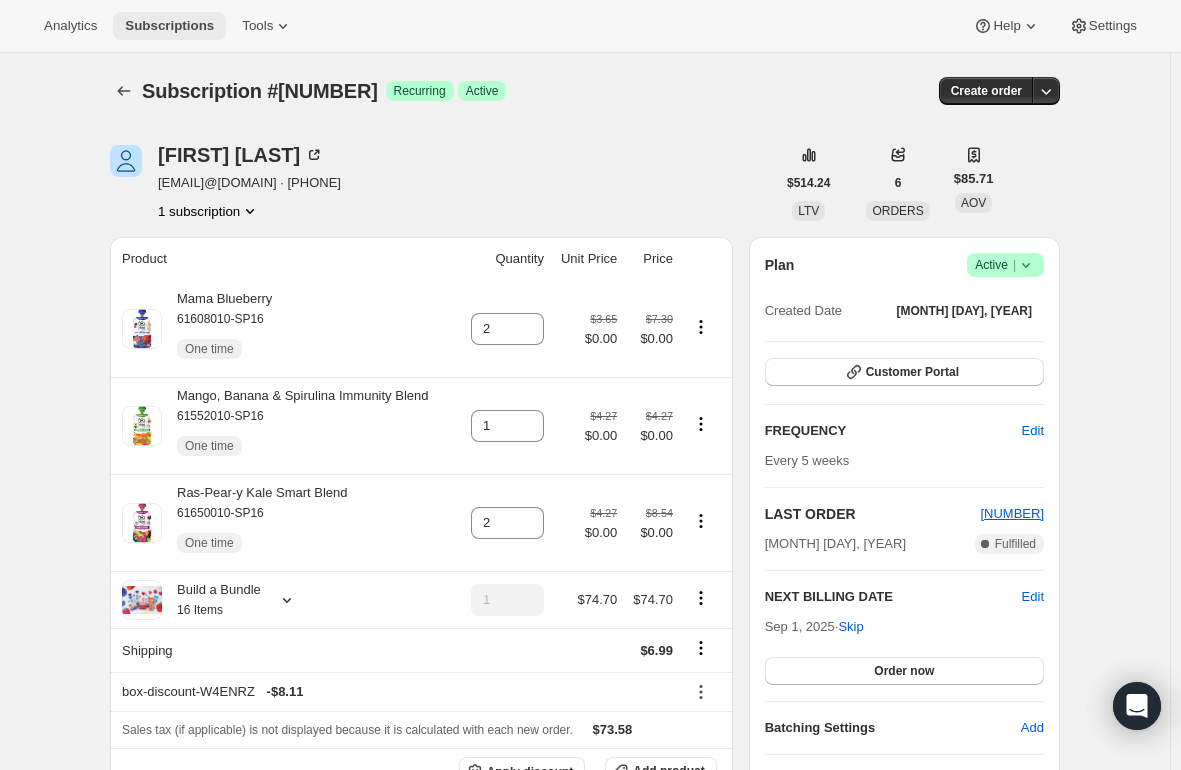 drag, startPoint x: 179, startPoint y: 27, endPoint x: 153, endPoint y: 17, distance: 27.856777 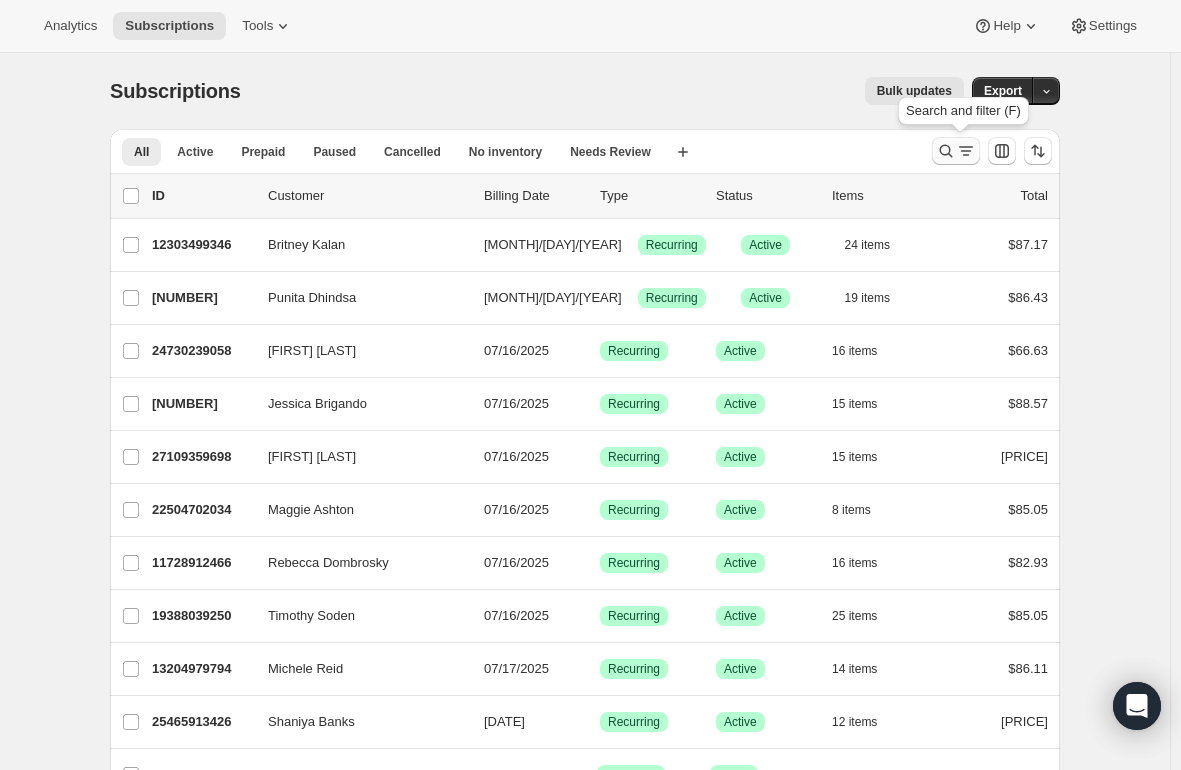 click 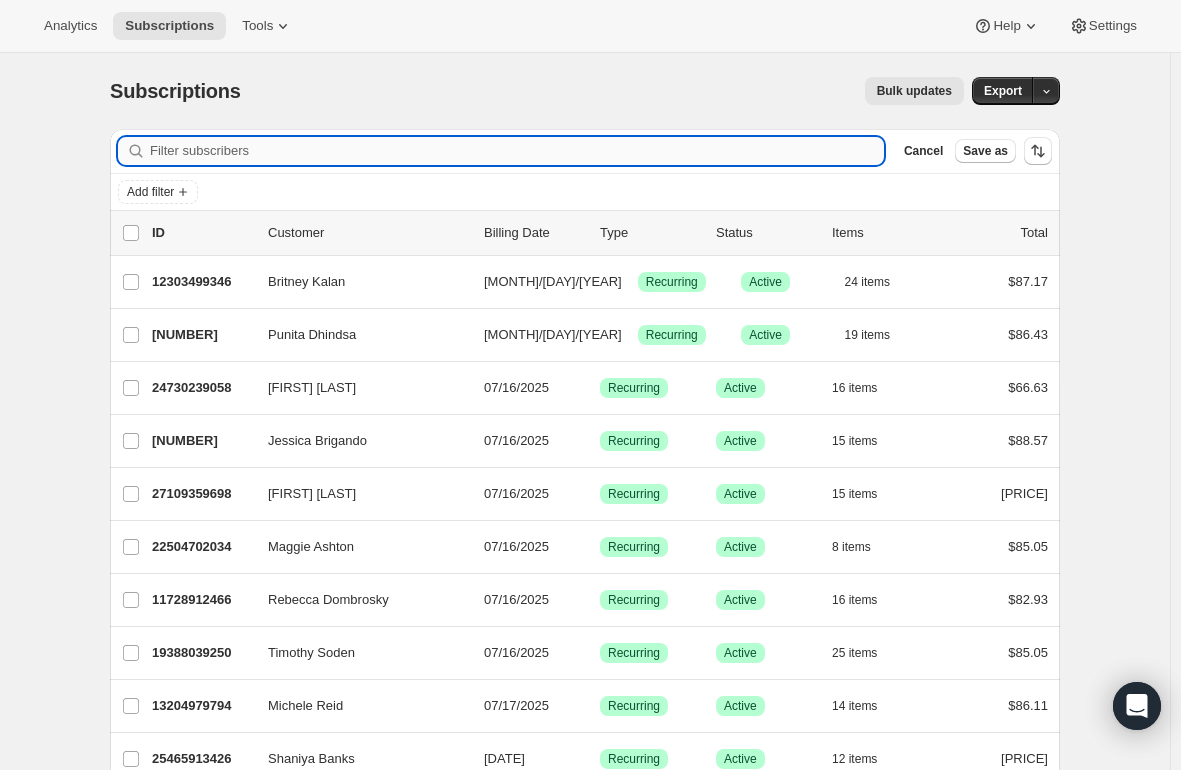 click on "Filter subscribers" at bounding box center (517, 151) 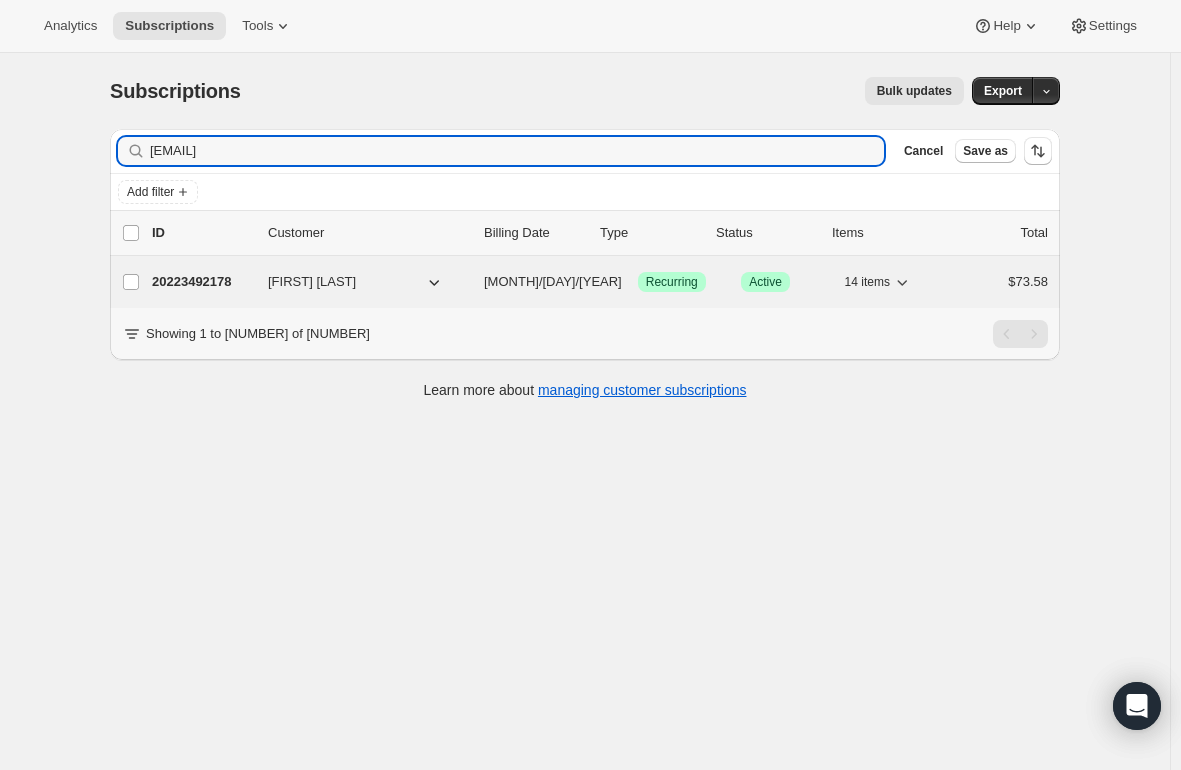 type on "djavier@salesforce.com" 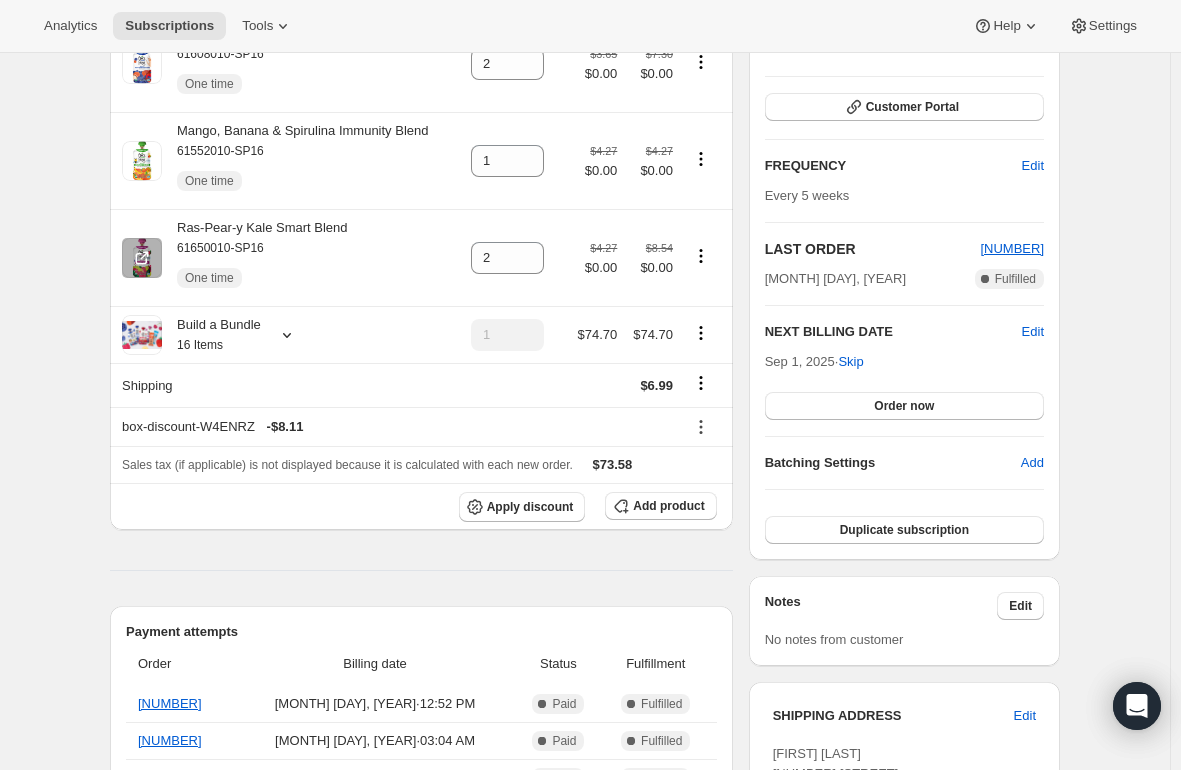 scroll, scrollTop: 300, scrollLeft: 0, axis: vertical 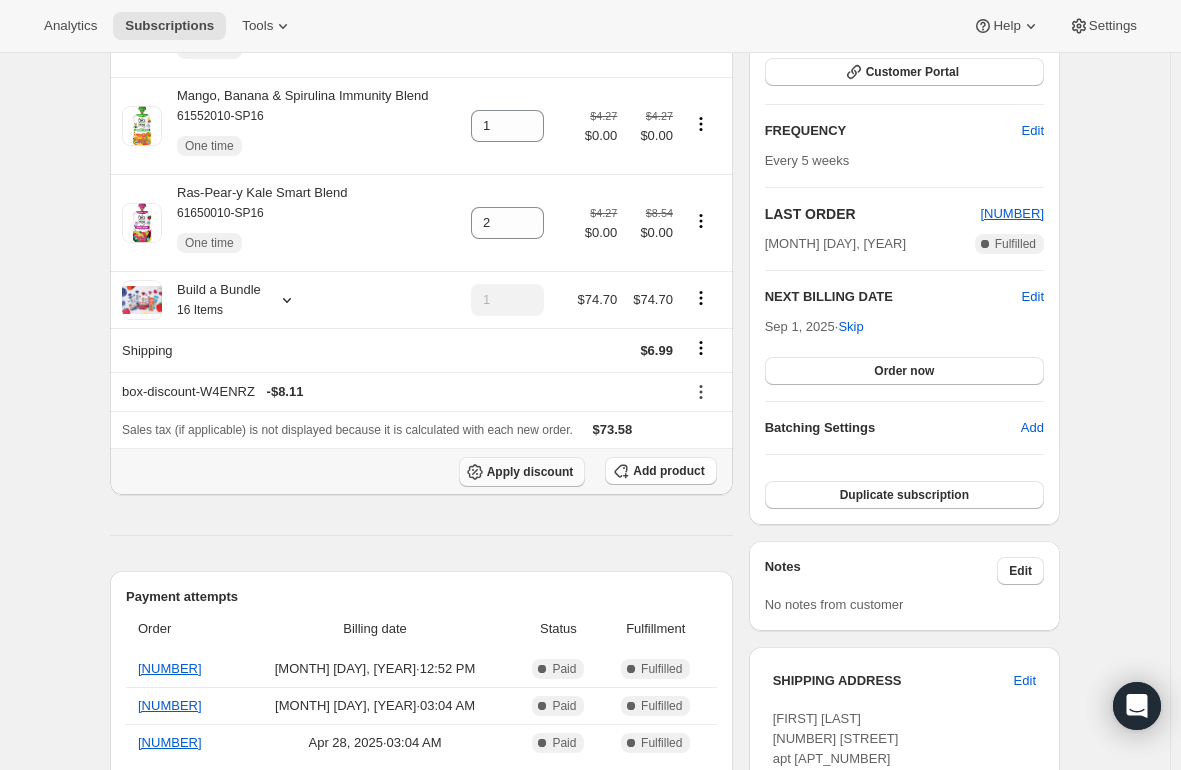 click on "Apply discount" at bounding box center [530, 472] 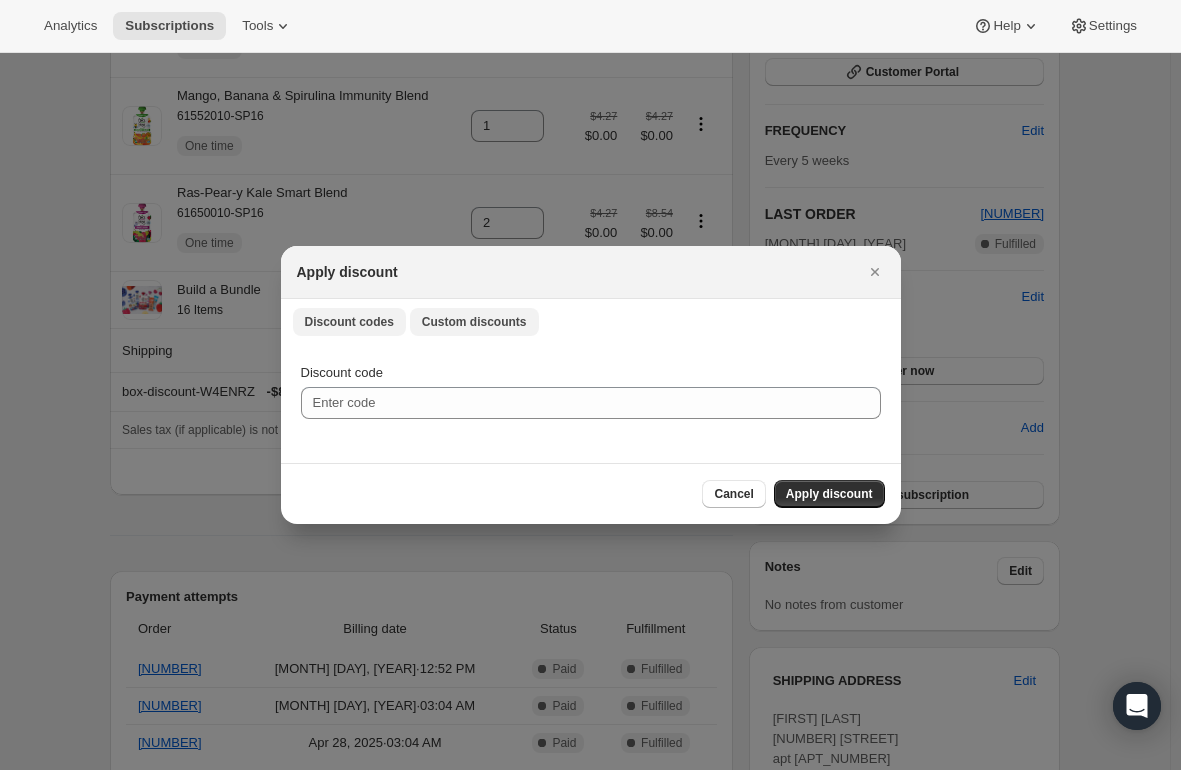 click on "Custom discounts" at bounding box center (474, 322) 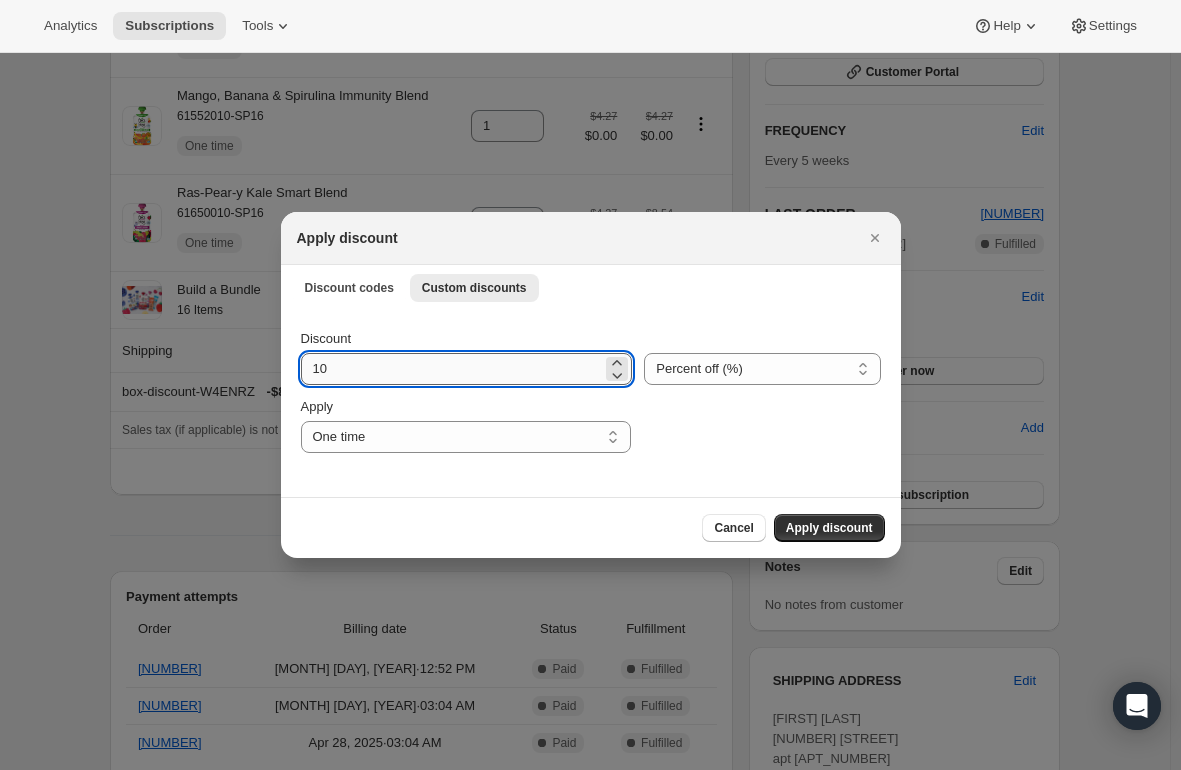 click on "10" at bounding box center [452, 369] 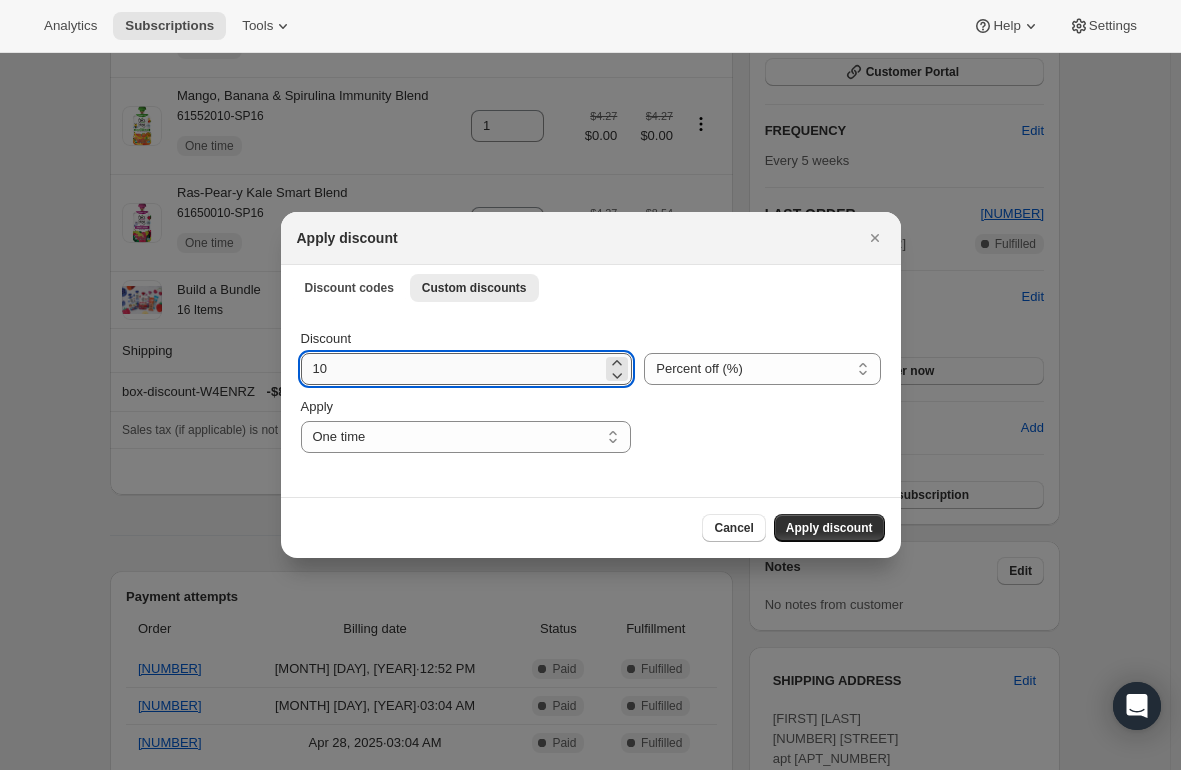 type on "1" 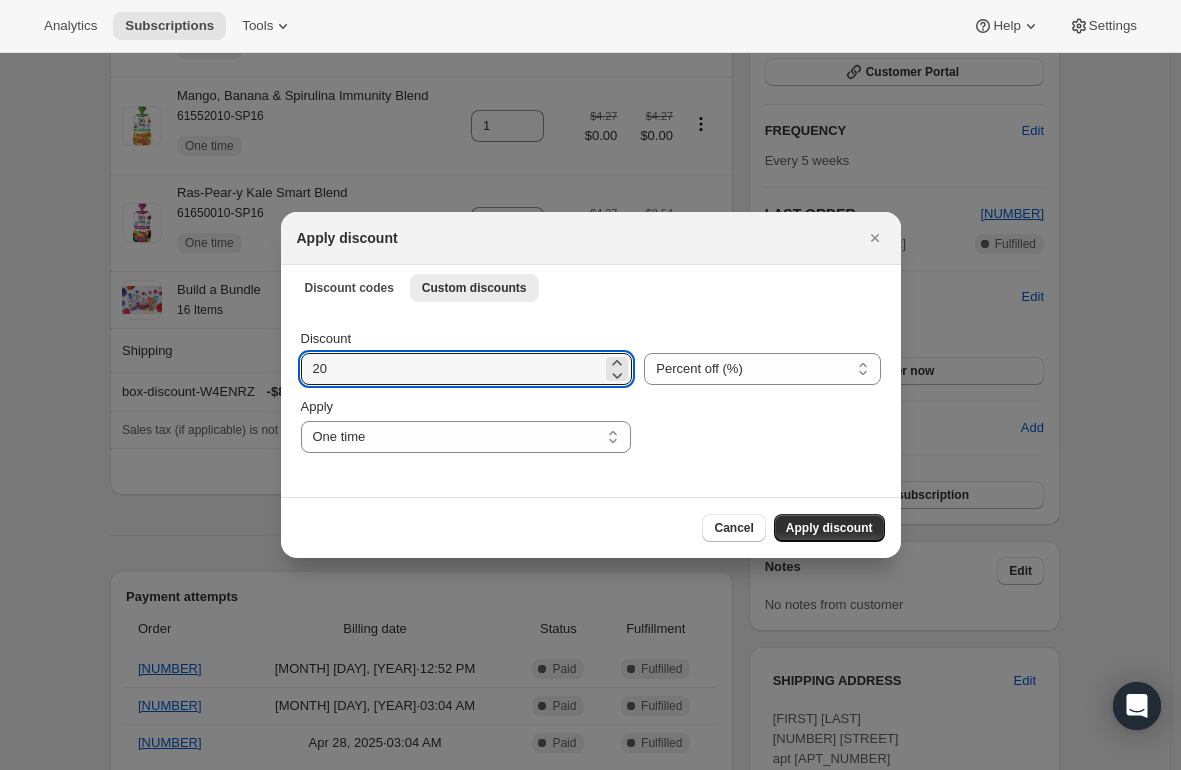 type on "20" 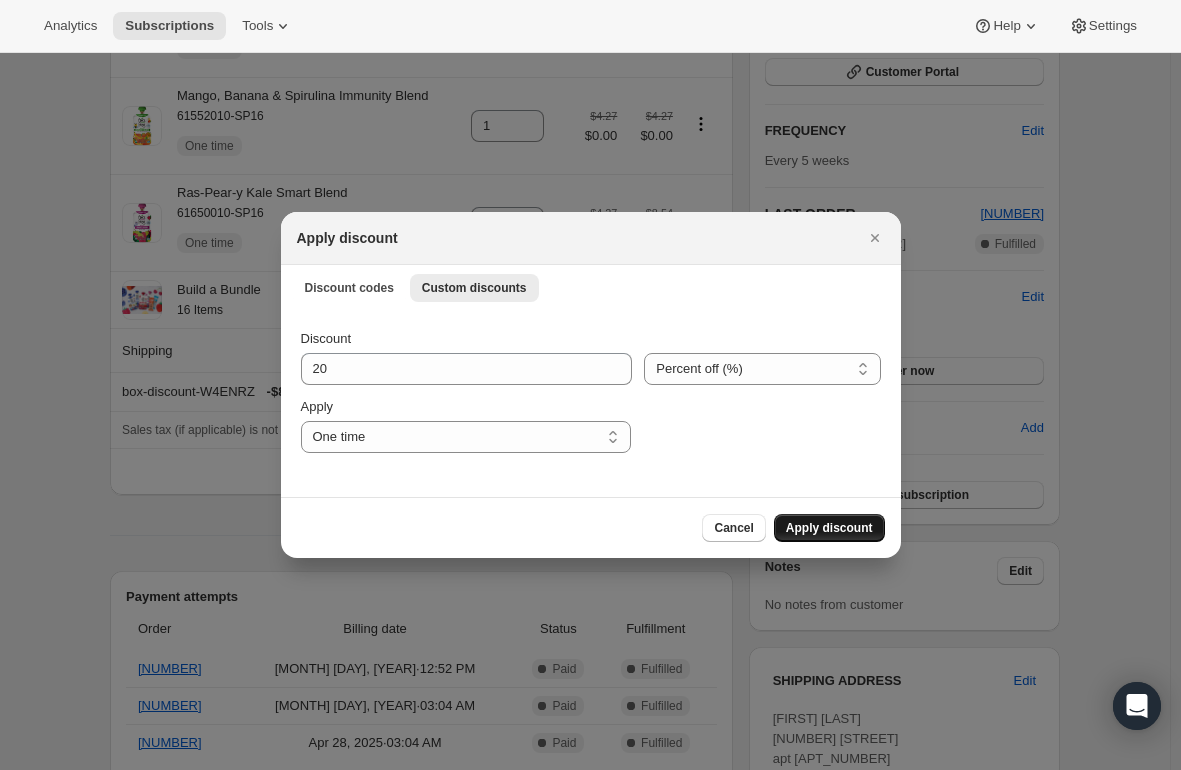 click on "Apply discount" at bounding box center (829, 528) 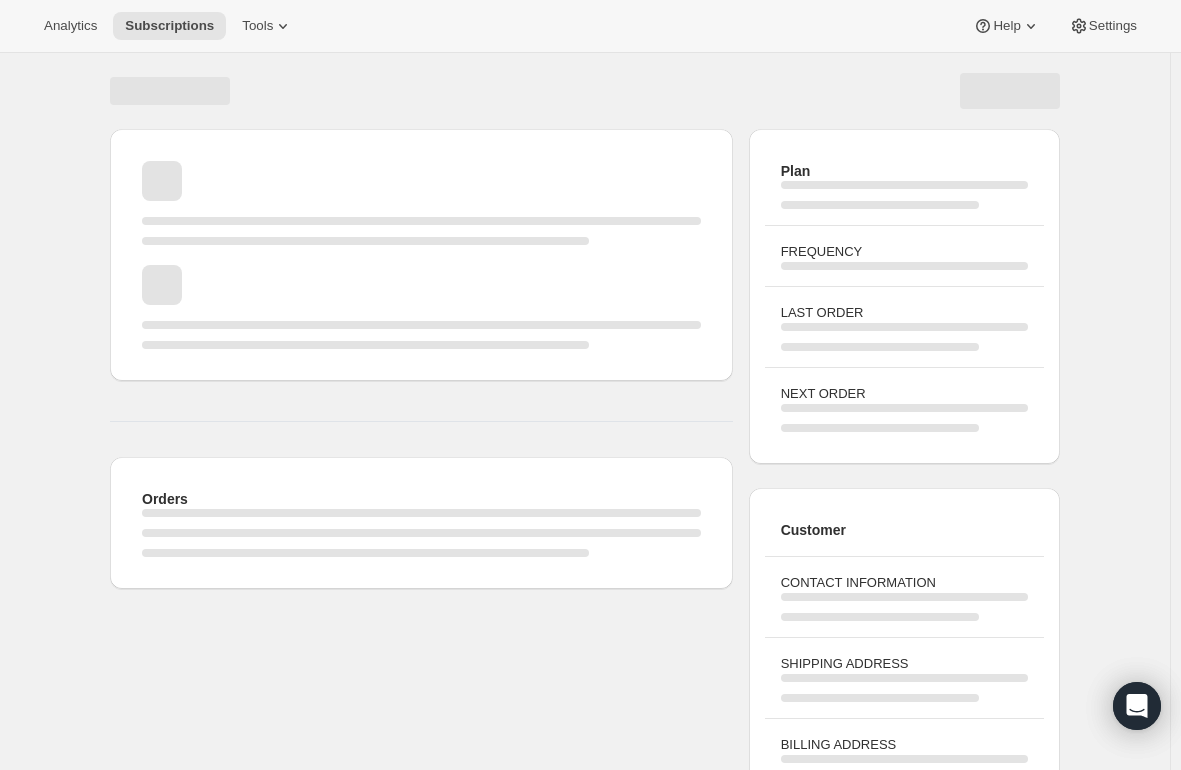 scroll, scrollTop: 134, scrollLeft: 0, axis: vertical 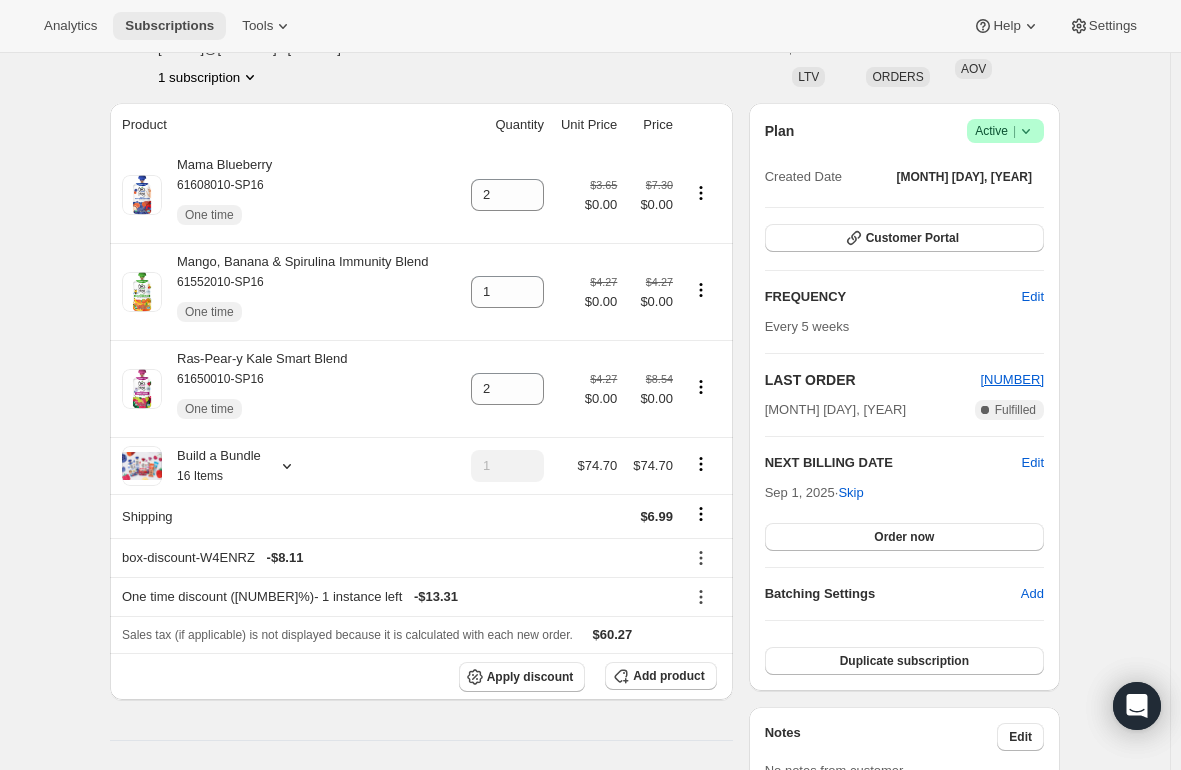 click on "Subscriptions" at bounding box center [169, 26] 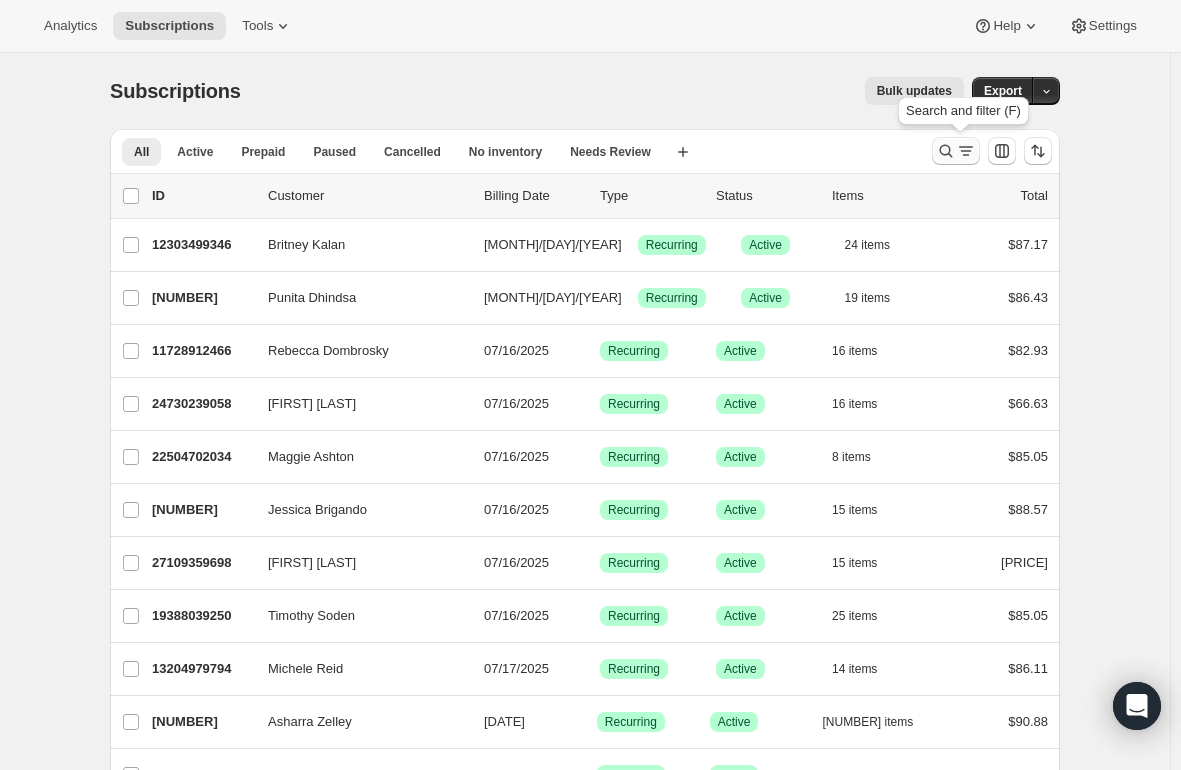 click 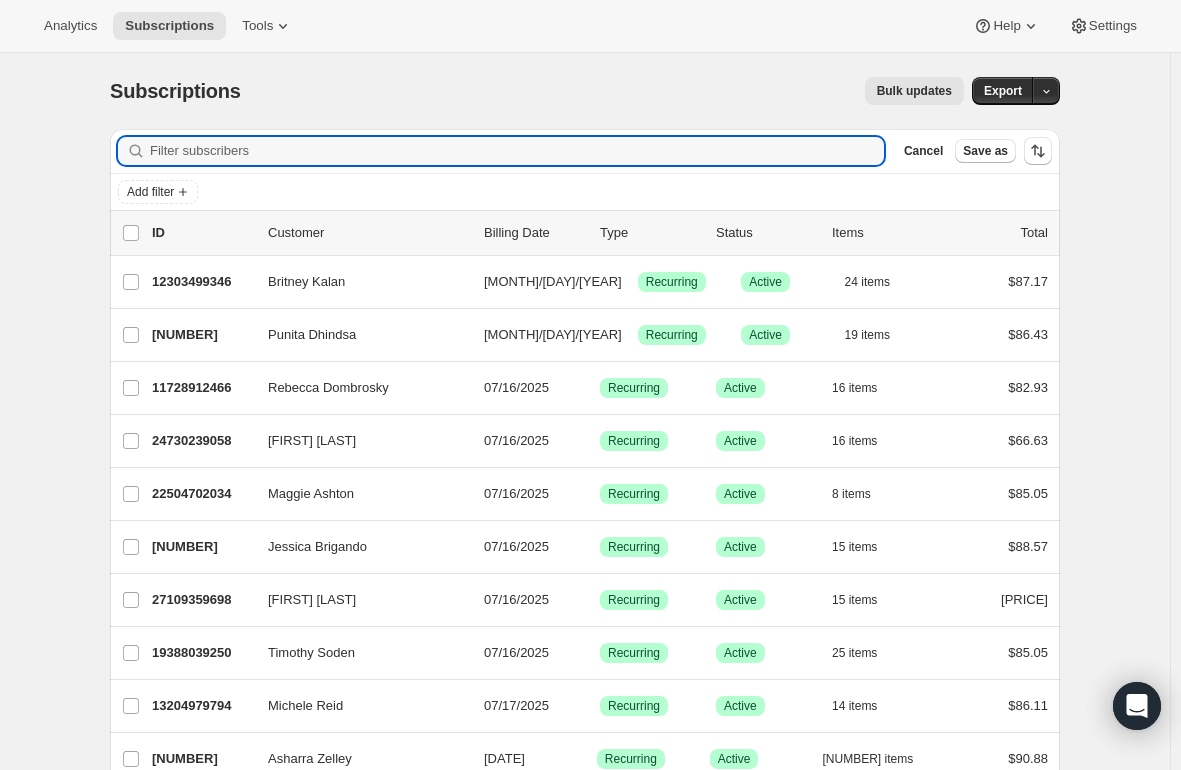 click on "Filter subscribers Cancel Save as" at bounding box center (585, 151) 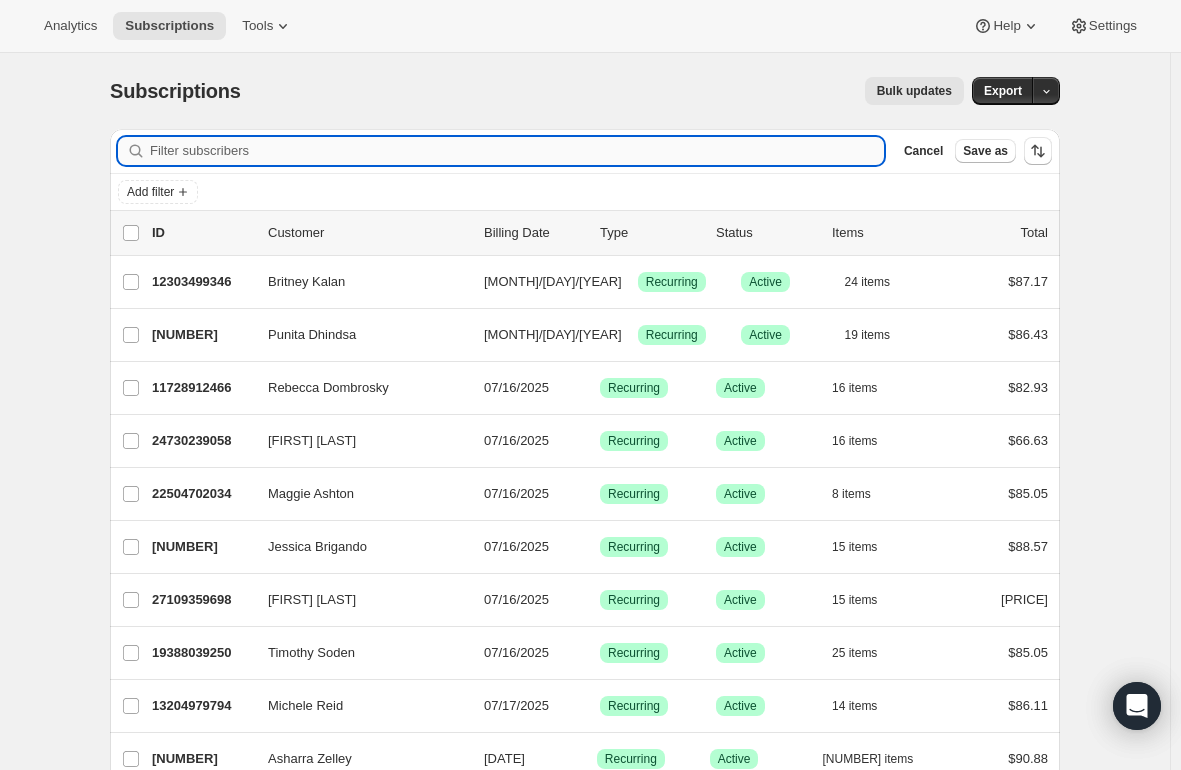 click on "Filter subscribers" at bounding box center [517, 151] 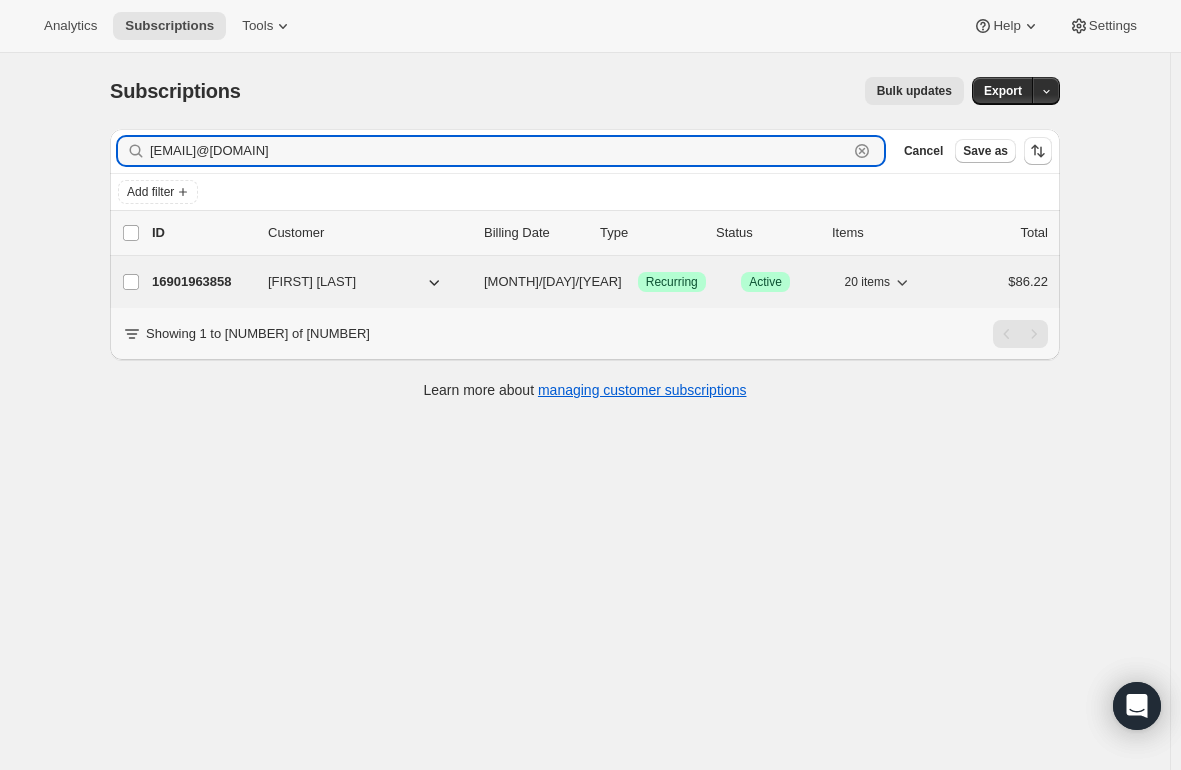 type on "hayly.humphreys@gmail.com" 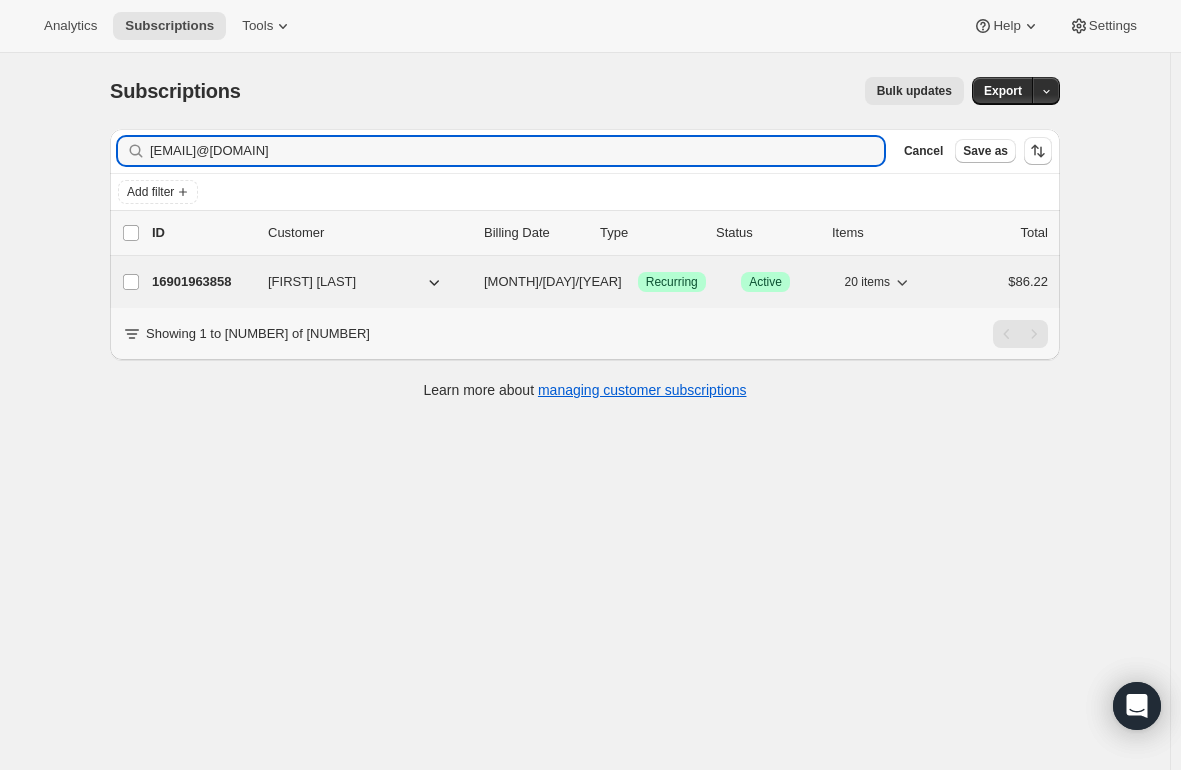 click on "16901963858" at bounding box center (202, 282) 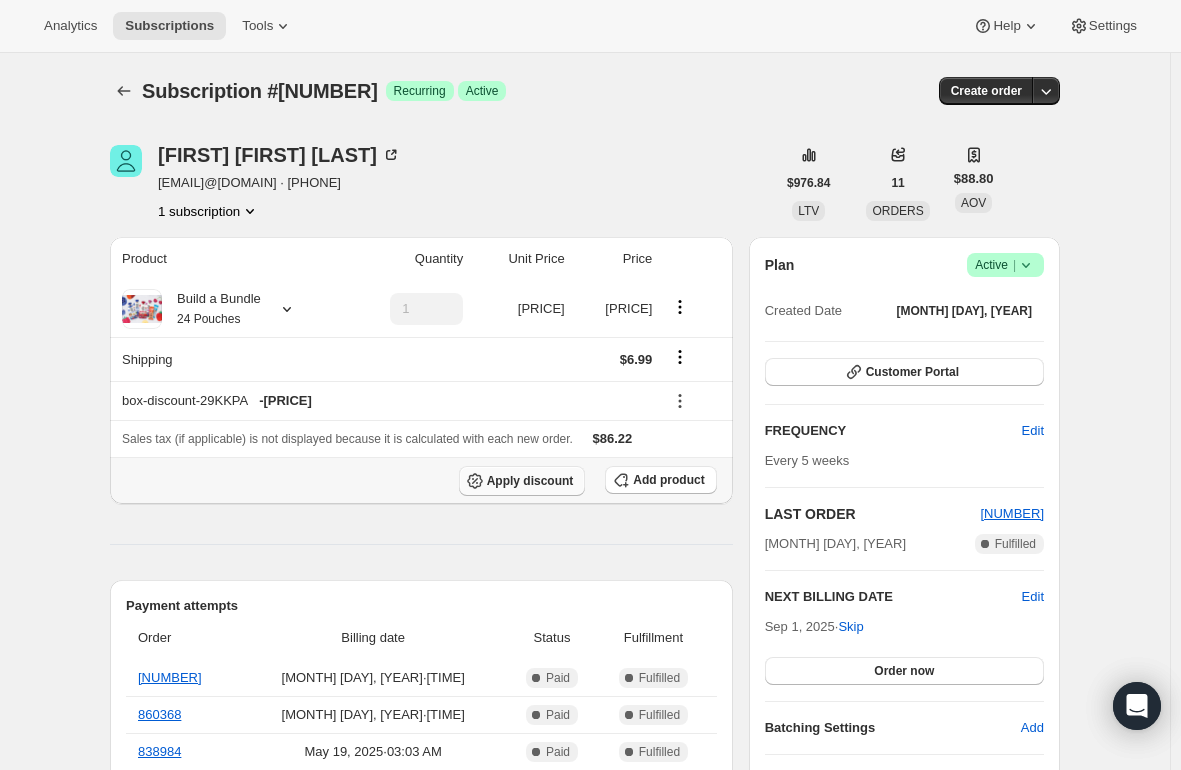 click on "Apply discount" at bounding box center (530, 481) 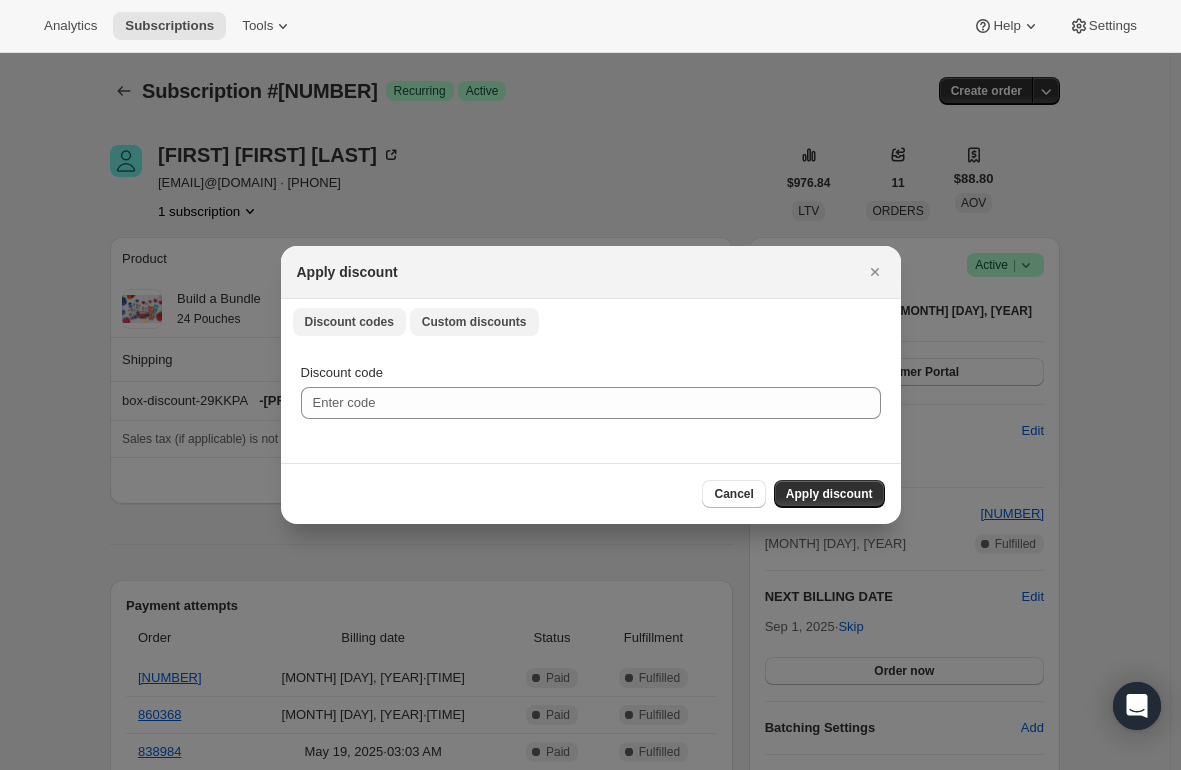 click on "Custom discounts" at bounding box center [474, 322] 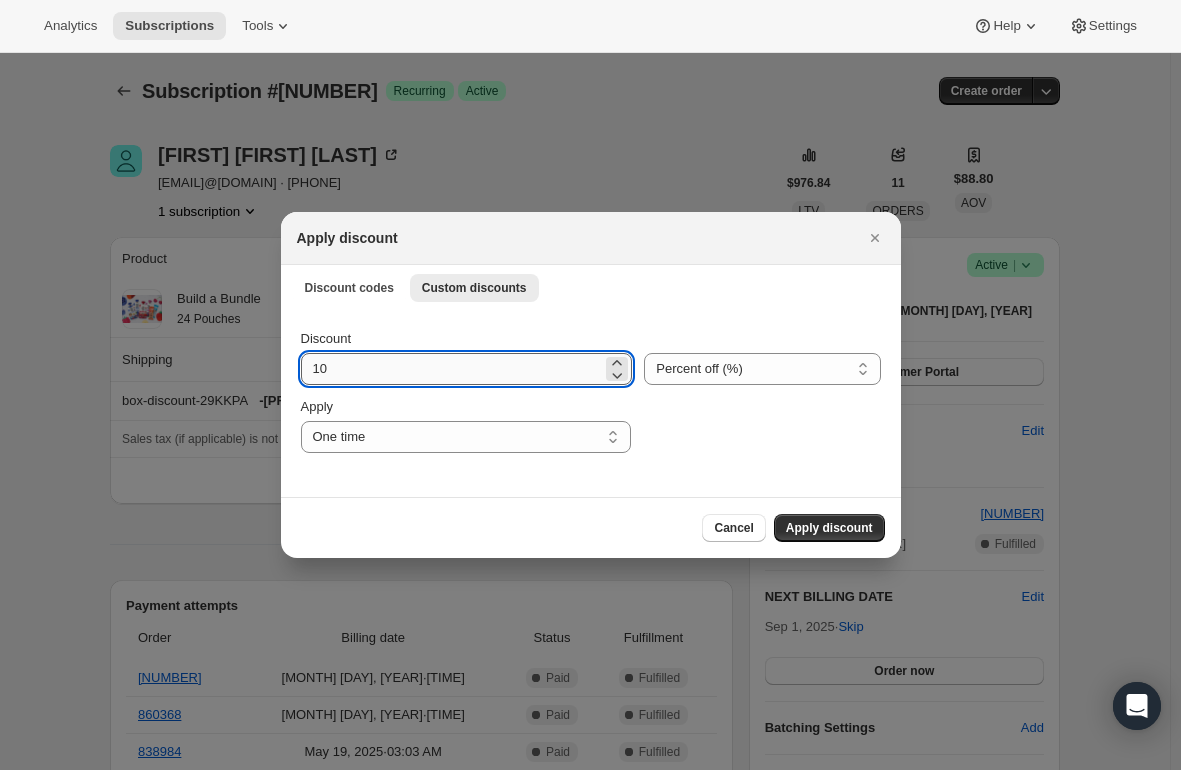 click on "10" at bounding box center (452, 369) 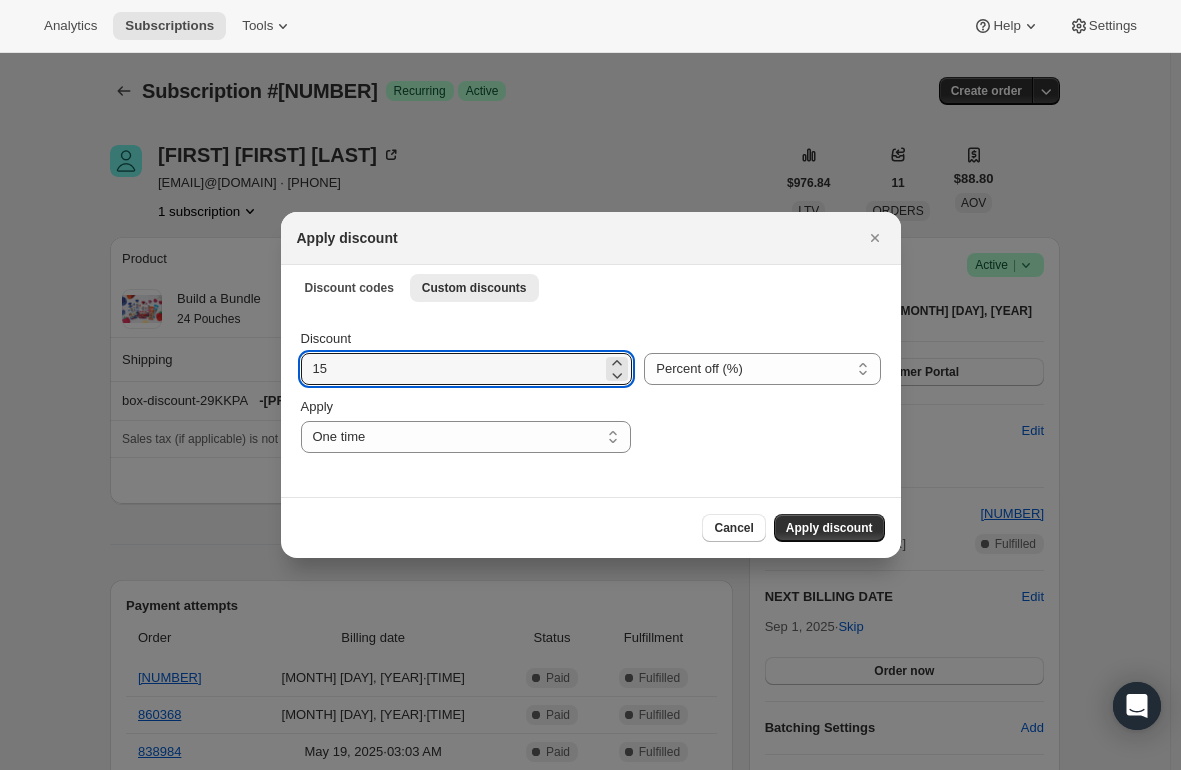 type on "15" 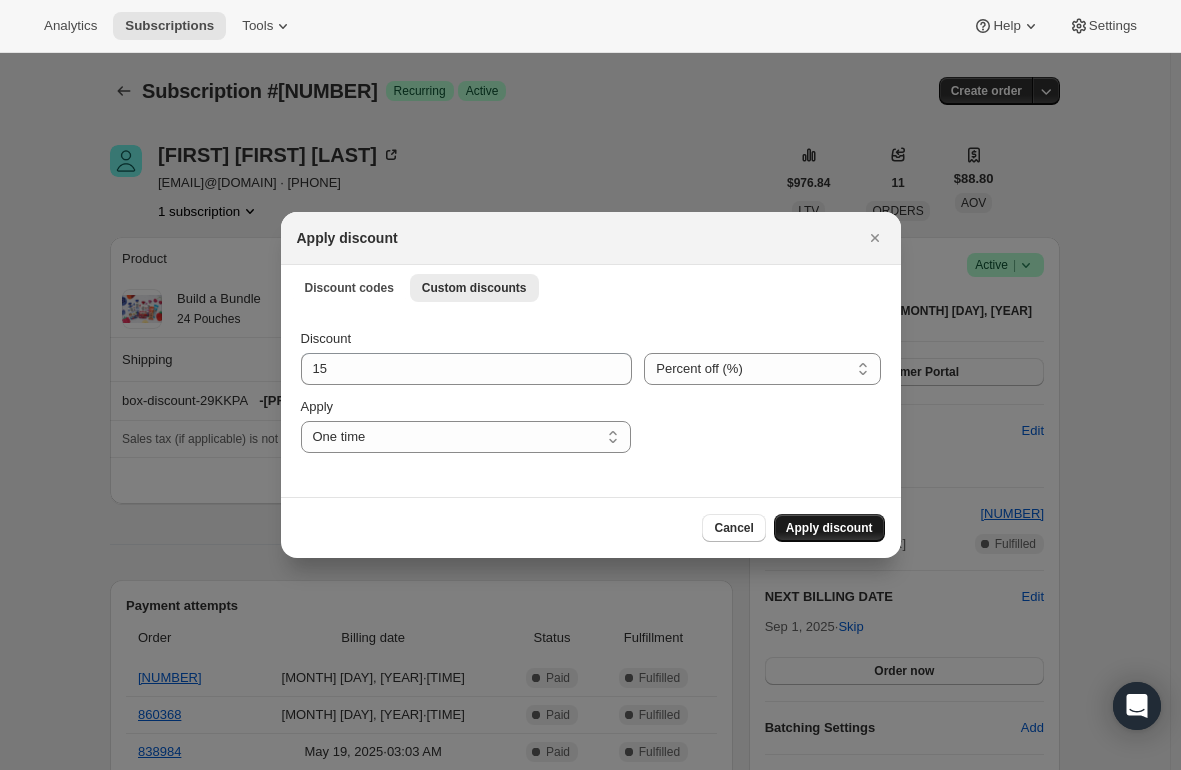 click on "Apply discount" at bounding box center [829, 528] 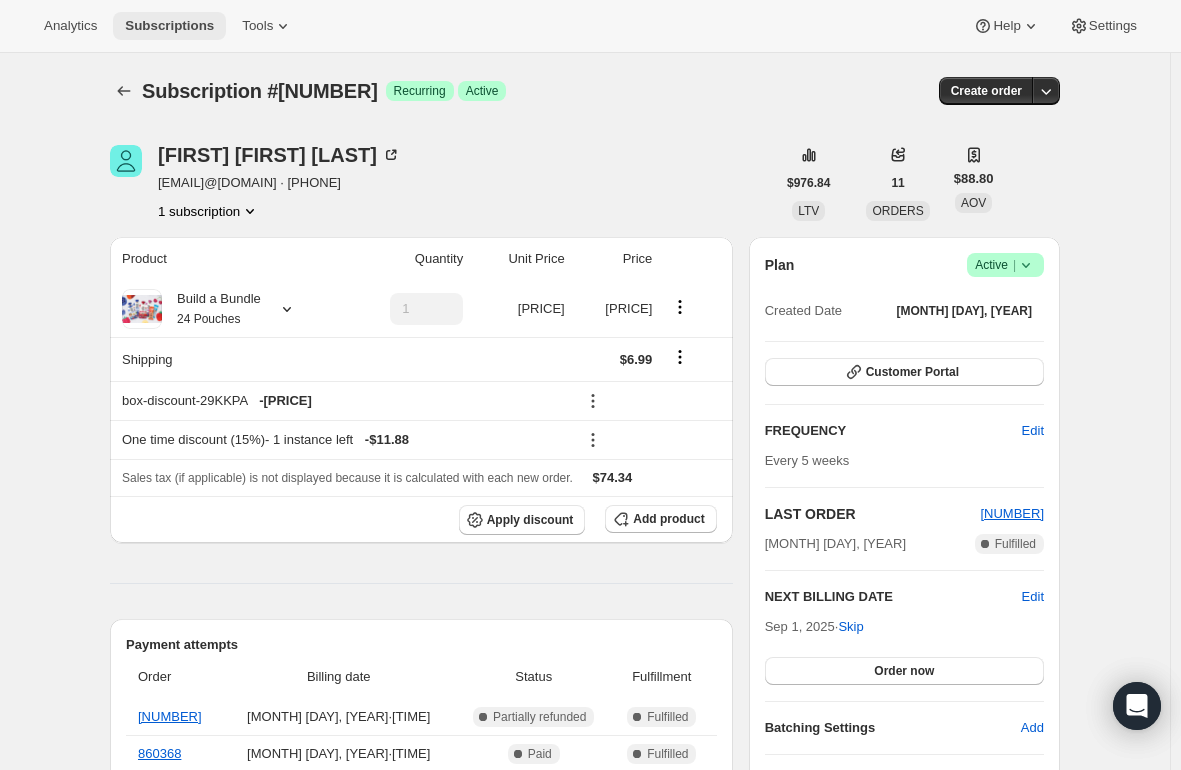 click on "Subscriptions" at bounding box center (169, 26) 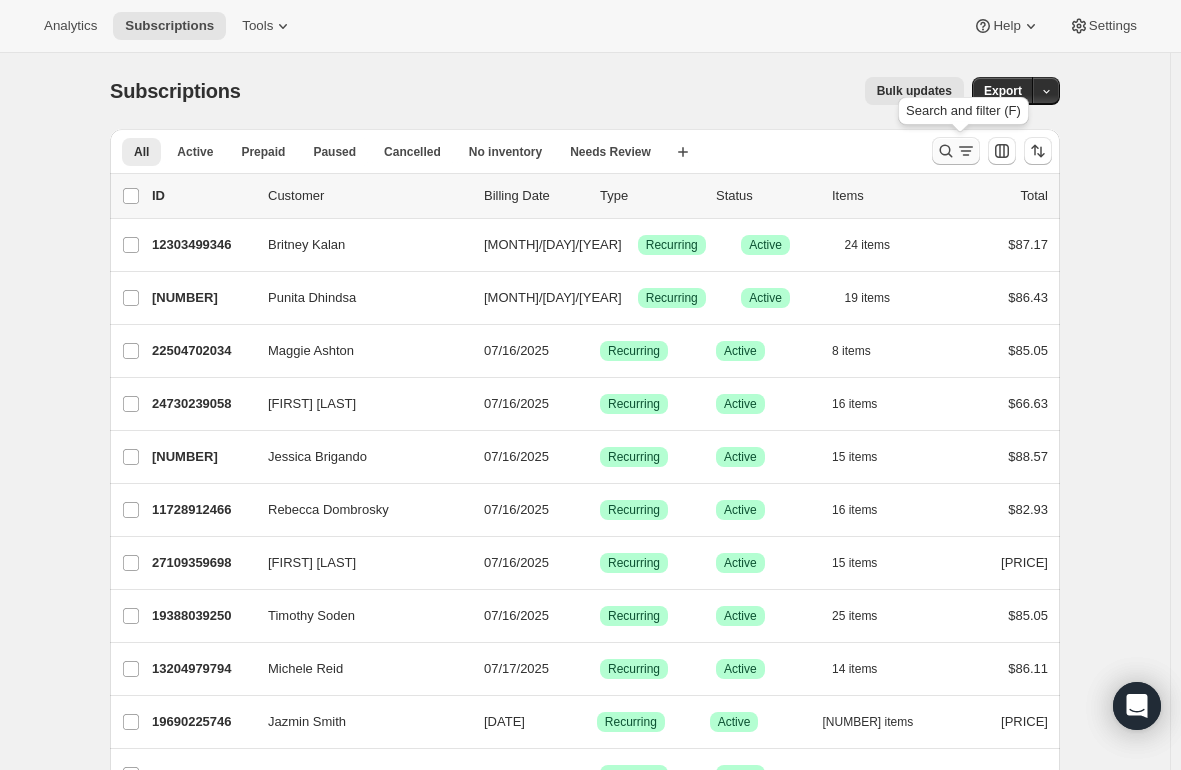 click 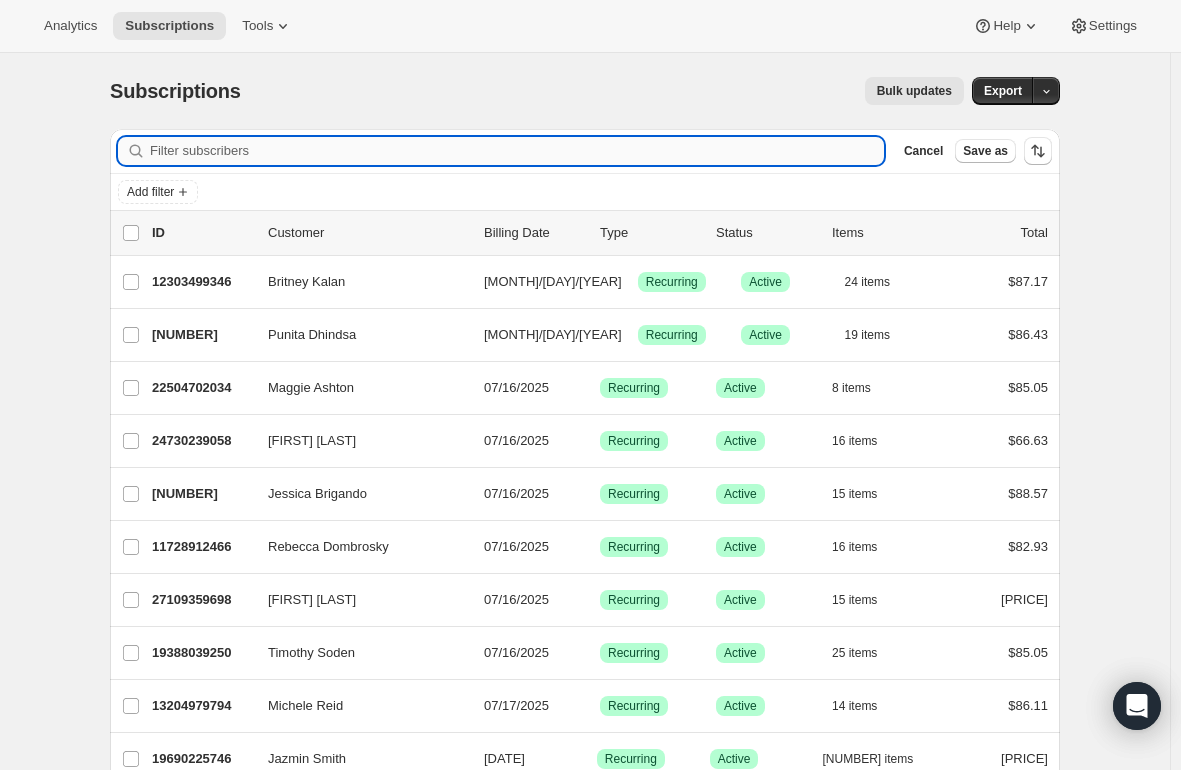 click on "Filter subscribers" at bounding box center (517, 151) 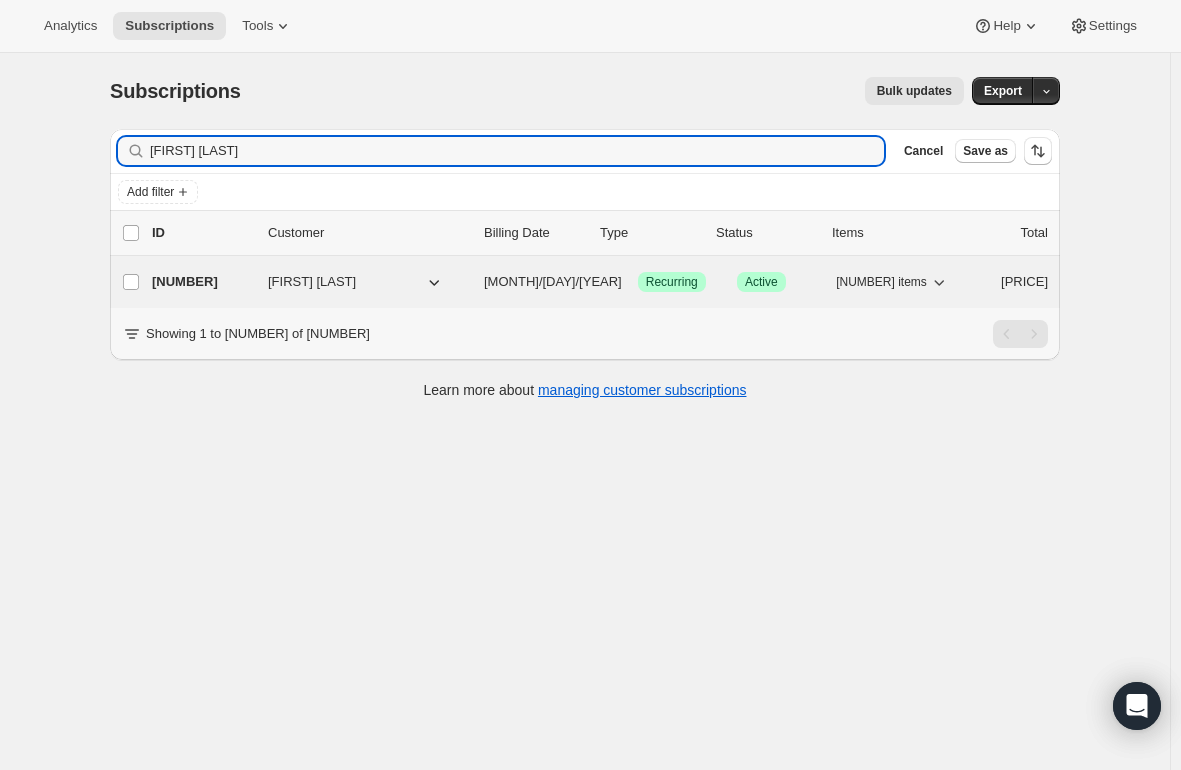 type on "Haley Porter" 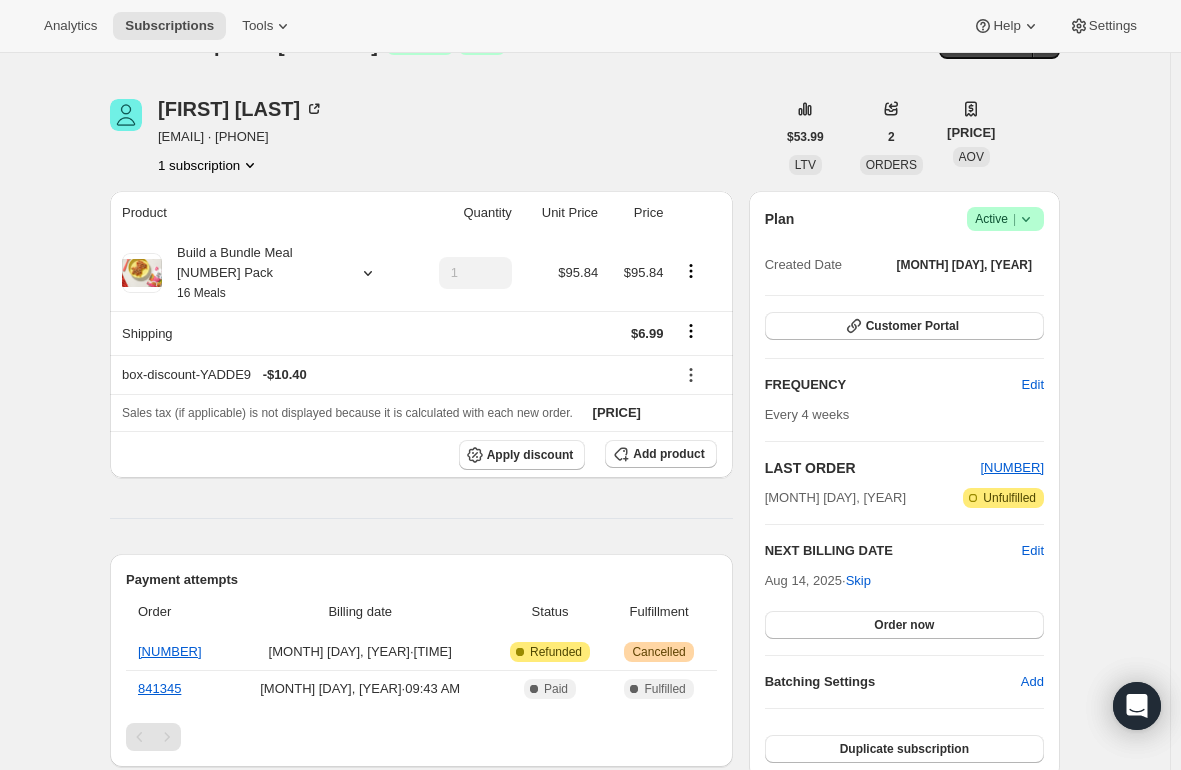 scroll, scrollTop: 0, scrollLeft: 0, axis: both 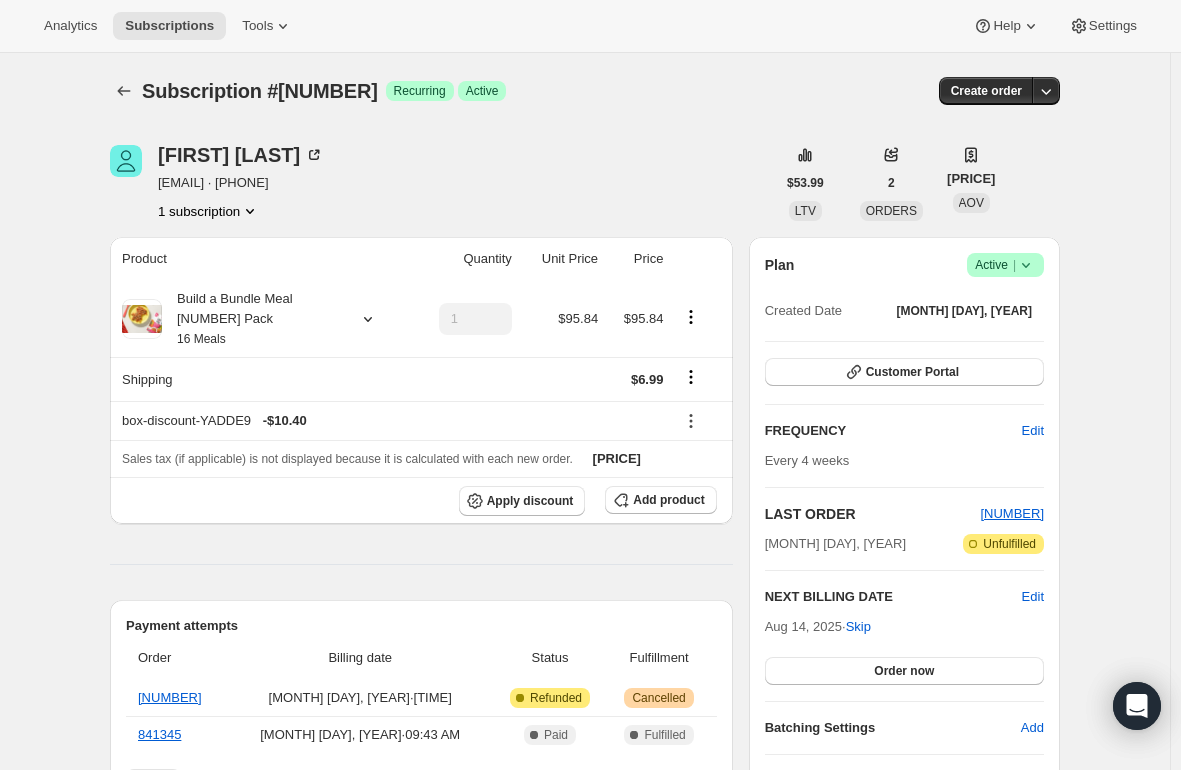 click on "hp960316@ohio.edu · +17407053730" at bounding box center [241, 183] 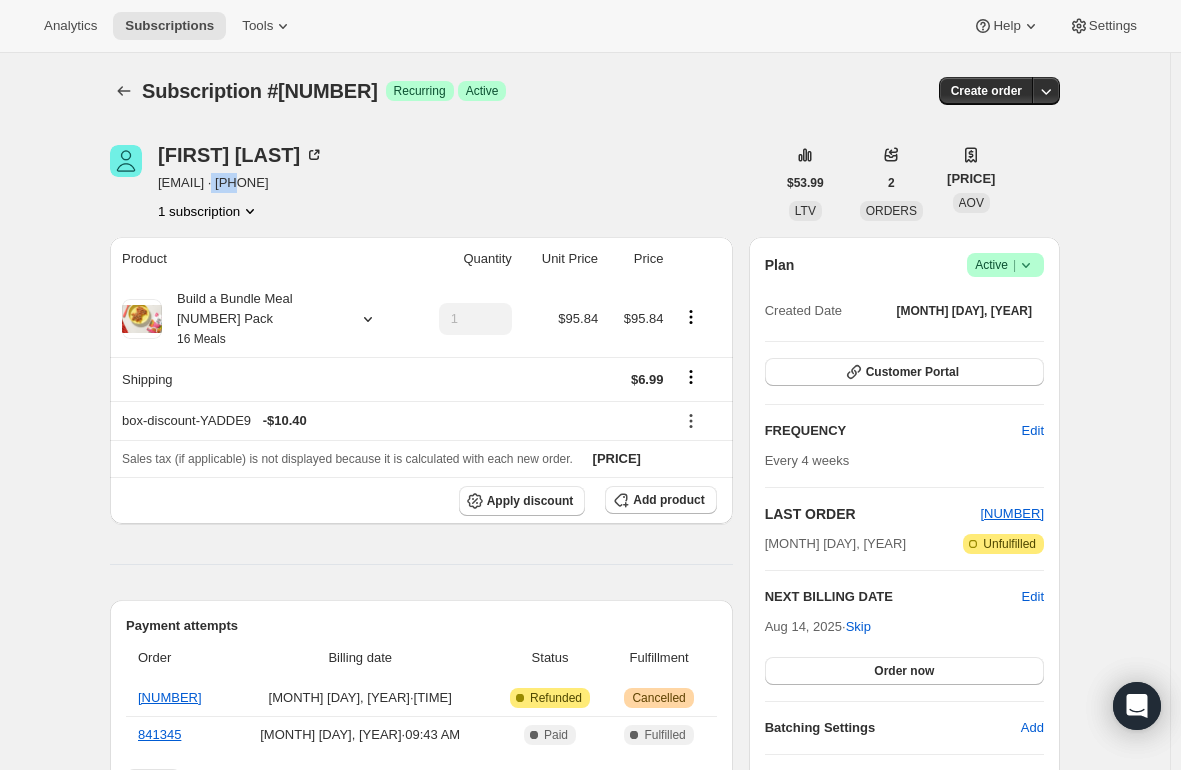 click on "hp960316@ohio.edu · +17407053730" at bounding box center [241, 183] 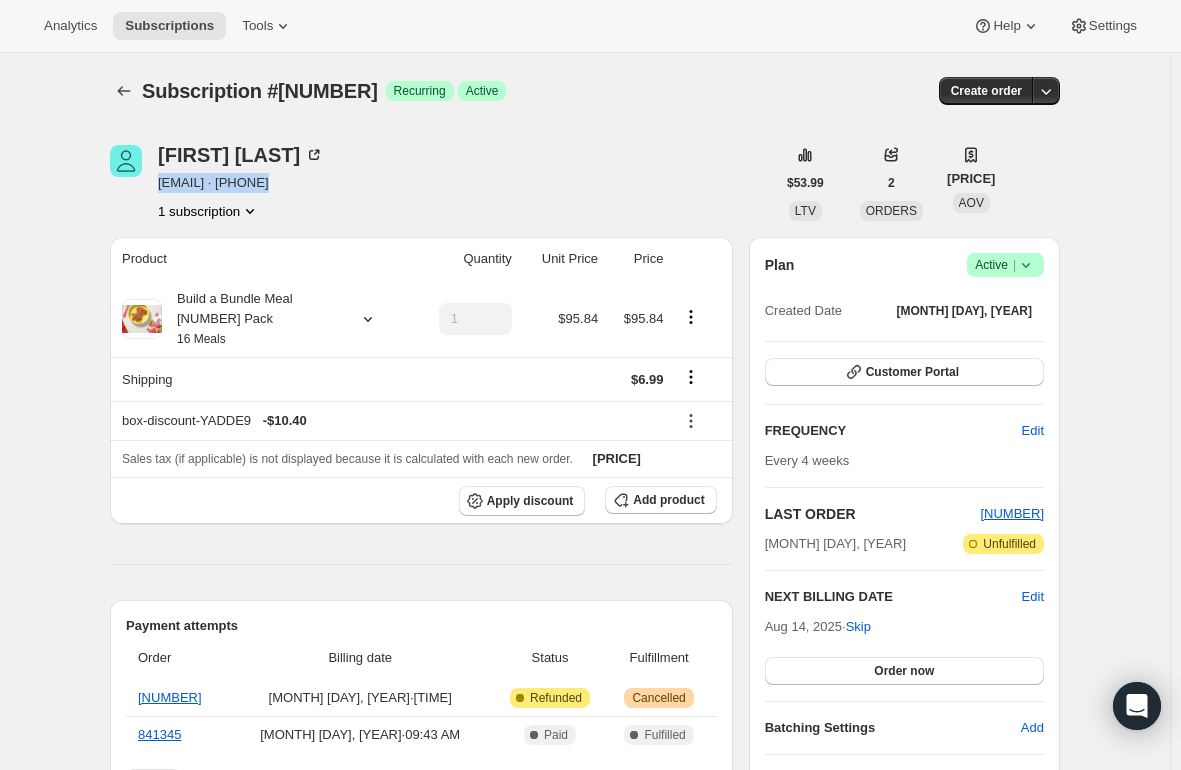 drag, startPoint x: 281, startPoint y: 185, endPoint x: 163, endPoint y: 189, distance: 118.06778 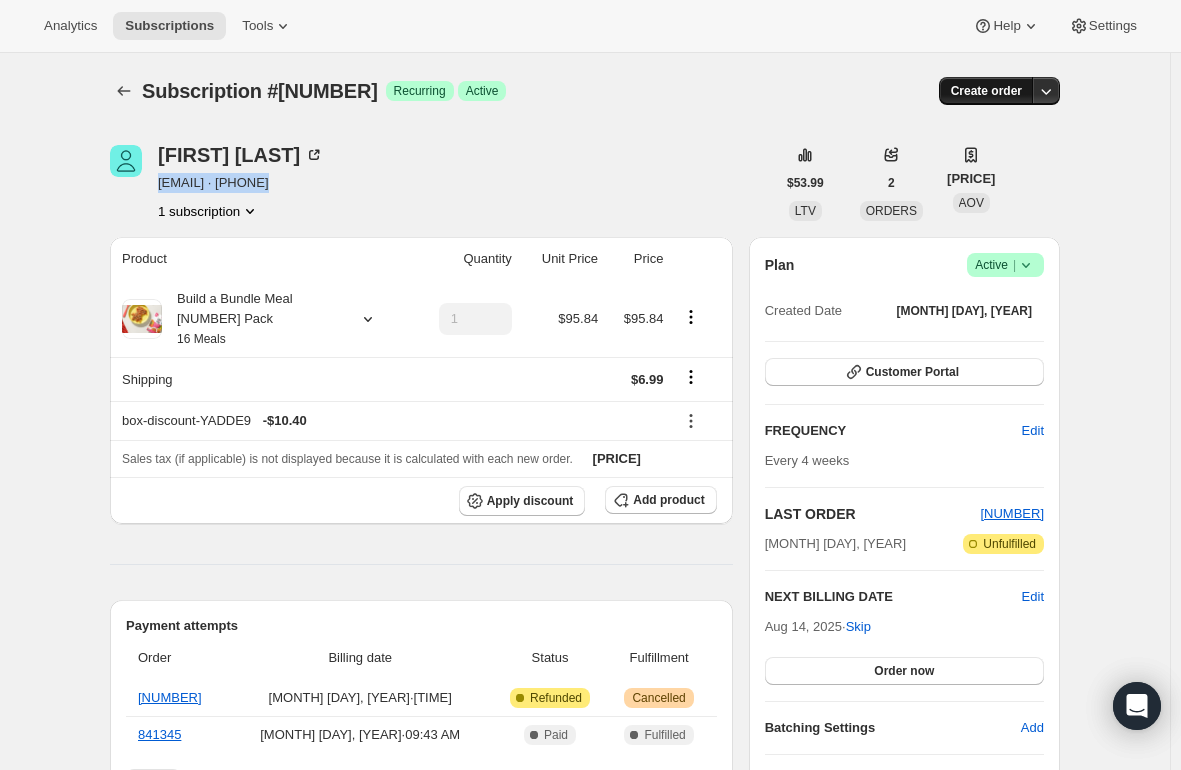 click on "Create order" at bounding box center (986, 91) 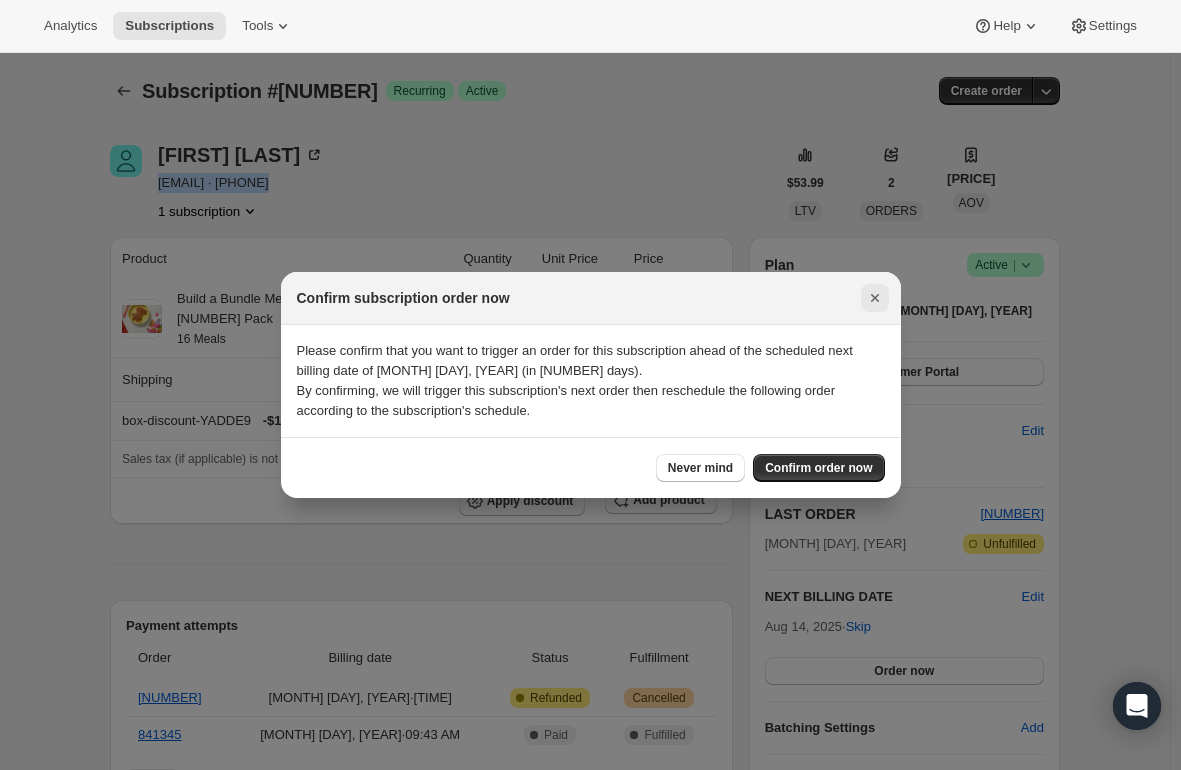 click 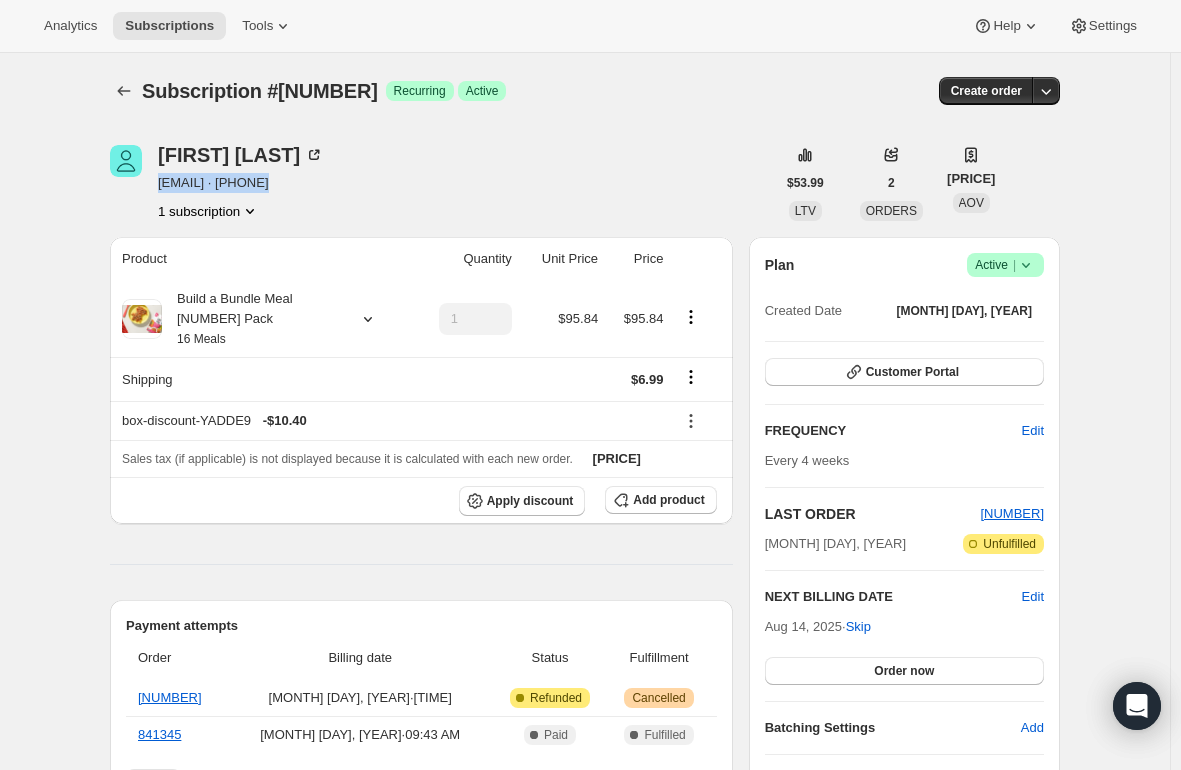 click 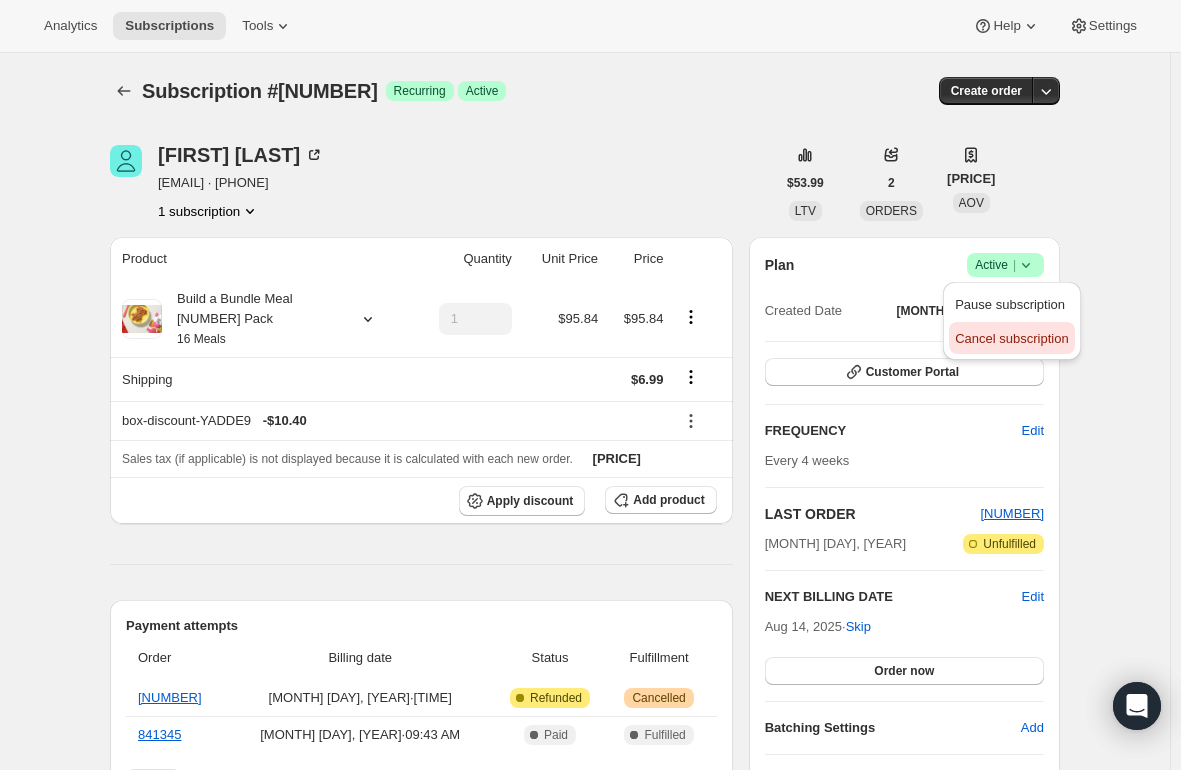 click on "Cancel subscription" at bounding box center [1011, 338] 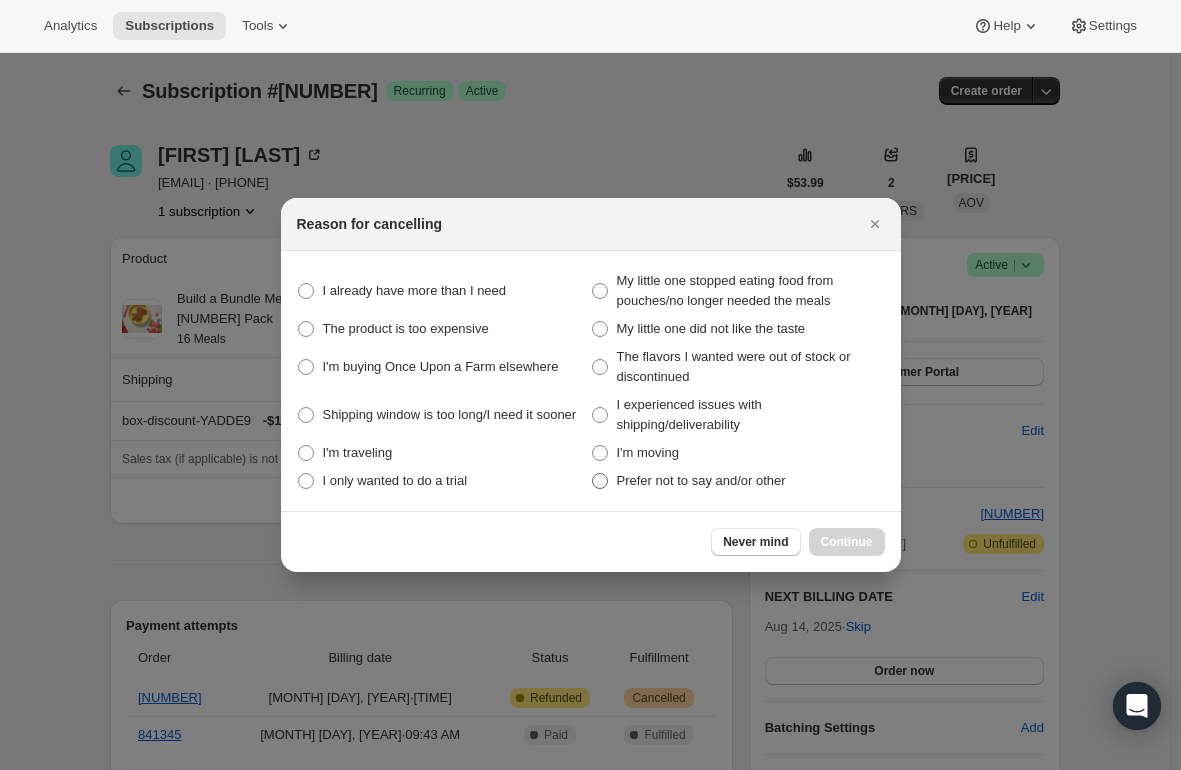 click at bounding box center [600, 481] 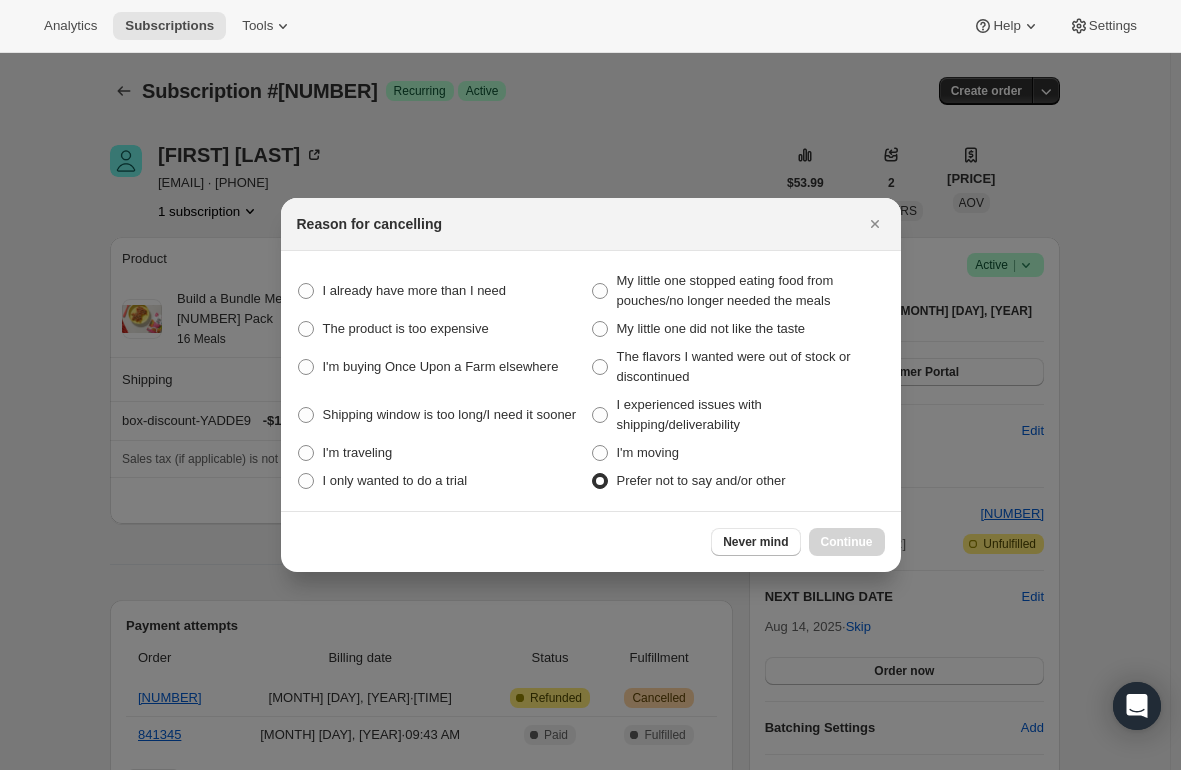 radio on "true" 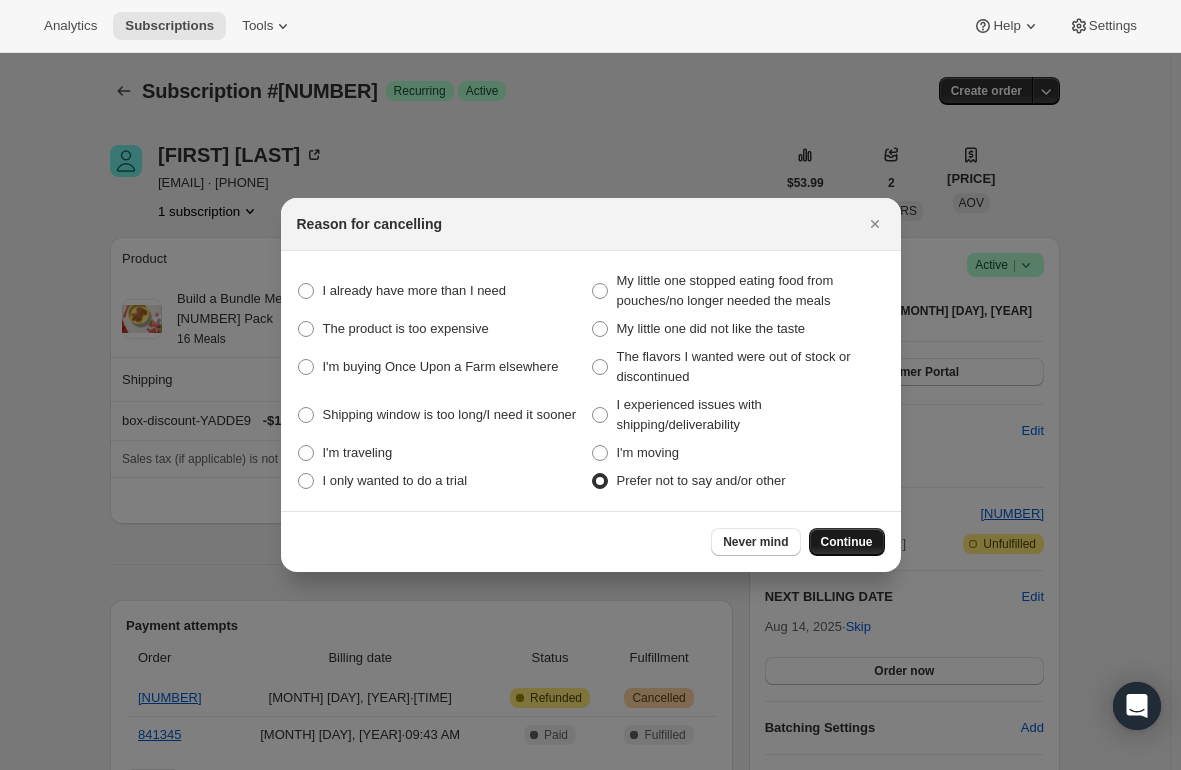 click on "Continue" at bounding box center [847, 542] 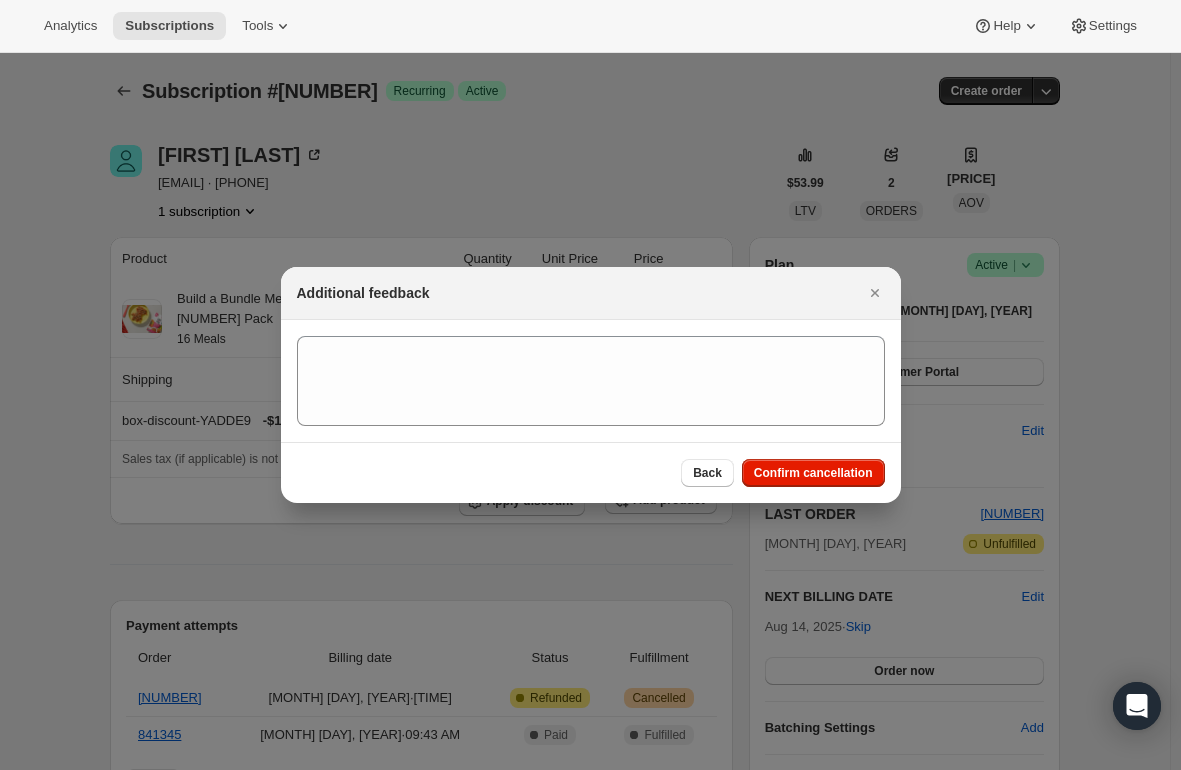 click at bounding box center [591, 381] 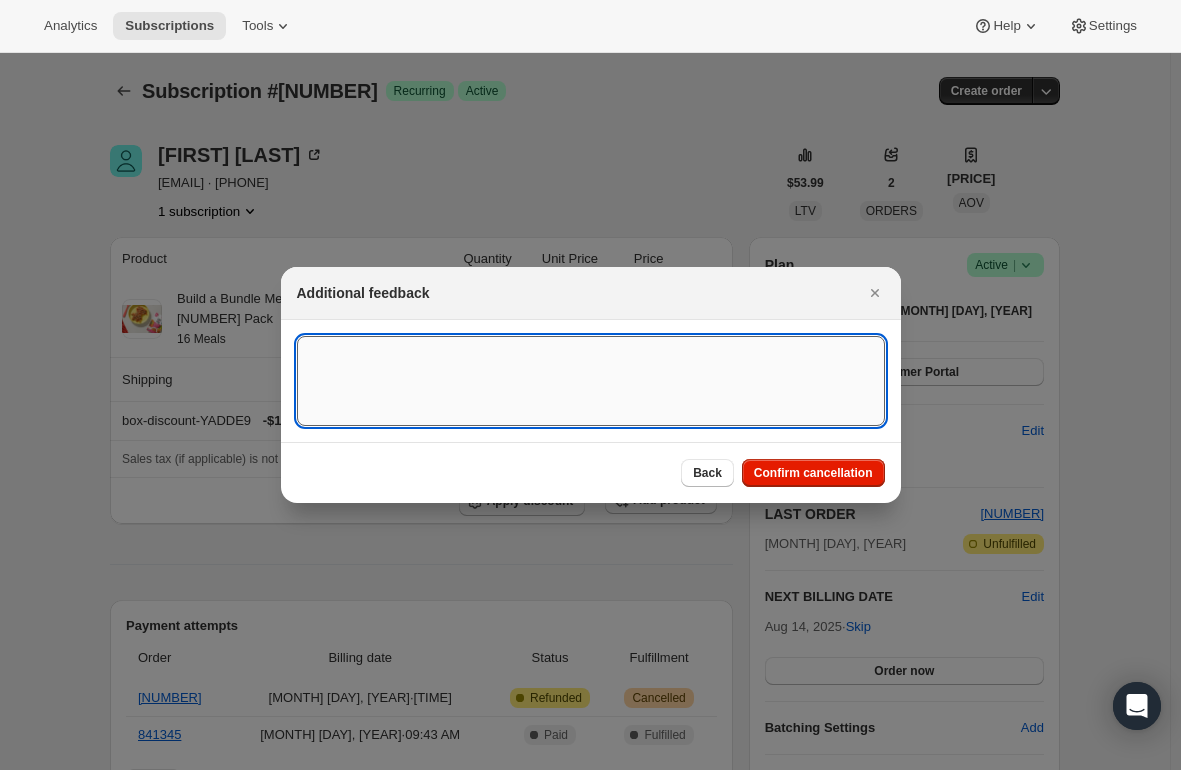 click at bounding box center [591, 381] 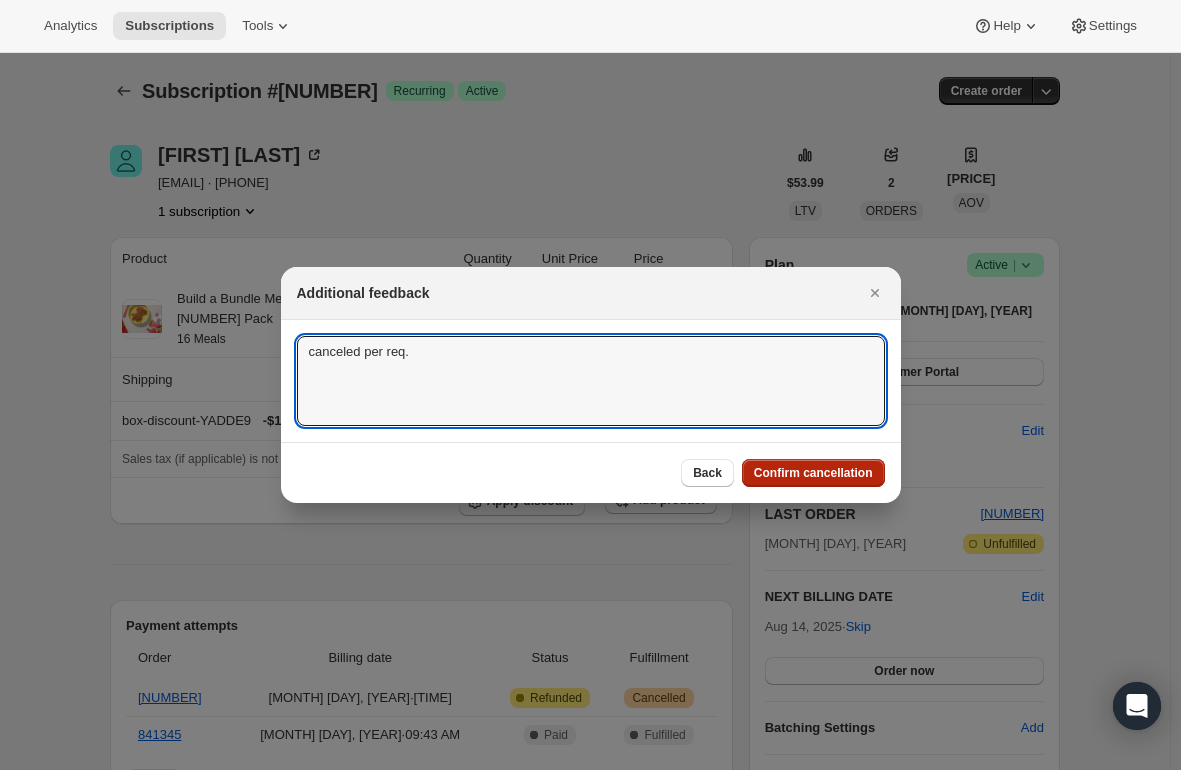 type on "canceled per req." 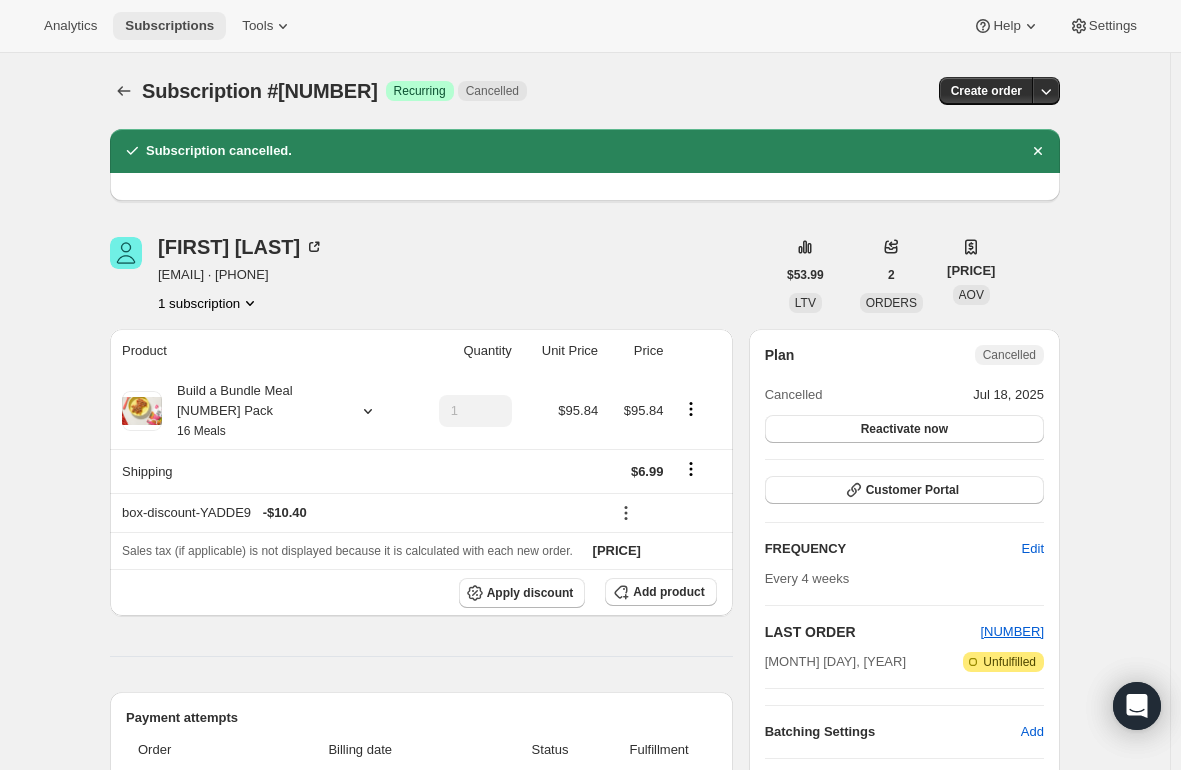 click on "Subscriptions" at bounding box center (169, 26) 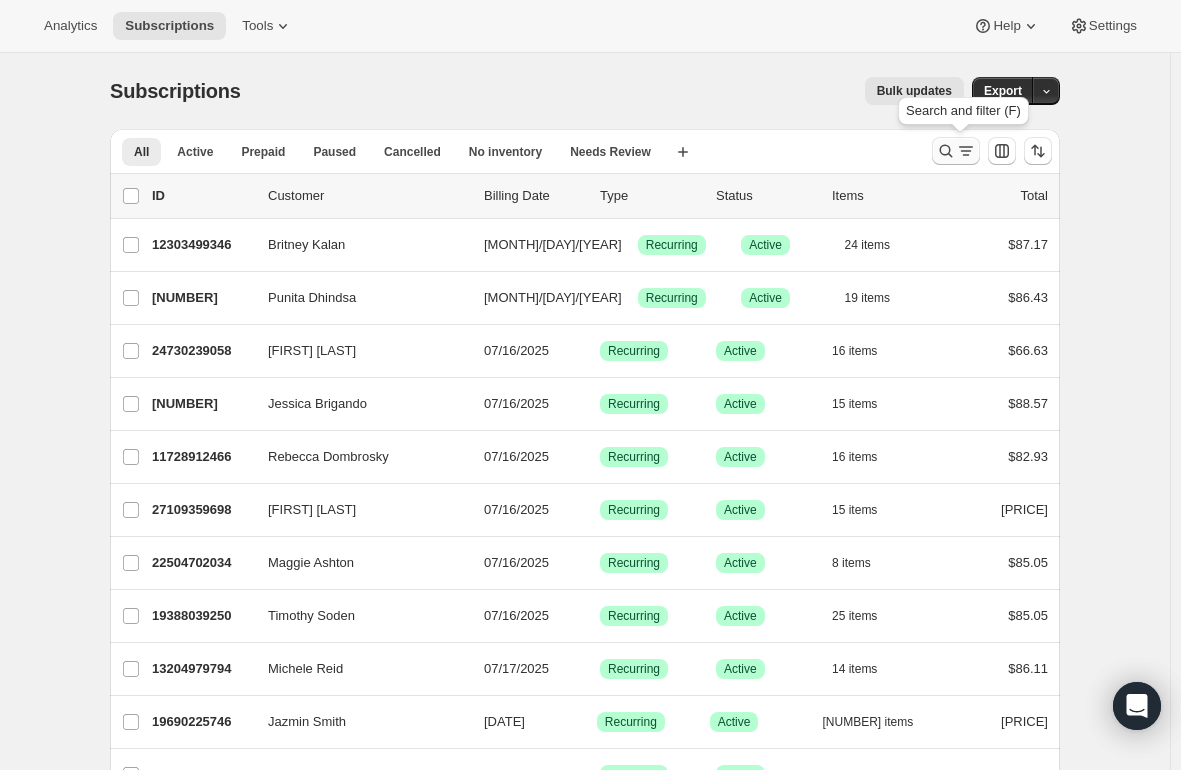 click 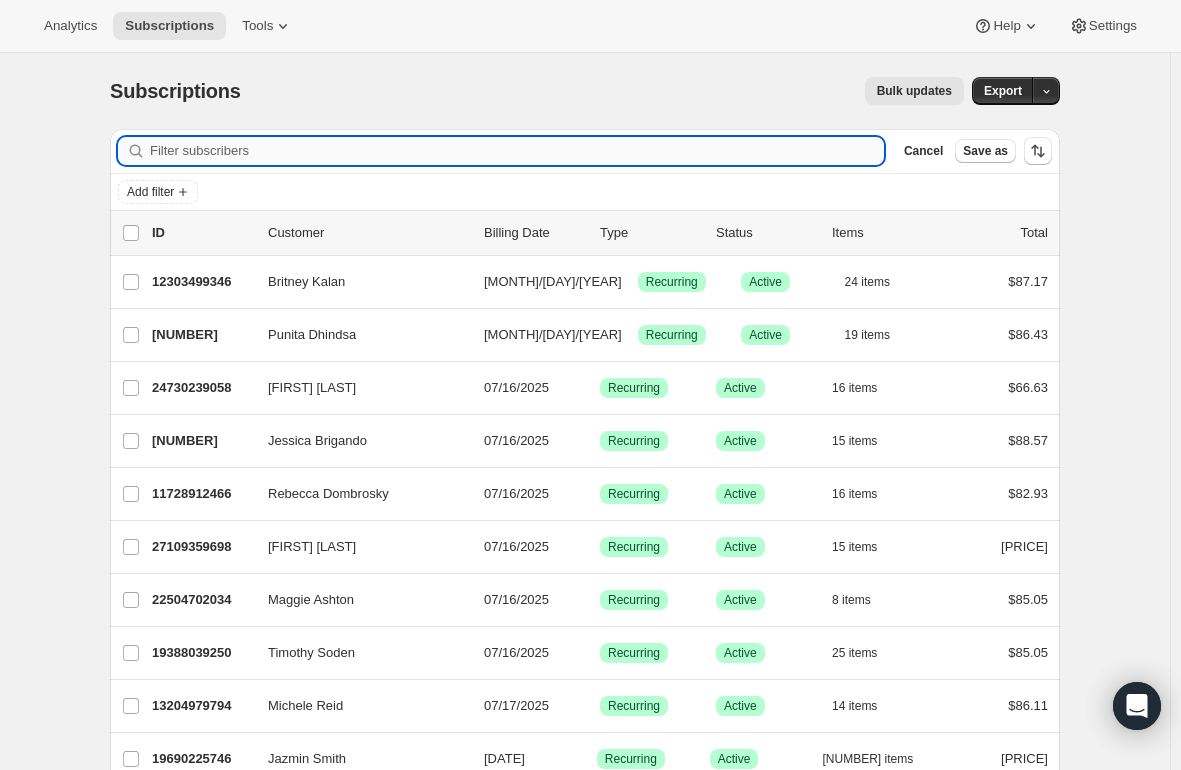 click on "Filter subscribers" at bounding box center (517, 151) 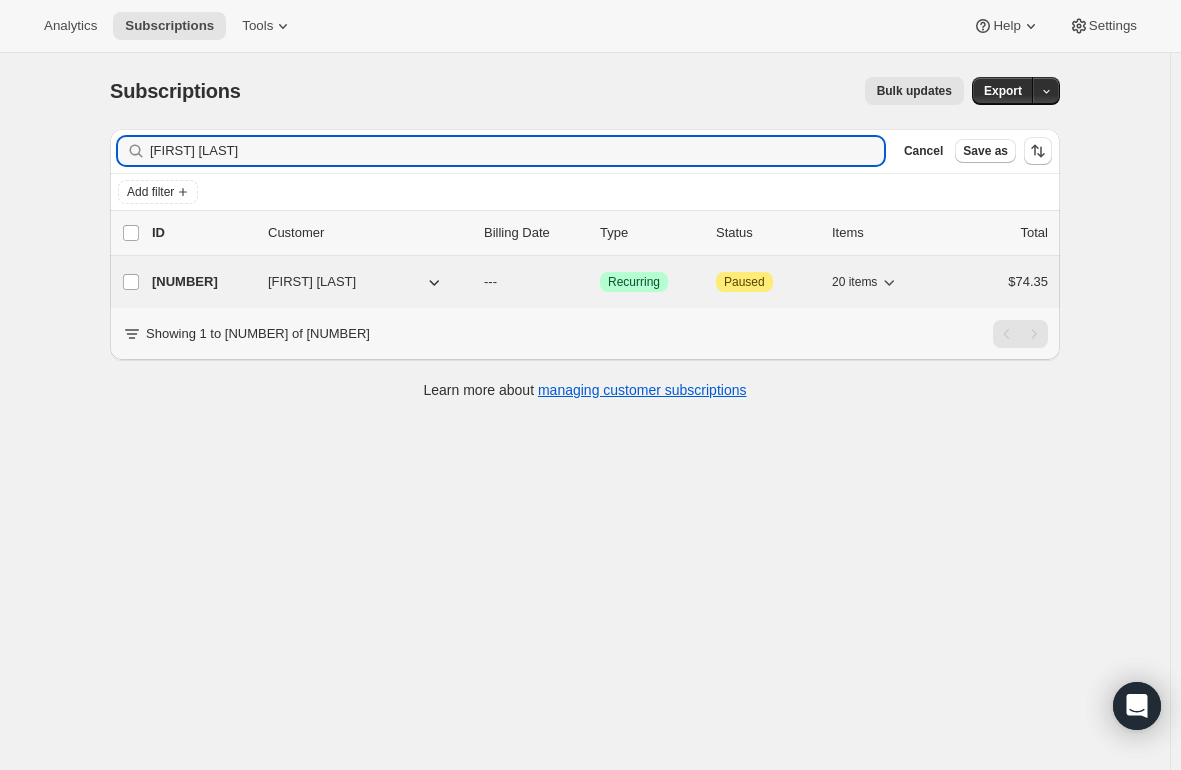 type on "Abigail Morgan" 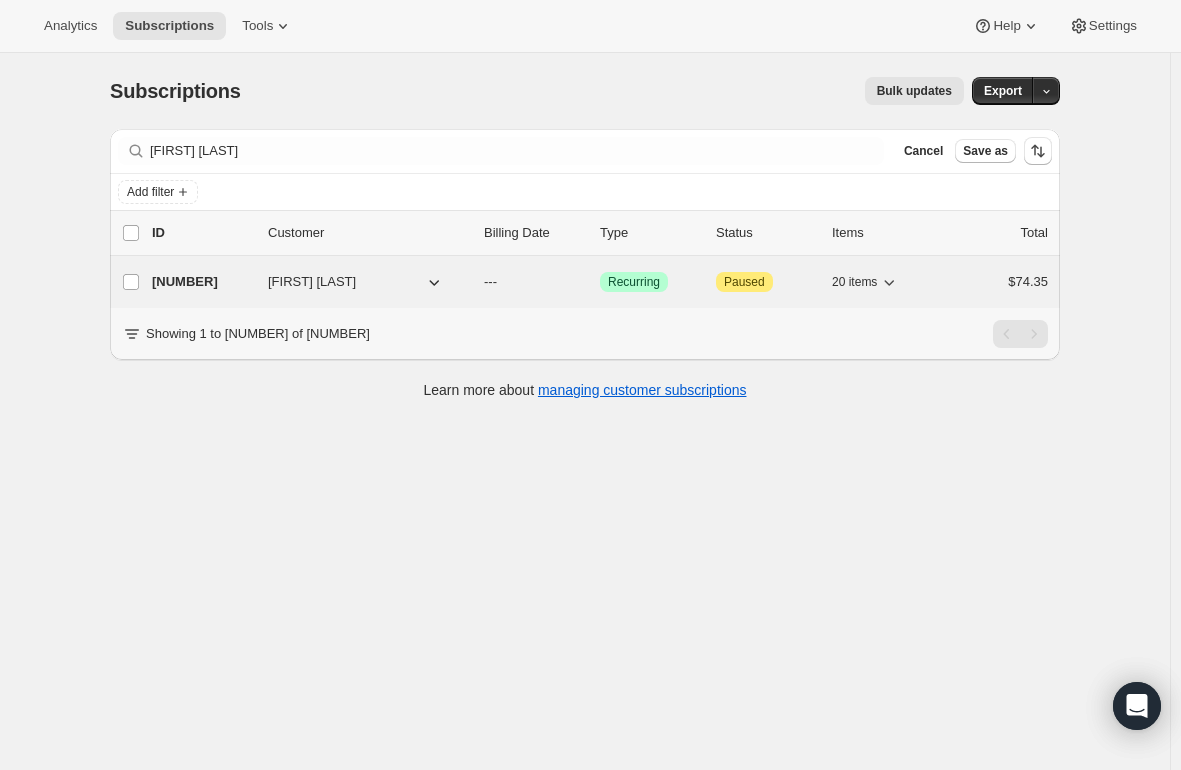 click on "23907237970" at bounding box center [202, 282] 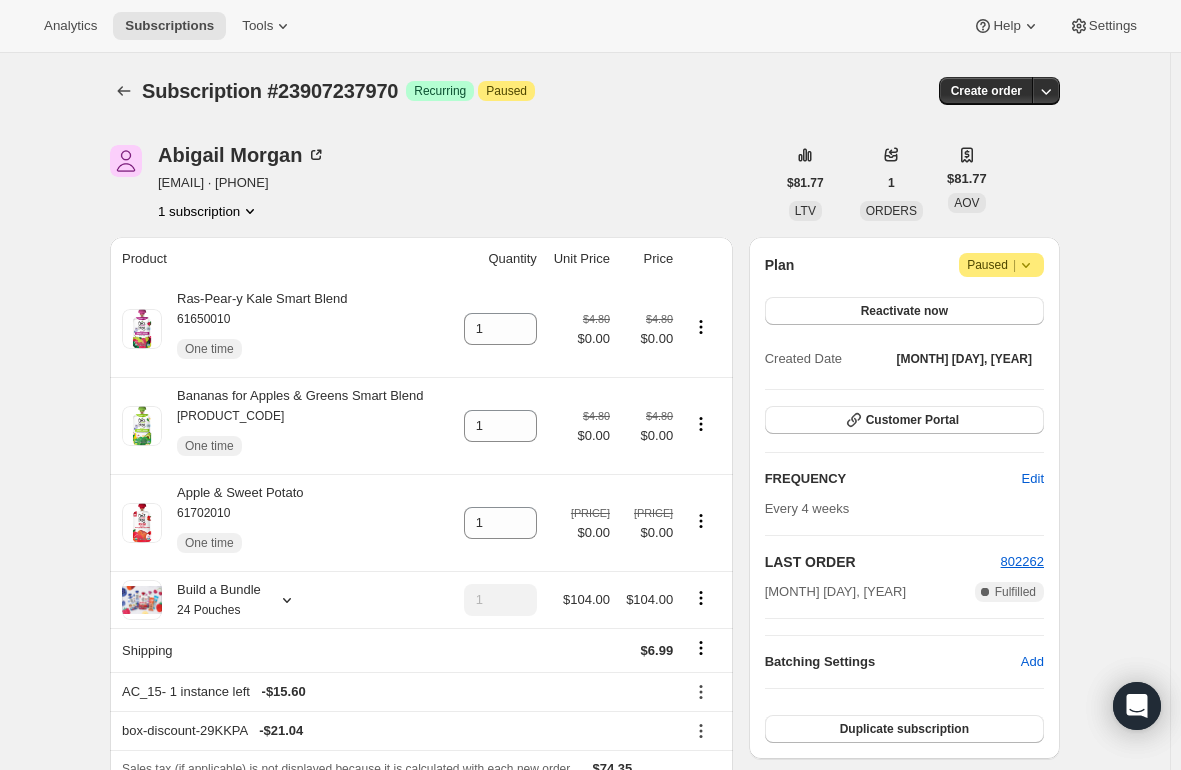 click on "Subscription #23907237970. This page is ready Subscription #23907237970 Success Recurring Attention Paused Create order Abigail   Morgan abigaillhwallace@gmail.com · +13852908680 1 subscription $81.77 LTV 1 ORDERS $81.77 AOV Product Quantity Unit Price Price Ras-Pear-y Kale Smart Blend 61650010 One time 1 $4.80 $0.00 $4.80 $0.00 Bananas for Apples & Greens Smart Blend 61713010 One time 1 $4.80 $0.00 $4.80 $0.00 Apple & Sweet Potato 61702010 One time 1 $4.10 $0.00 $4.10 $0.00 Build a Bundle 24 Pouches 1 $104.00 $104.00 Shipping $6.99 AC_15  - 1 instance left   - $15.60 box-discount-29KKPA   - $21.04 Sales tax (if applicable) is not displayed because it is calculated with each new order.   $74.35 Apply discount Add product Payment attempts Order Billing date Status Fulfillment 802262 Mar 20, 2025  ·  02:17 AM  Complete Paid  Complete Fulfilled Timeline Apr 10, 2025 Klaviyo notification sent via Awtomic Moments. 01:12 AM Earned moment Paused Subscriber via Awtomic Moments. 01:12 AM 01:12 AM Apr 3, 2025 Plan" at bounding box center [585, 1136] 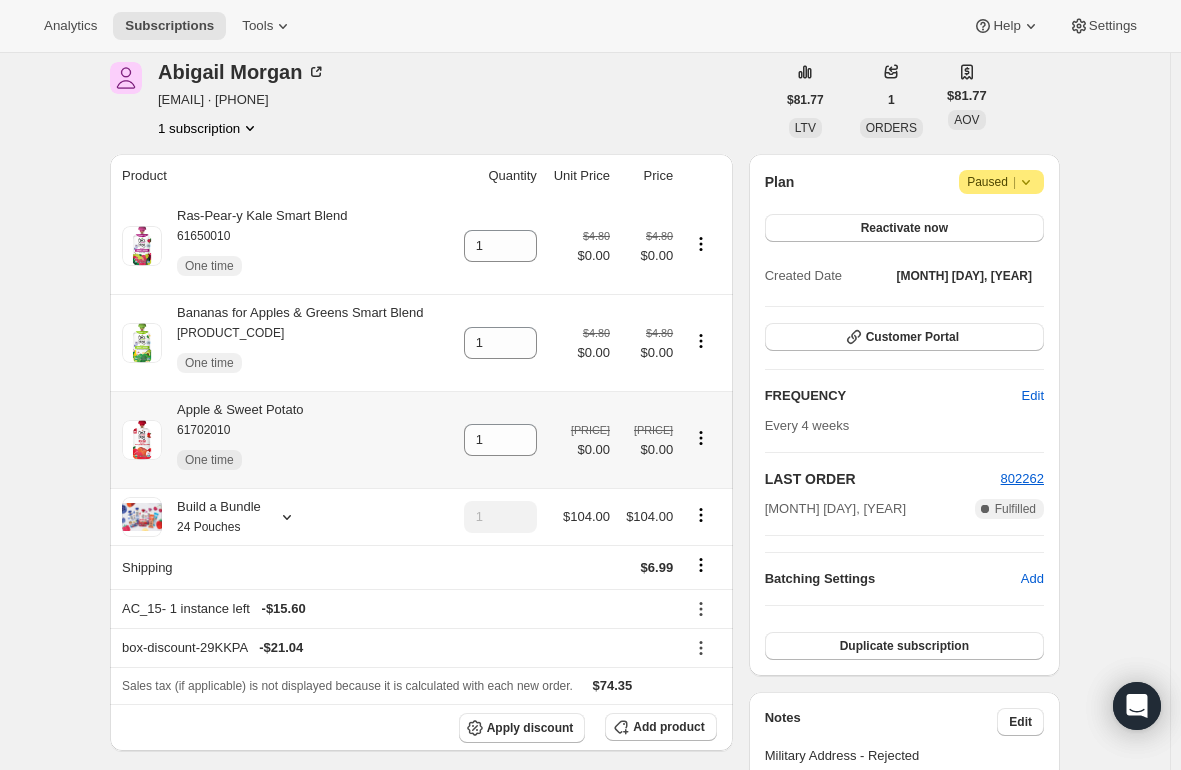 scroll, scrollTop: 400, scrollLeft: 0, axis: vertical 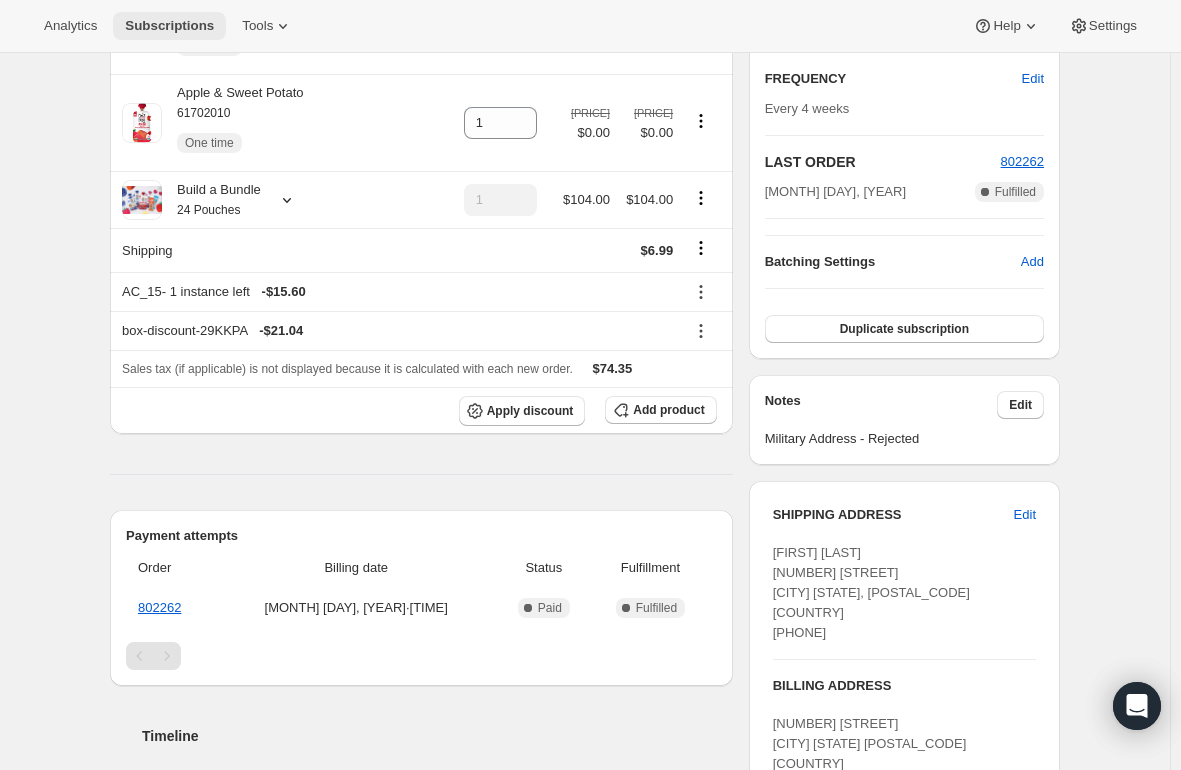 click on "Subscriptions" at bounding box center [169, 26] 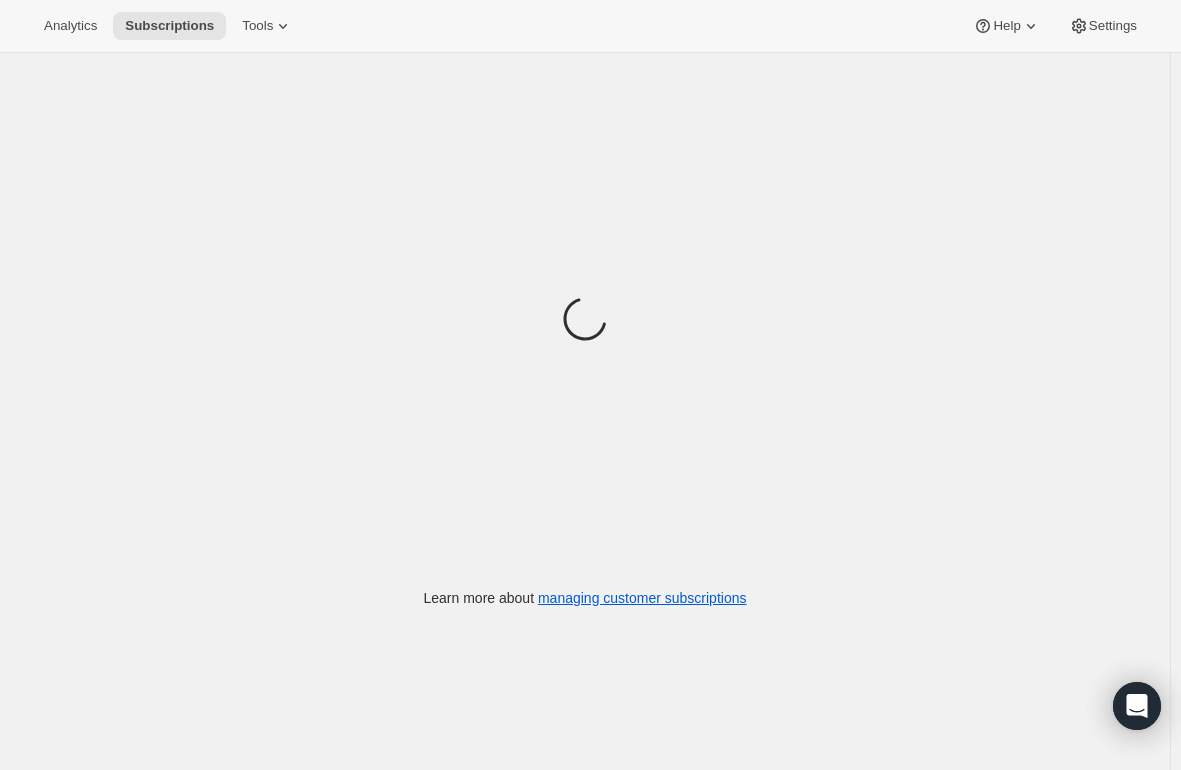 scroll, scrollTop: 0, scrollLeft: 0, axis: both 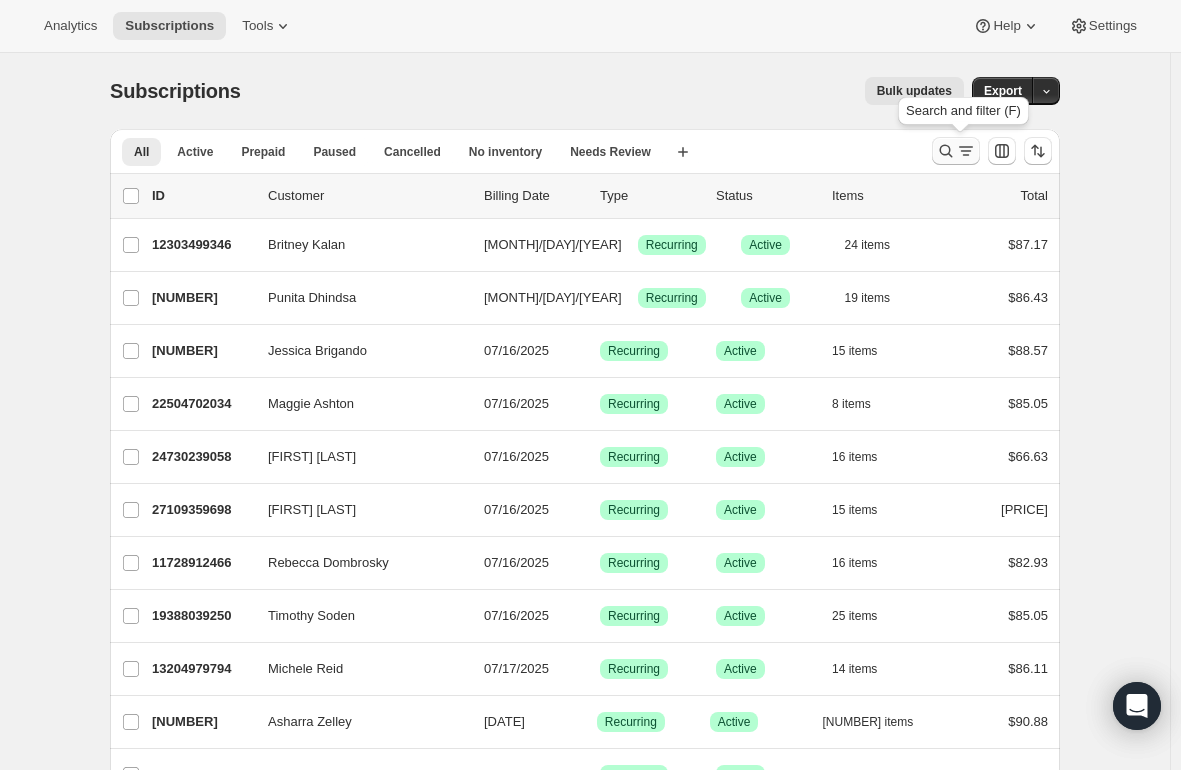 click at bounding box center [956, 151] 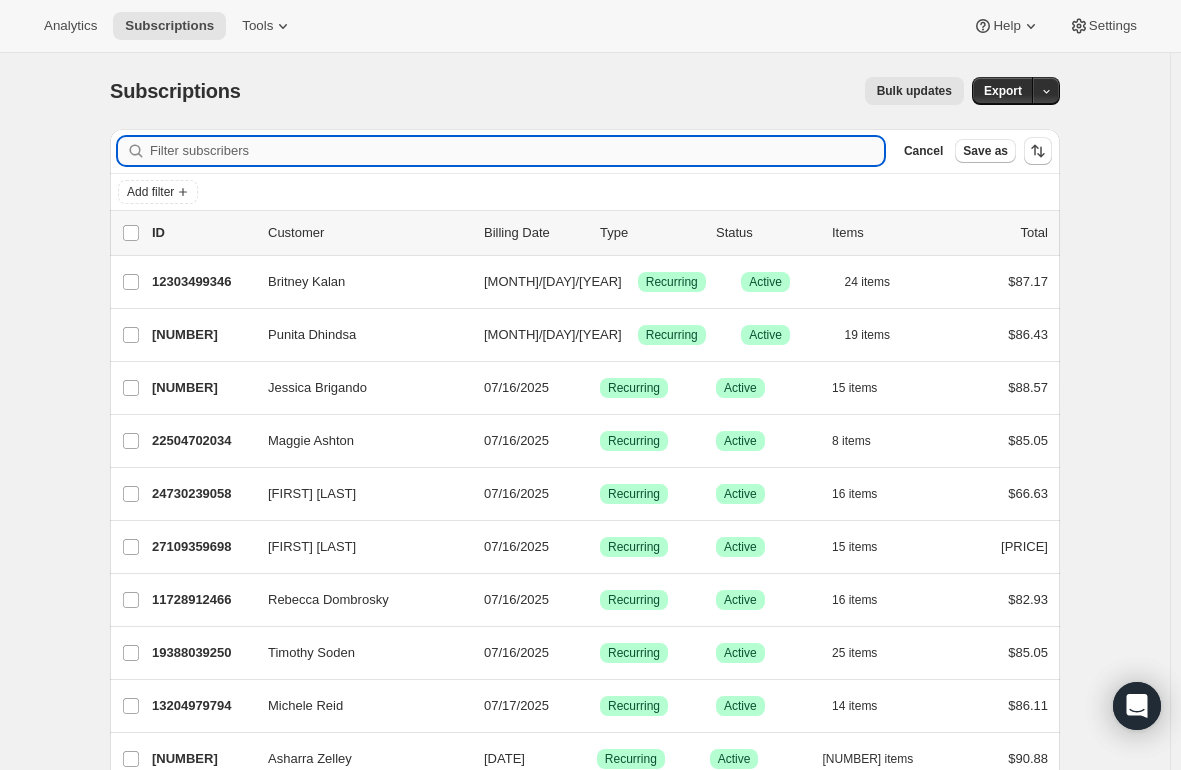 click on "Filter subscribers" at bounding box center [517, 151] 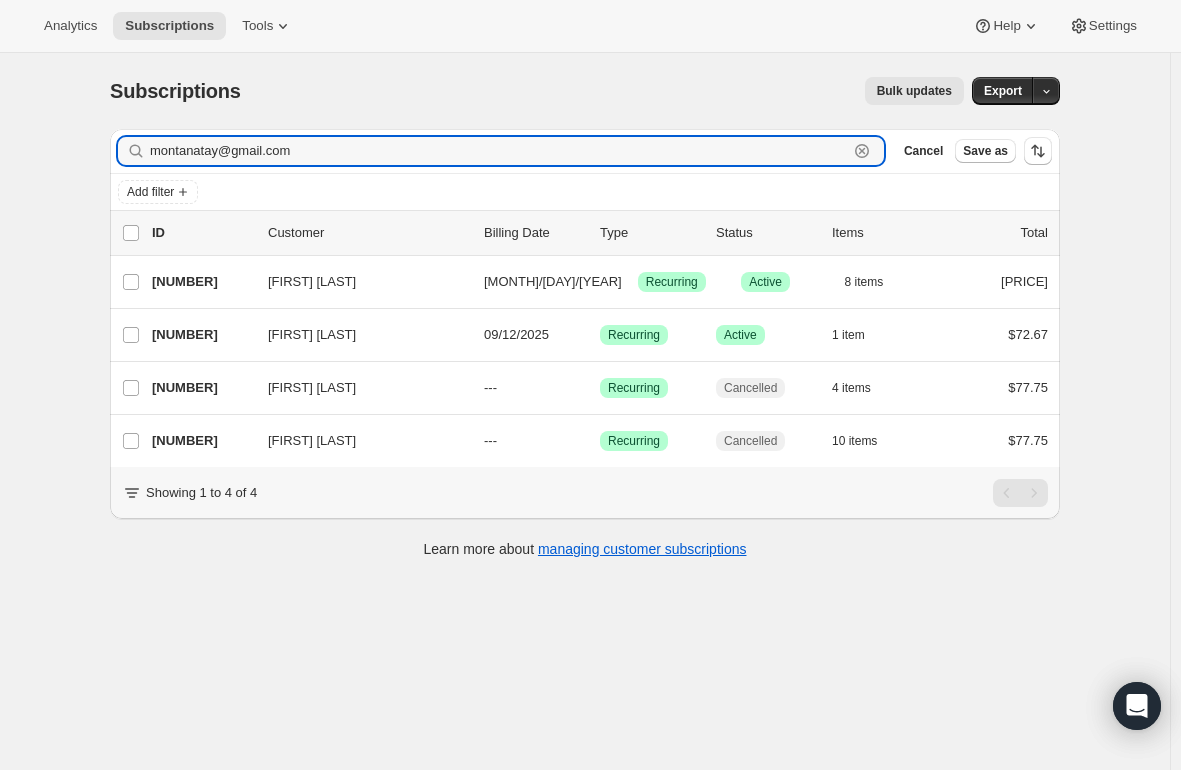 type on "montanatay@gmail.com" 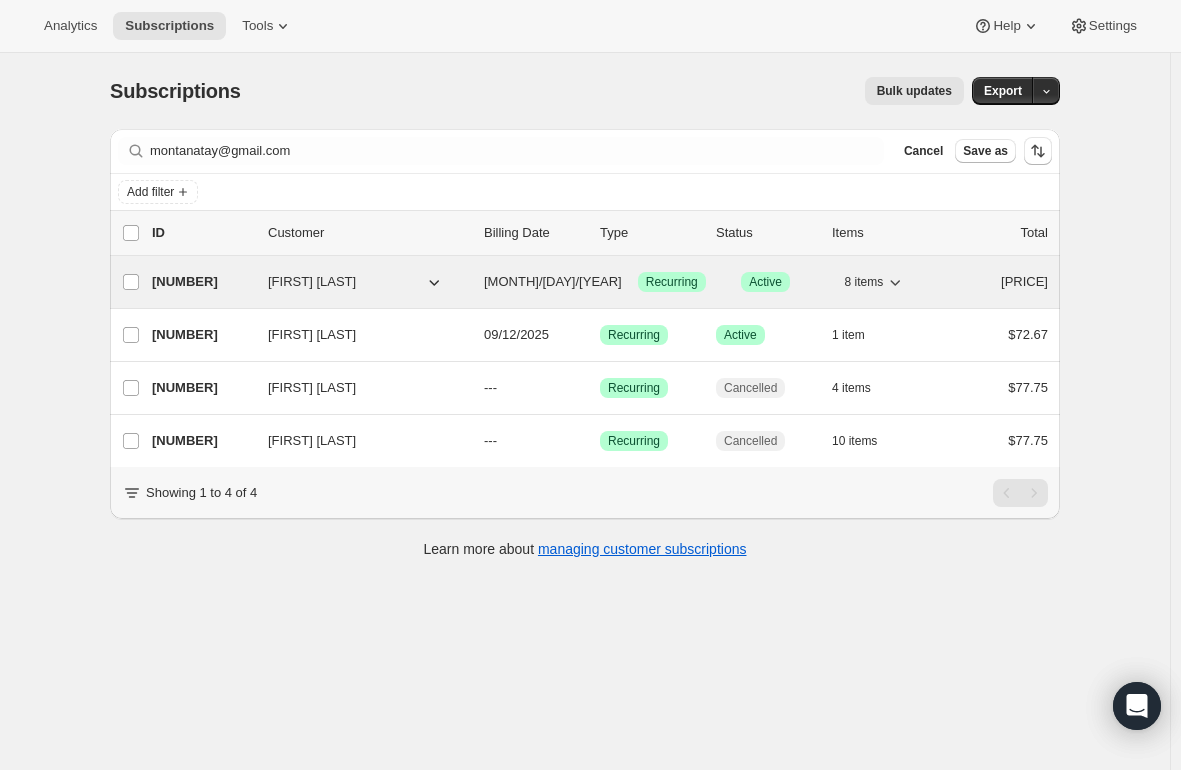 click on "27148222546" at bounding box center (202, 282) 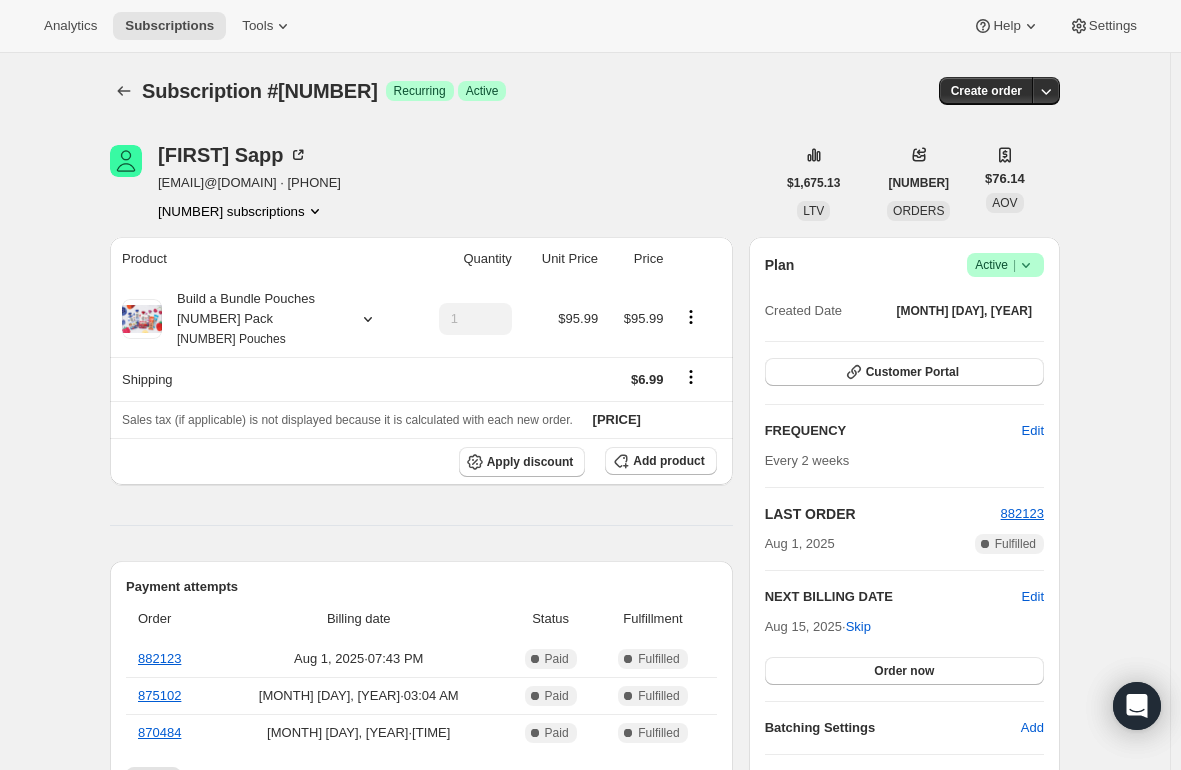 click on "Product Quantity Unit Price Price Build a Bundle Pouches 32 Pack 32 Pouches 1 $95.99 $95.99 Shipping $6.99 Sales tax (if applicable) is not displayed because it is calculated with each new order.   $102.98 Apply discount Add product Payment attempts Order Billing date Status Fulfillment 882123 Aug 1, 2025  ·  07:43 PM  Complete Paid  Complete Fulfilled 875102 Jul 20, 2025  ·  03:04 AM  Complete Paid  Complete Fulfilled 870484 Jul 10, 2025  ·  01:29 PM  Complete Paid  Complete Fulfilled Timeline Aug 1, 2025 Order processed successfully.  View order 07:43 PM Layne Sapp initiated an order with "Order now" from Customer Portal. 07:43 PM Layne Sapp updated box contents via Customer Portal 06:08 PM New box selection 3 - Apple Strawberry Applesauce - 61759010-SP32 8 - Apple & Cinnamon Overnight Oats - 61800010-SP32 8 - Blueberry Overnight Oats - 61802010-SP32 8 - Strawberry Overnight Oats - 61801010-SP32 1 - Apple Cinnamon Oat Bar - 68220010-SP32 1 - Banana Chocolate Oat Bar - 68222010-SP32 Jul 29, 2025 10:40 AM" at bounding box center [421, 1091] 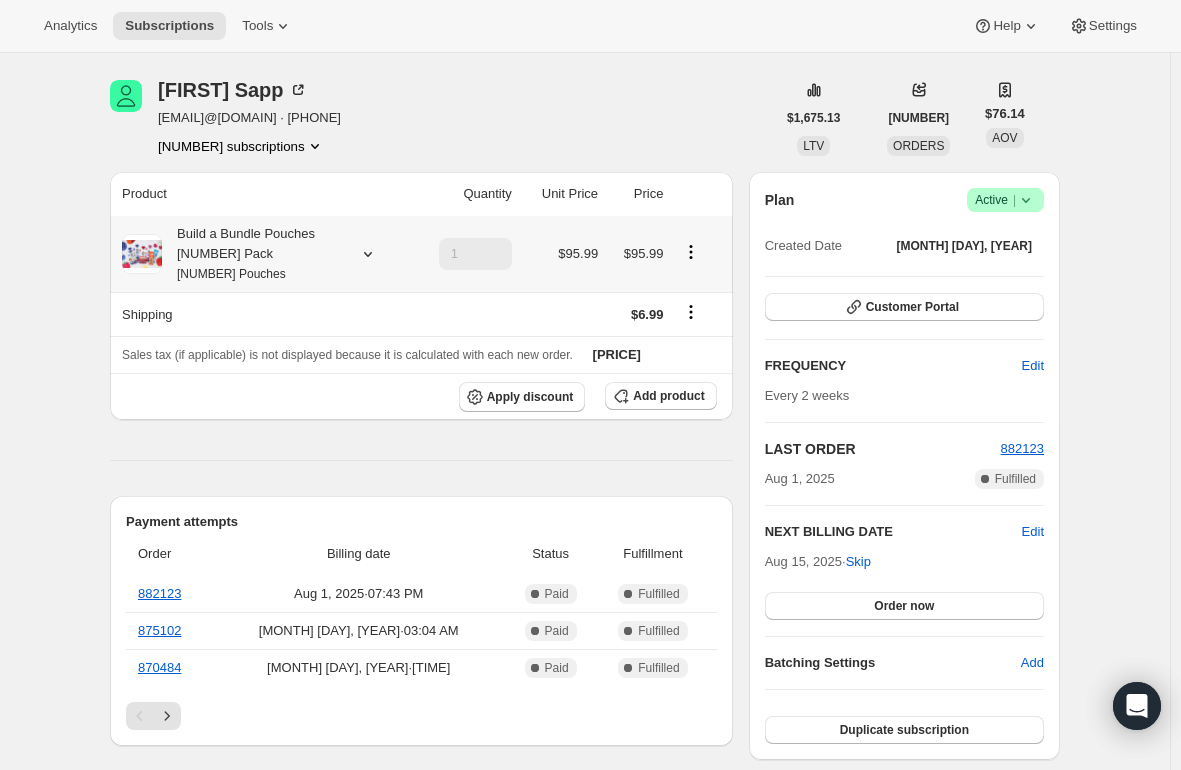 scroll, scrollTop: 100, scrollLeft: 0, axis: vertical 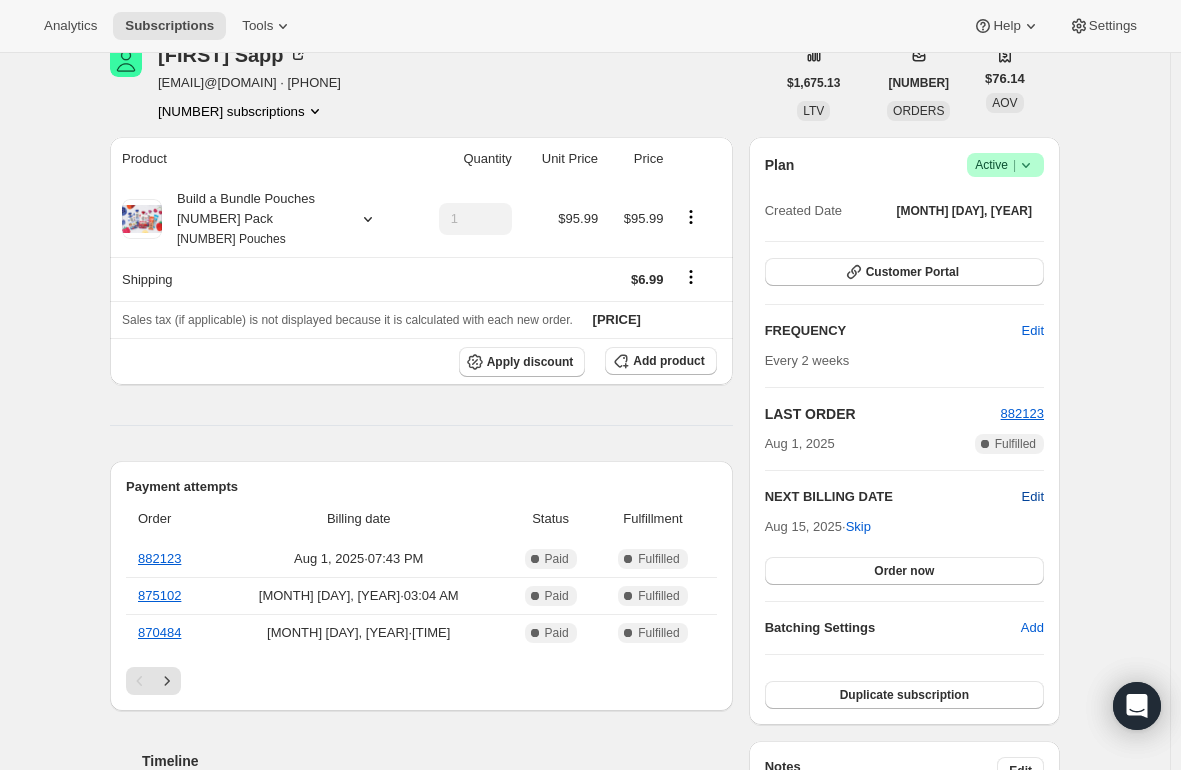click on "Edit" at bounding box center [1033, 497] 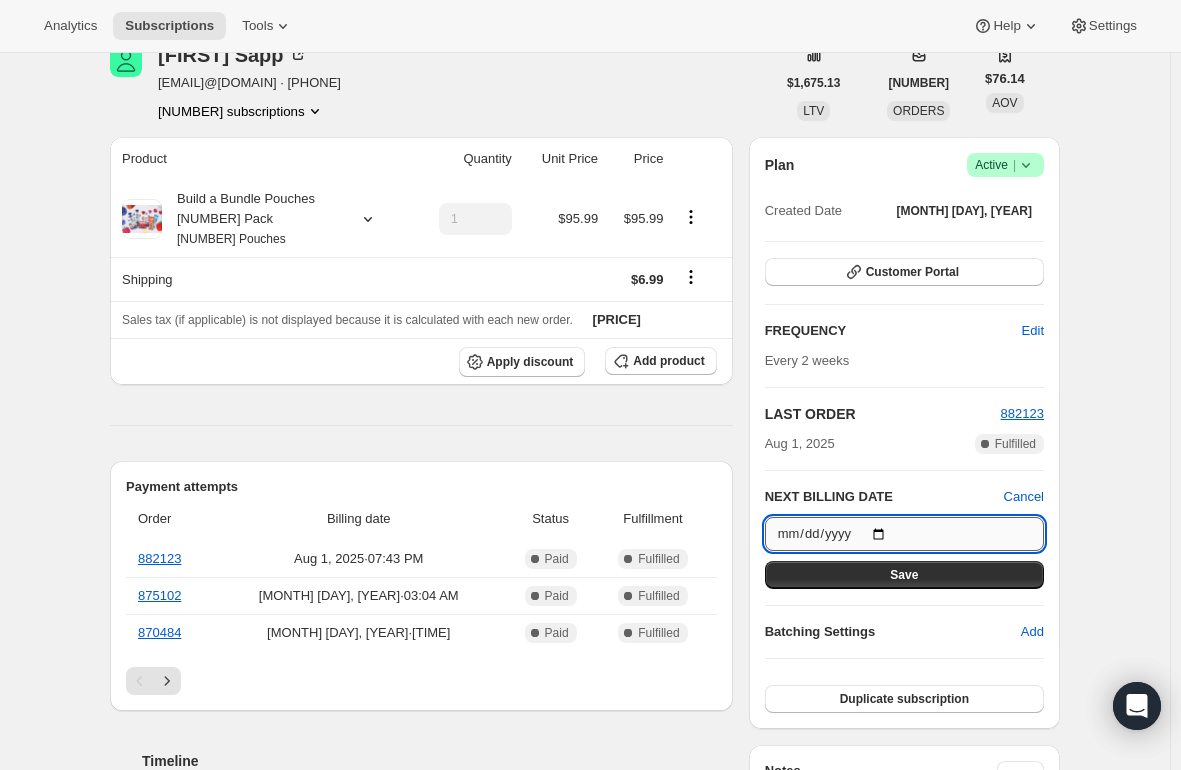 click on "2025-08-15" at bounding box center (904, 534) 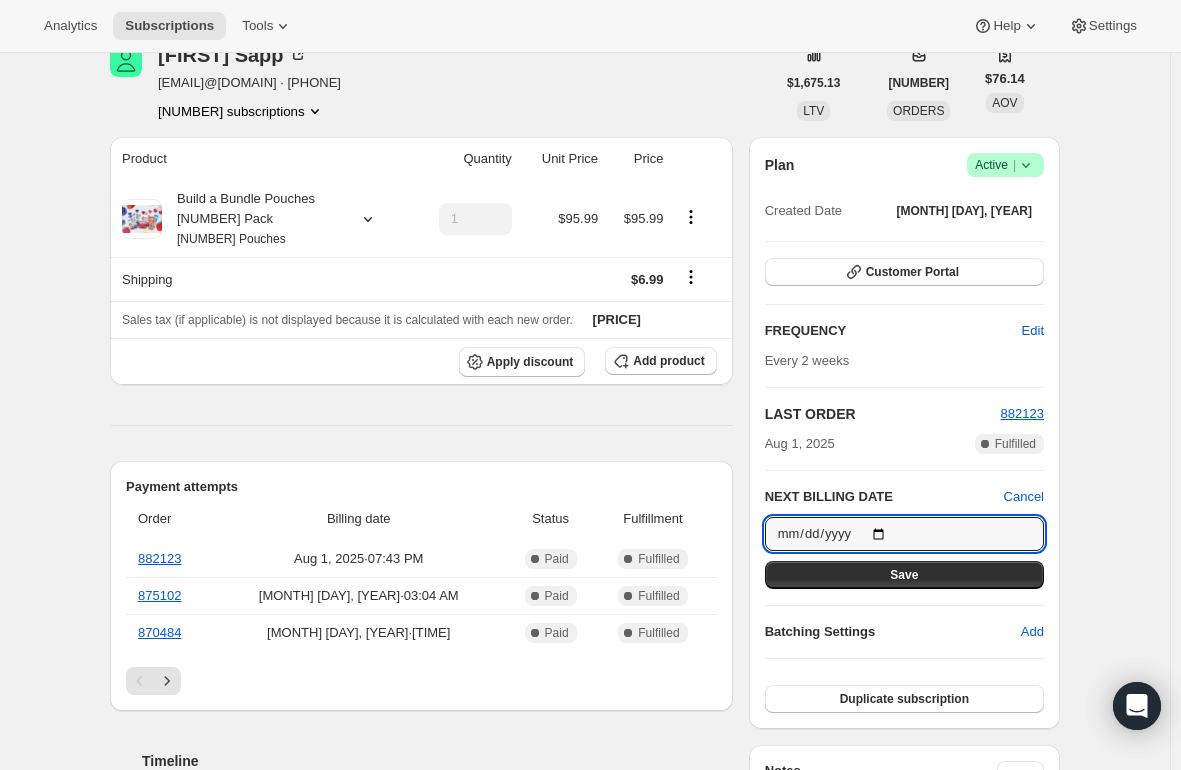 type on "2025-08-22" 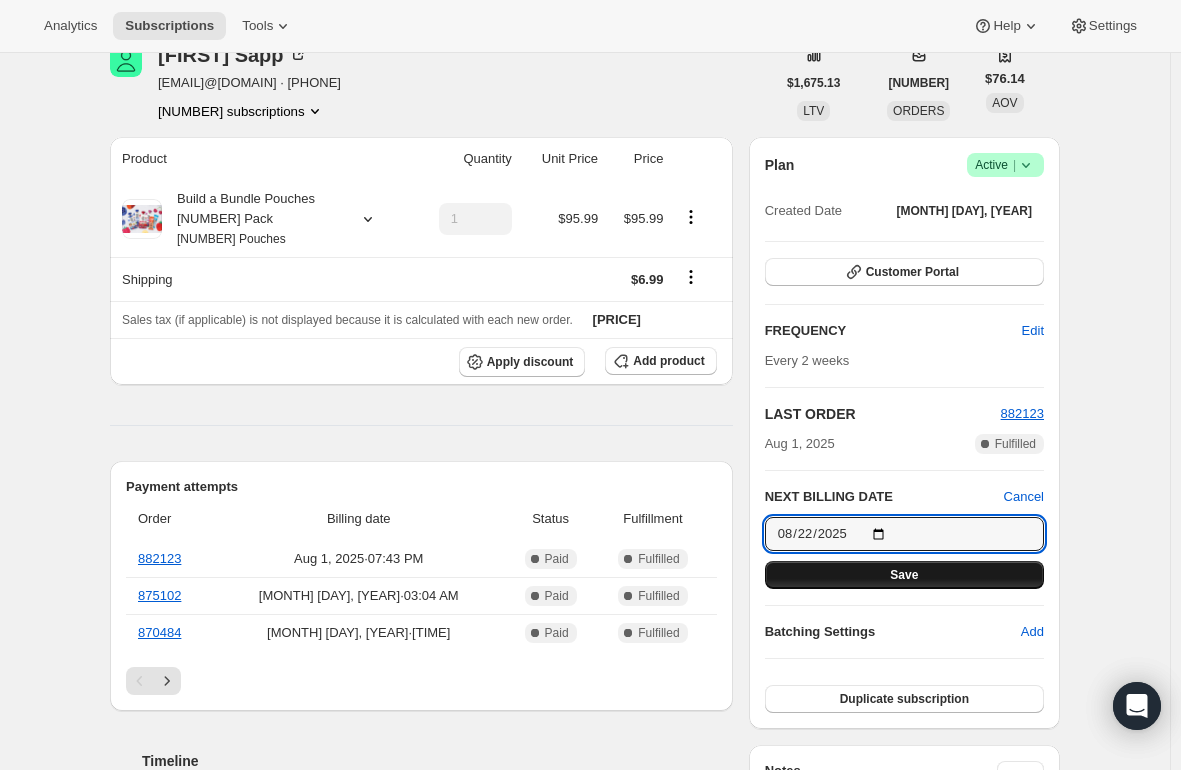 click on "Save" at bounding box center (904, 575) 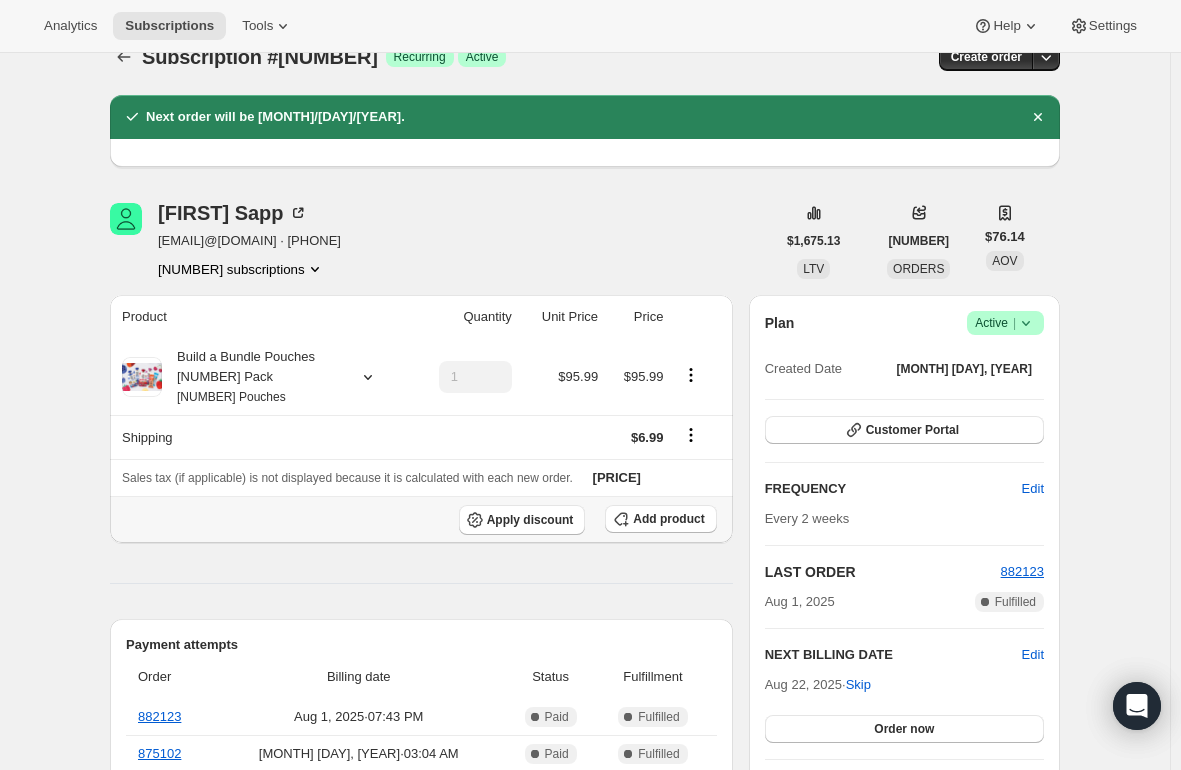 scroll, scrollTop: 0, scrollLeft: 0, axis: both 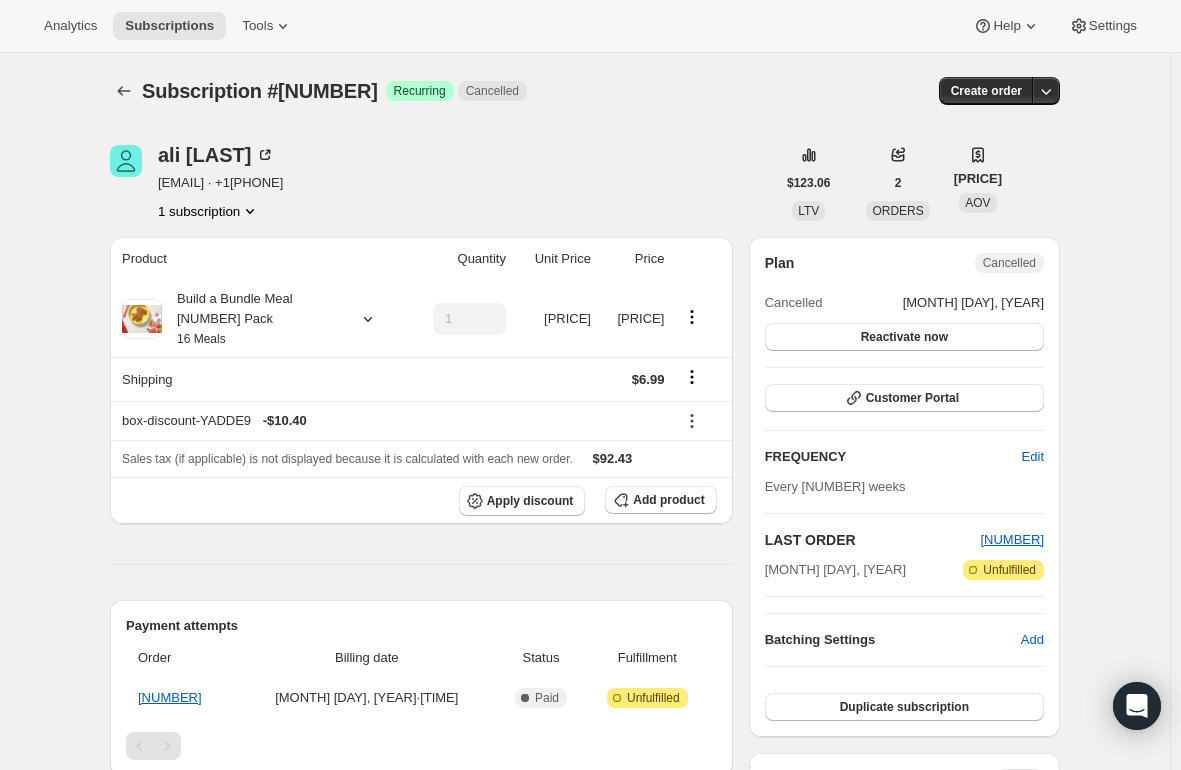 click on "alisona22420@gmail.com · +15614147432" at bounding box center (220, 183) 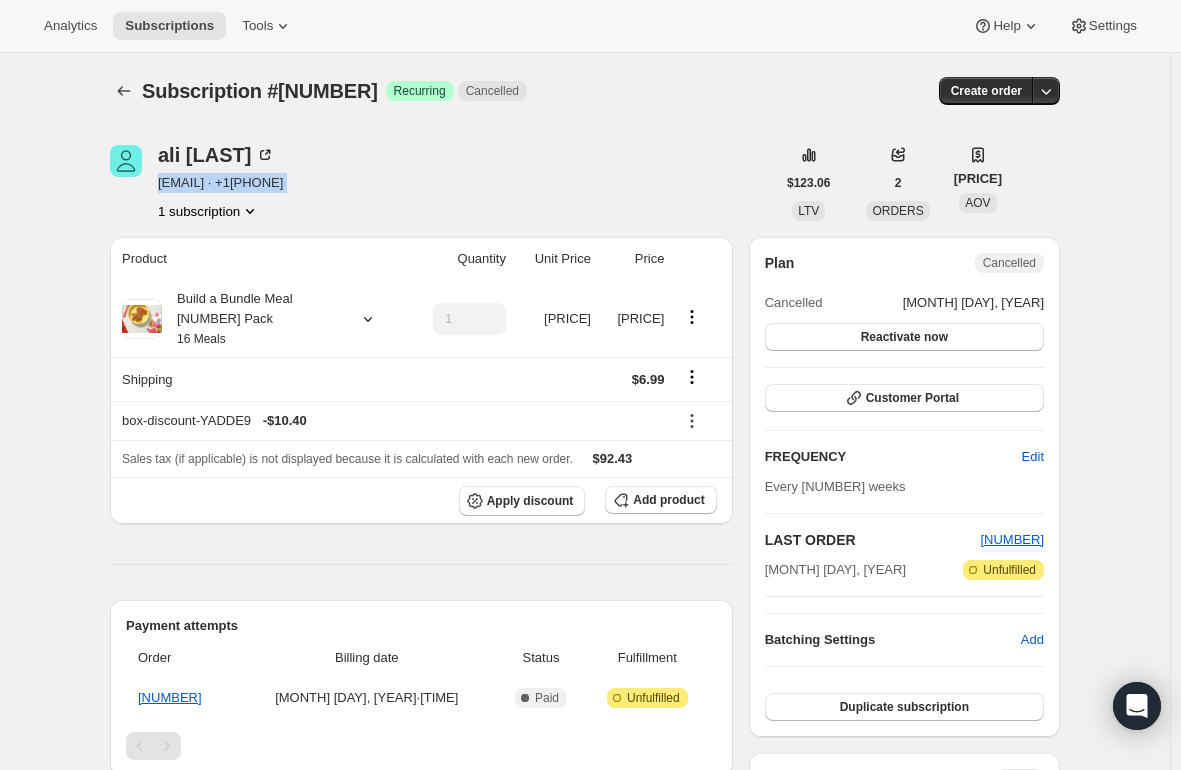 click on "alisona22420@gmail.com · +15614147432" at bounding box center (220, 183) 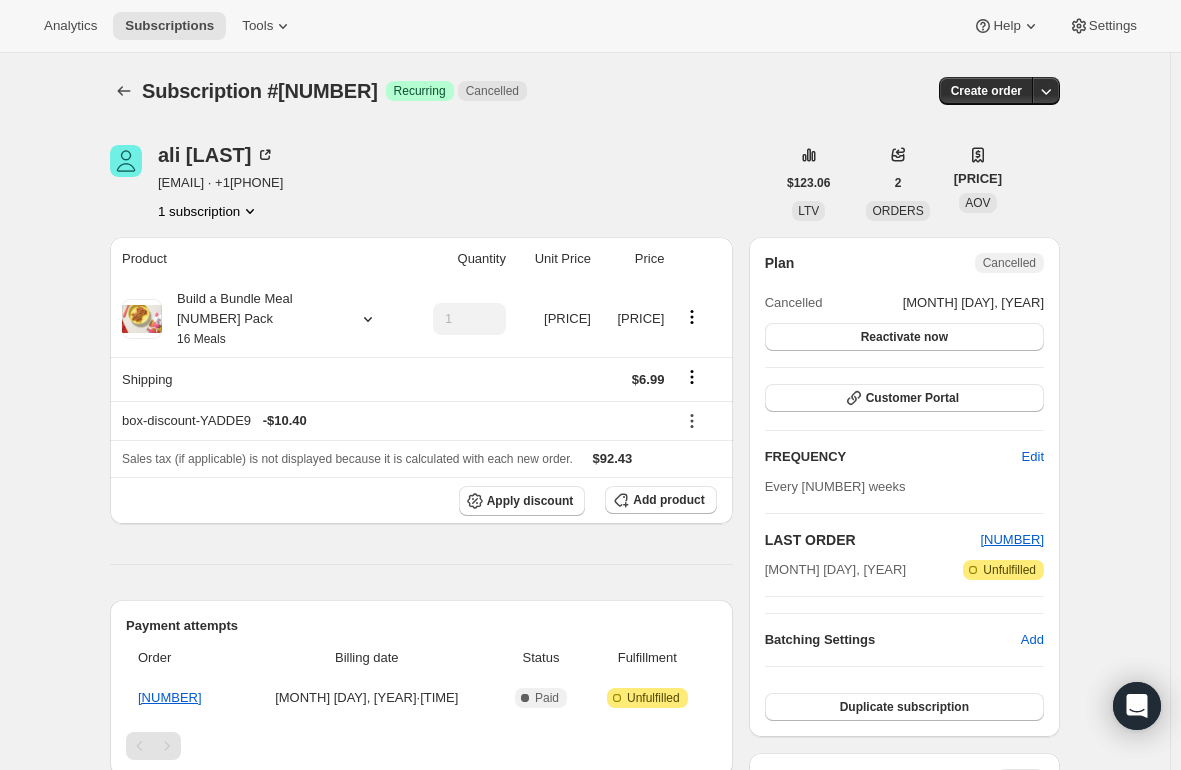 drag, startPoint x: 311, startPoint y: 185, endPoint x: 161, endPoint y: 188, distance: 150.03 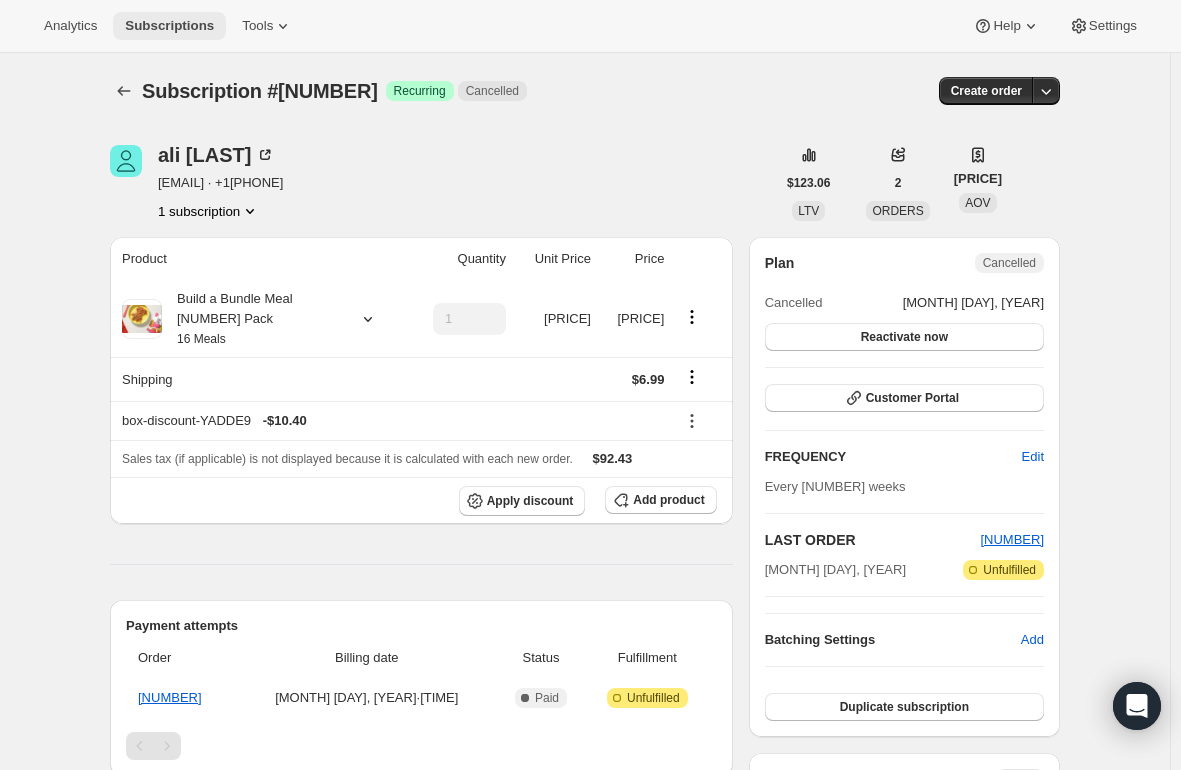 click on "Subscriptions" at bounding box center [169, 26] 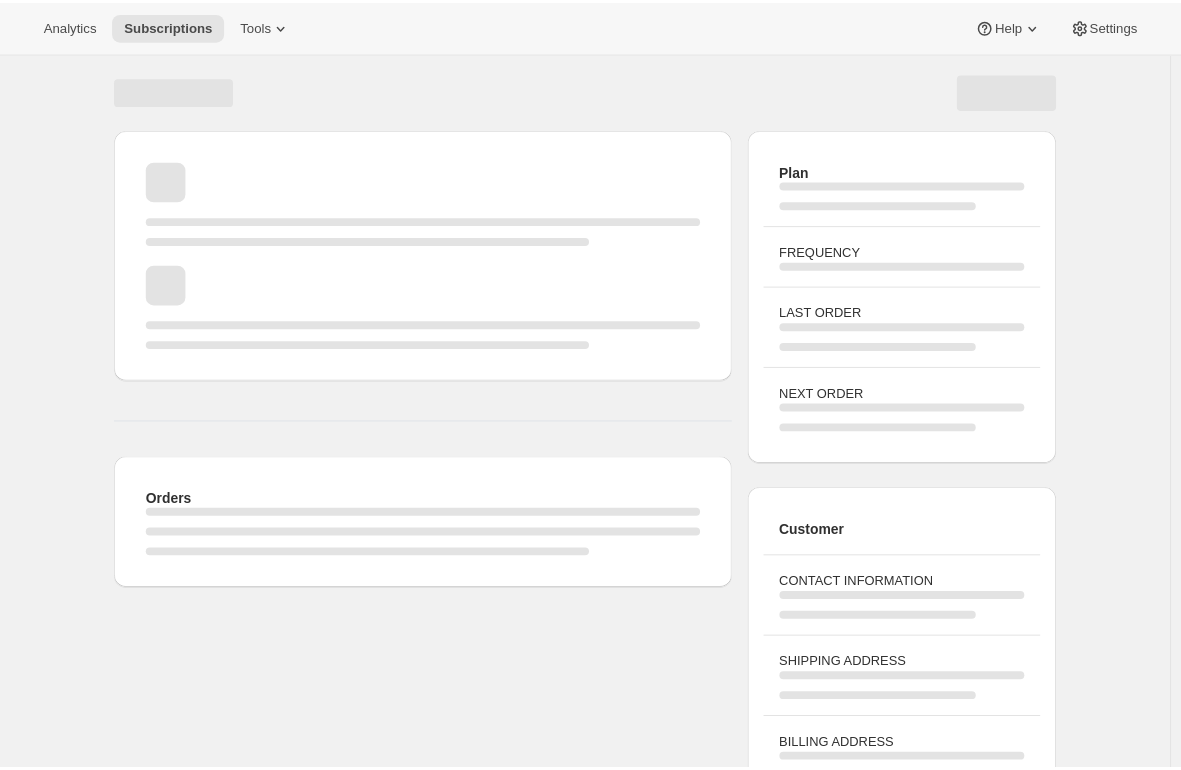 scroll, scrollTop: 0, scrollLeft: 0, axis: both 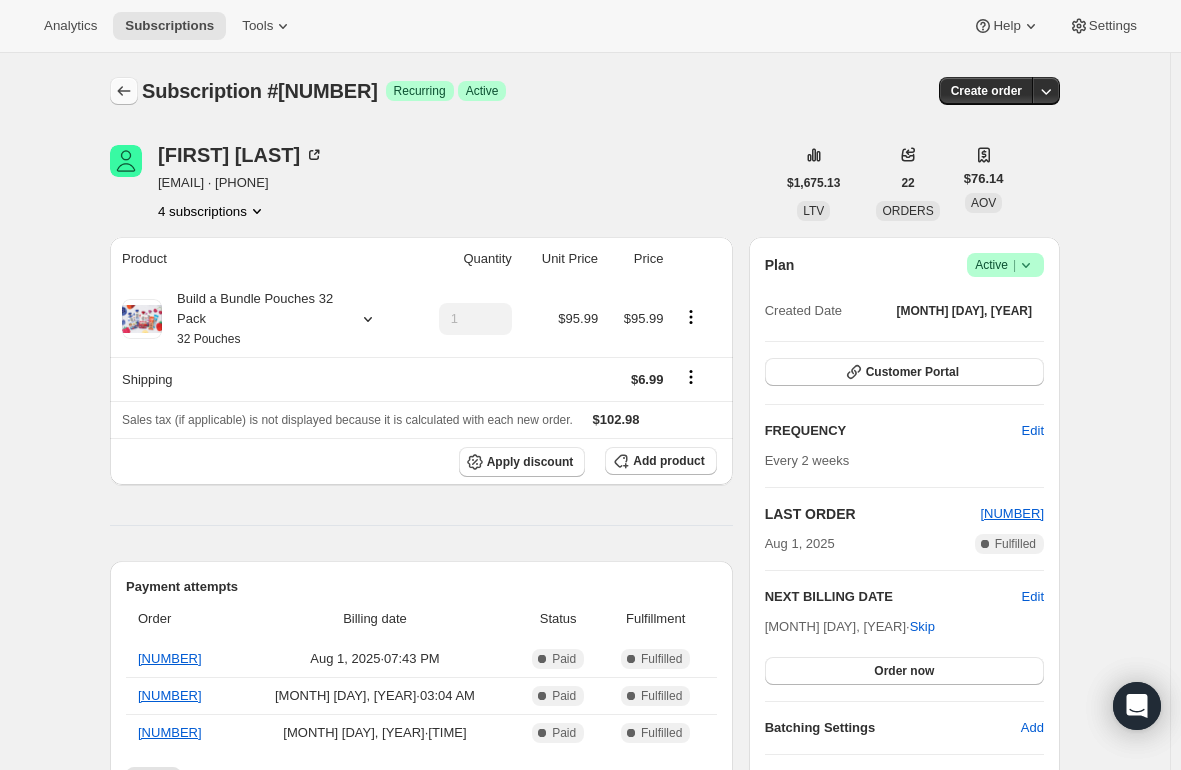 click 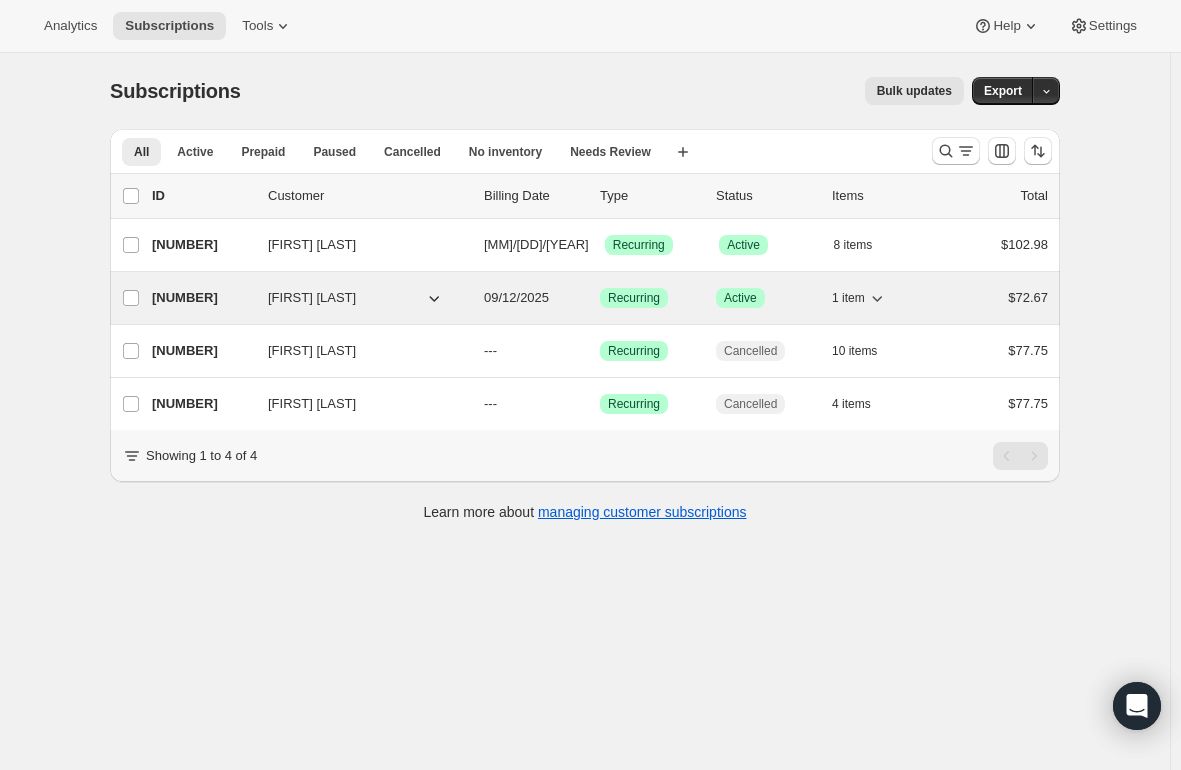 click on "[NUMBER]" at bounding box center (202, 298) 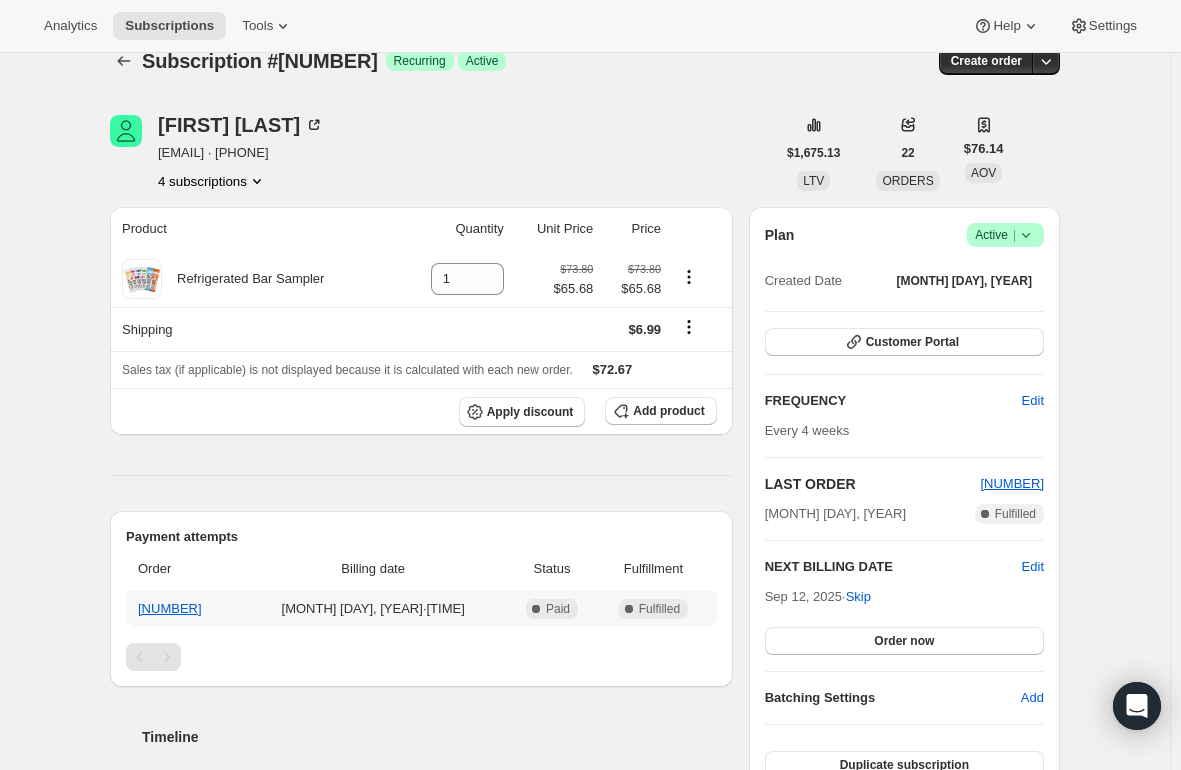 scroll, scrollTop: 0, scrollLeft: 0, axis: both 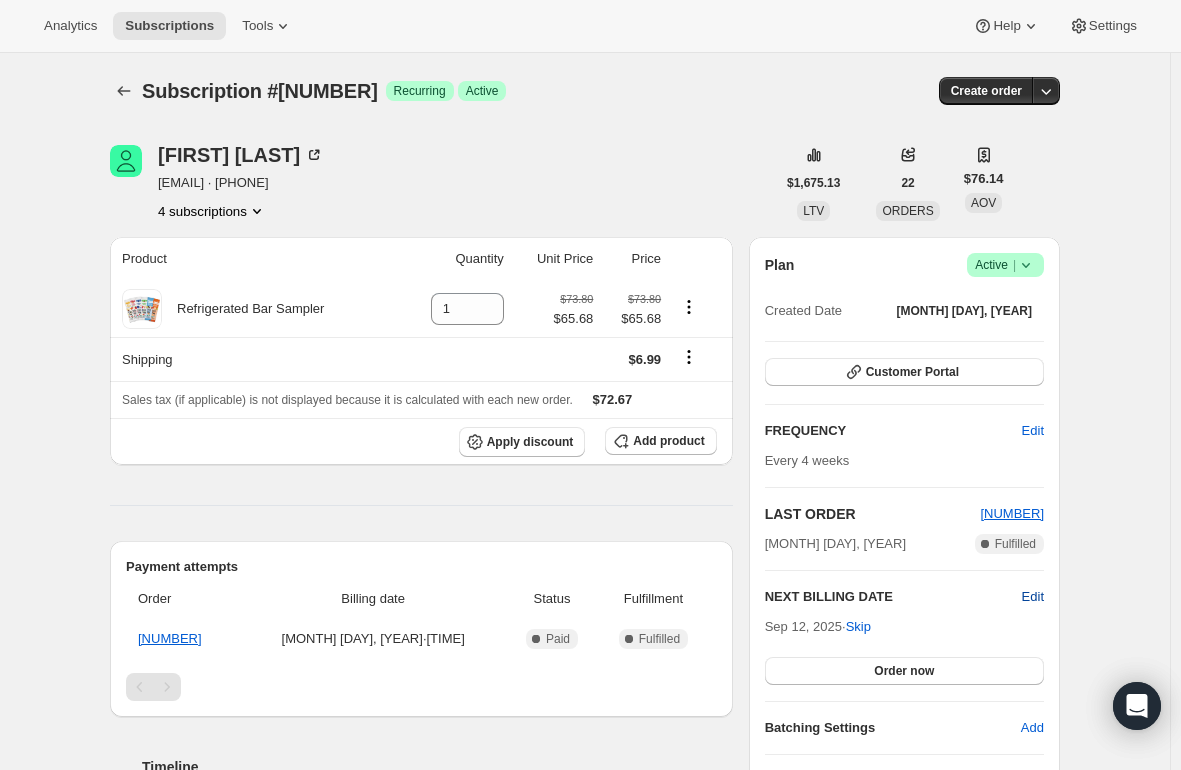 click on "Edit" at bounding box center (1033, 597) 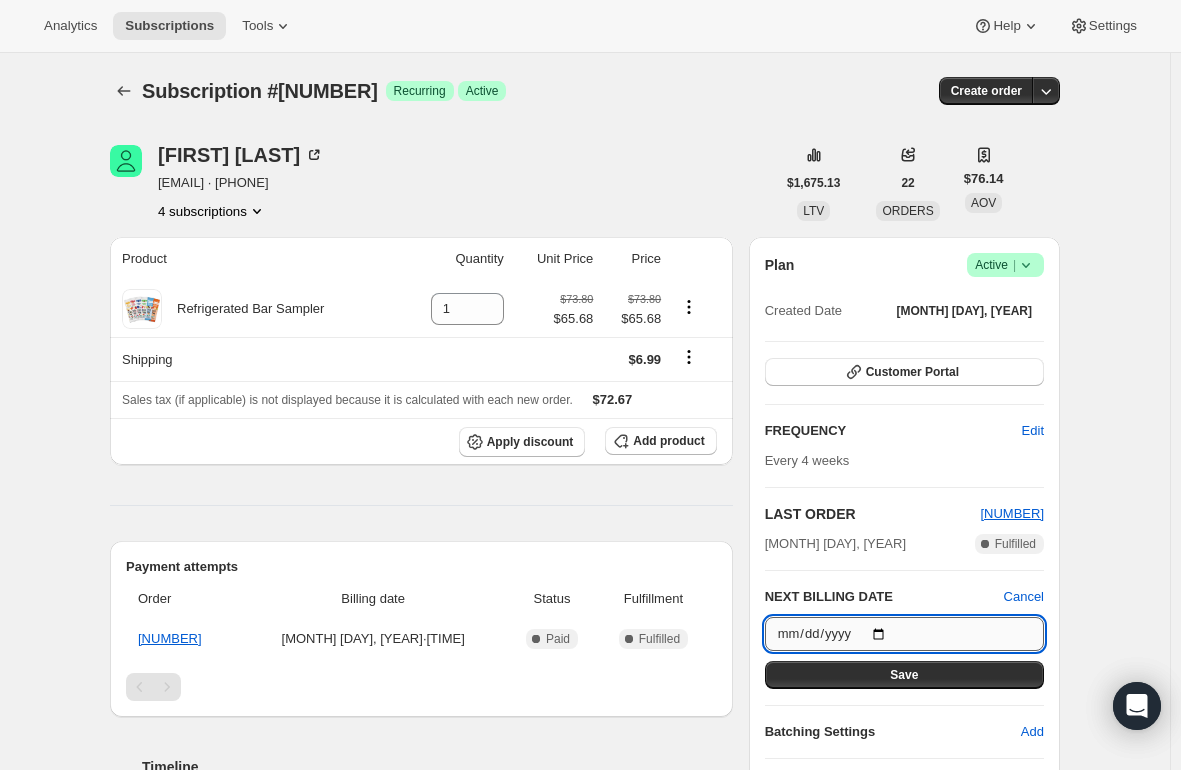 click on "2025-09-12" at bounding box center [904, 634] 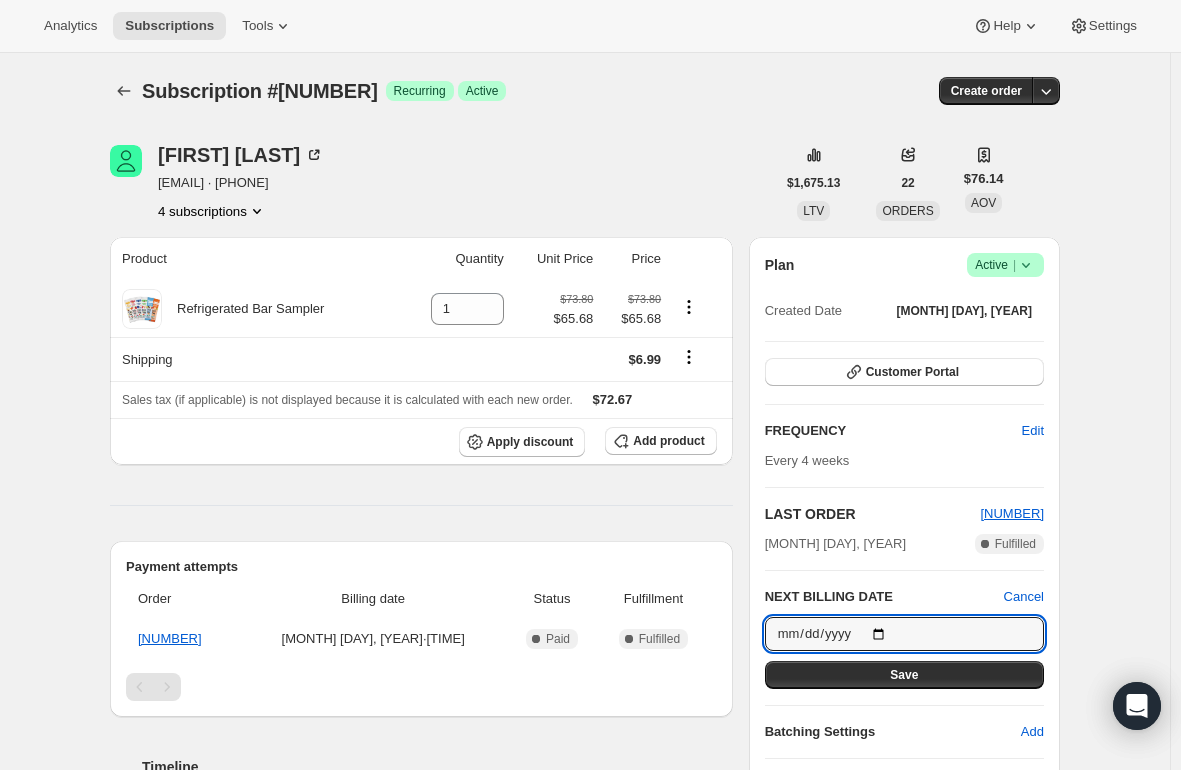 type on "2025-08-22" 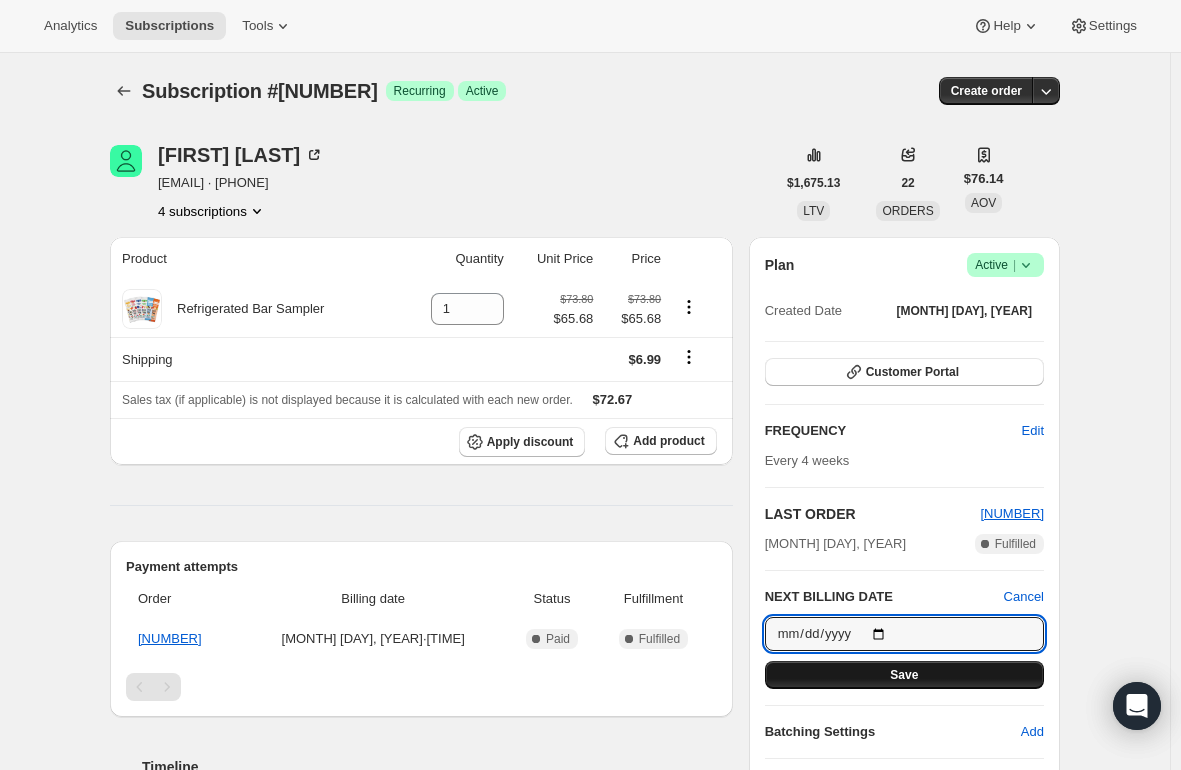 click on "Save" at bounding box center (904, 675) 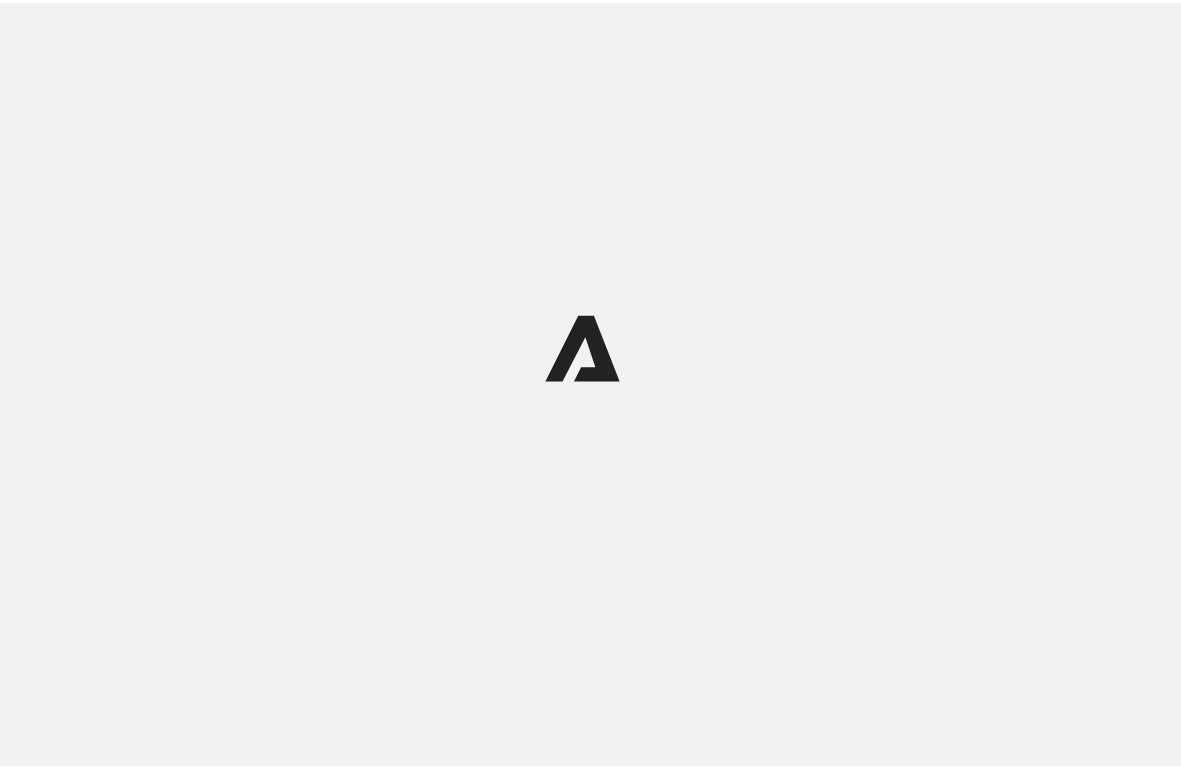 scroll, scrollTop: 0, scrollLeft: 0, axis: both 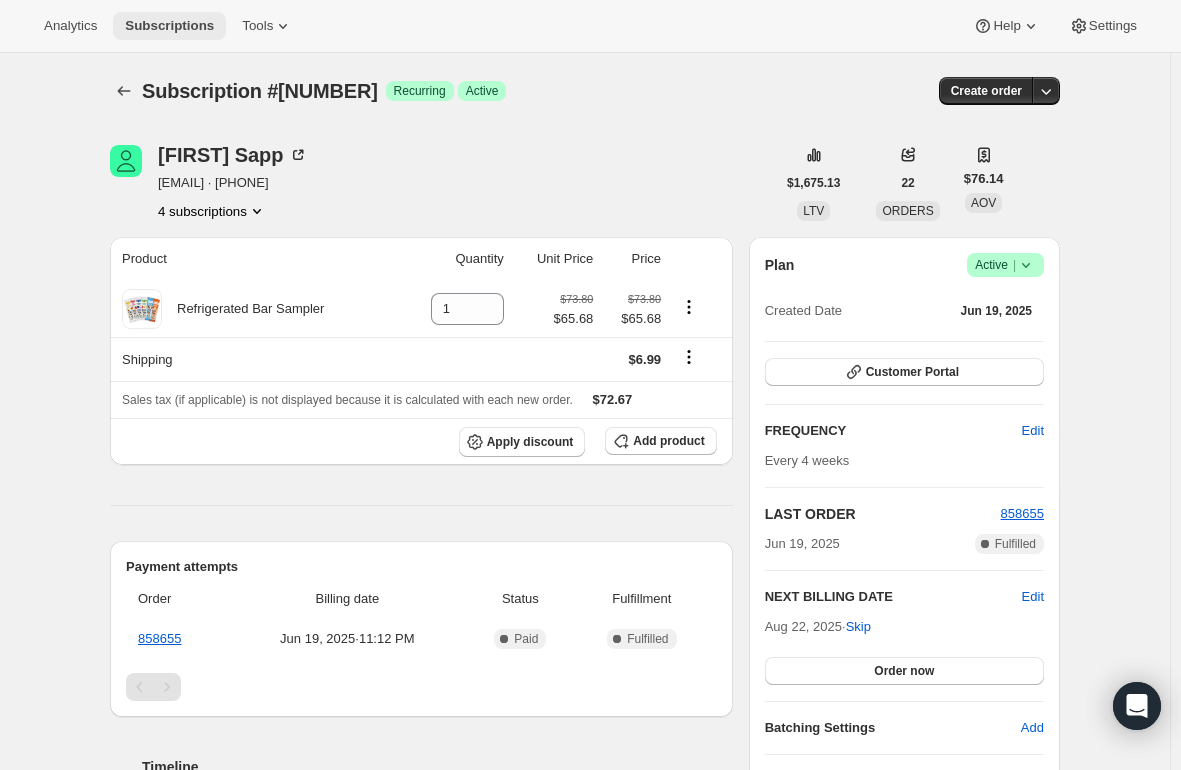 click on "Subscriptions" at bounding box center [169, 26] 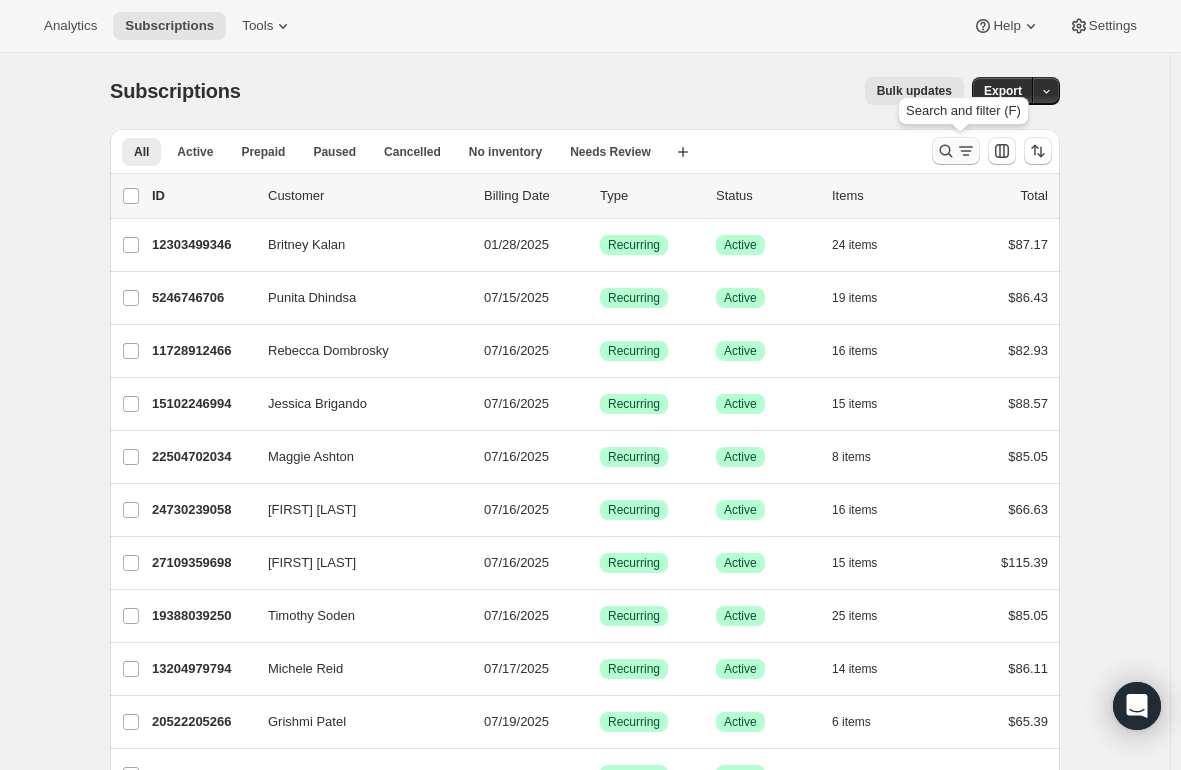 click 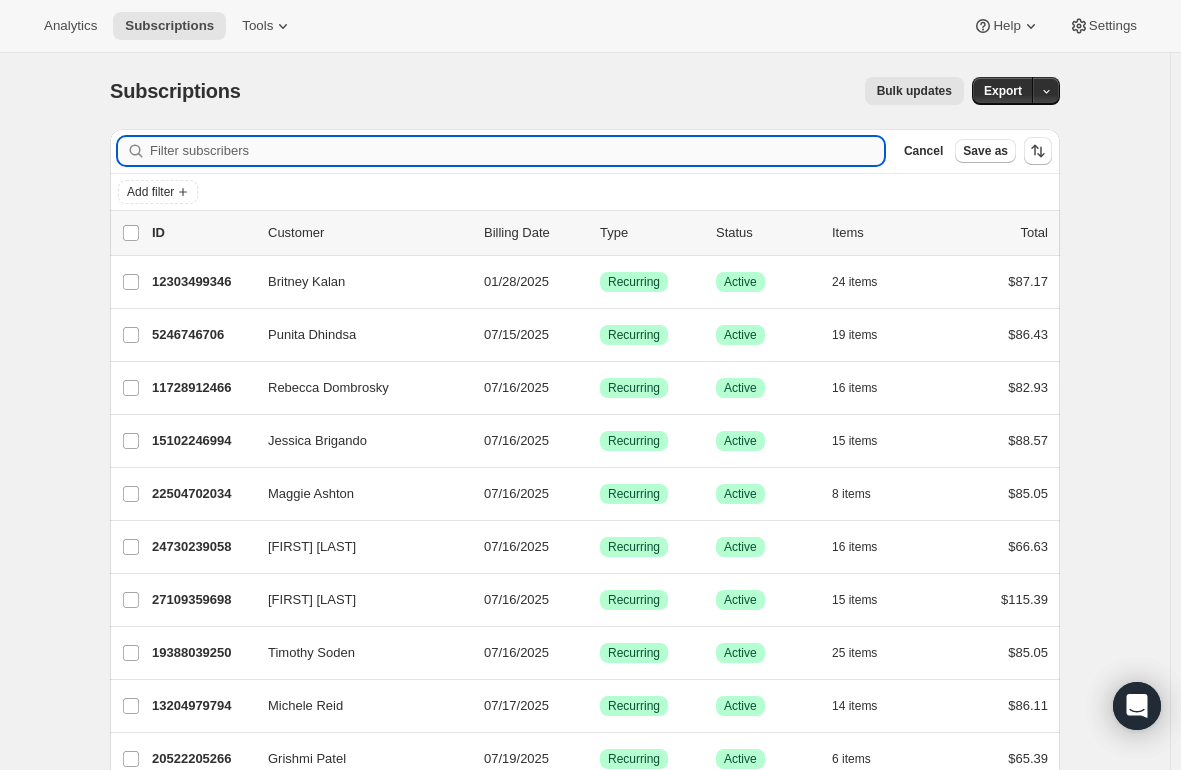click on "Filter subscribers" at bounding box center [517, 151] 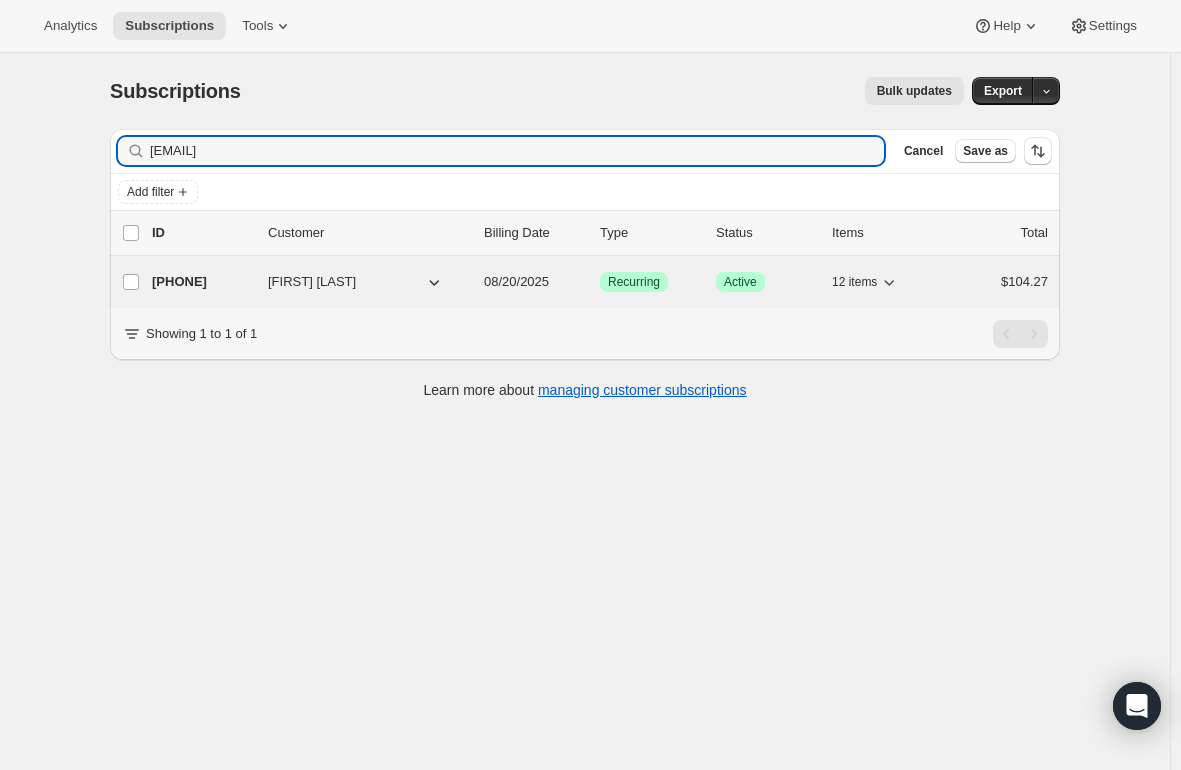 type on "[EMAIL]" 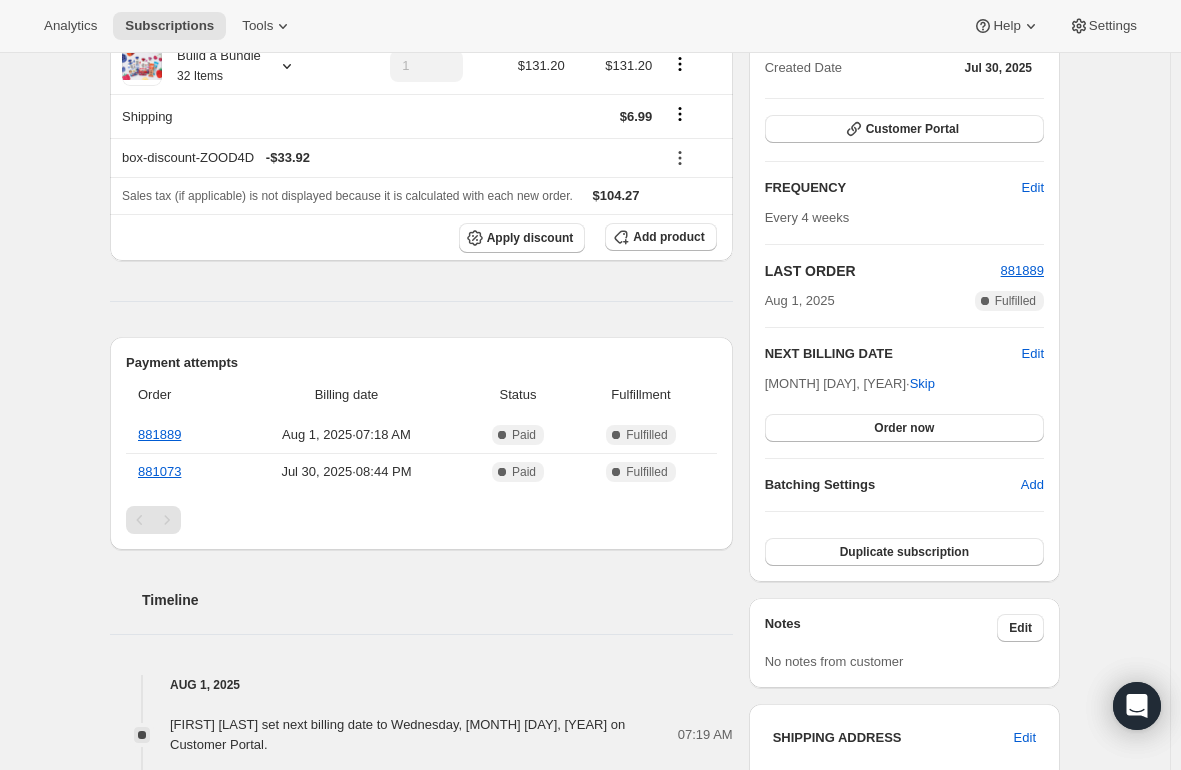 scroll, scrollTop: 0, scrollLeft: 0, axis: both 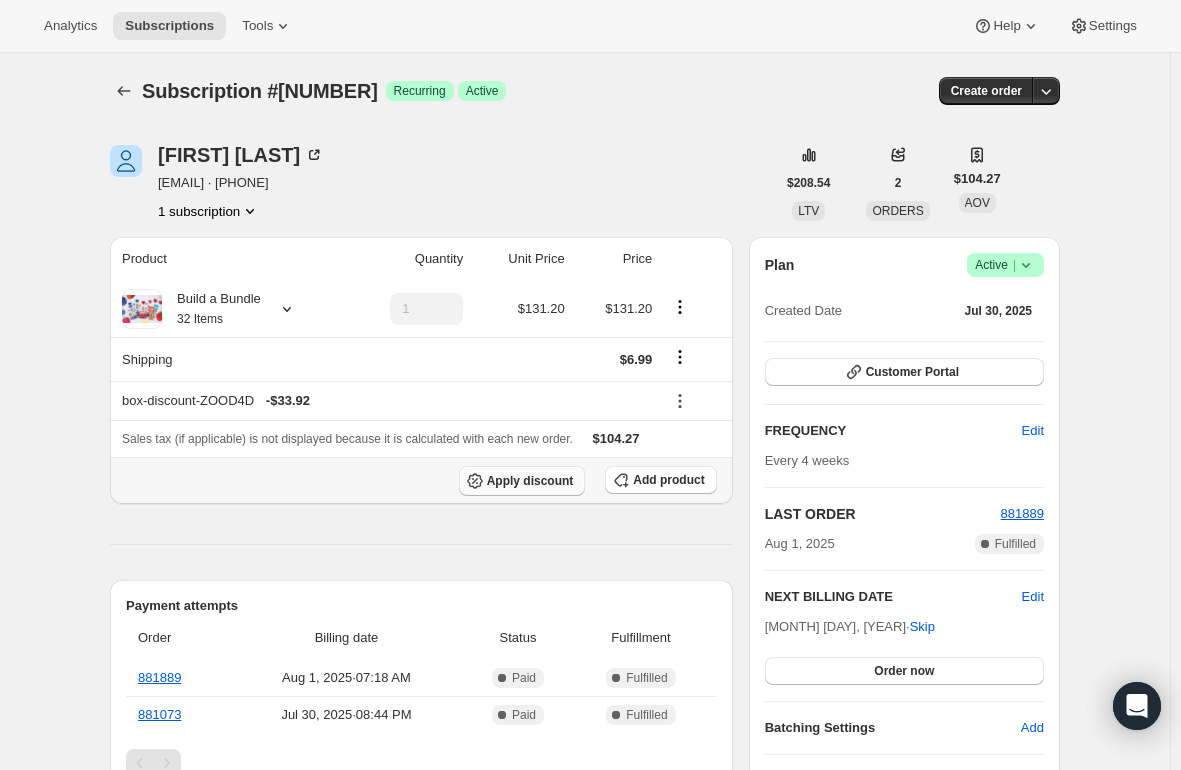 click on "Apply discount" at bounding box center [522, 481] 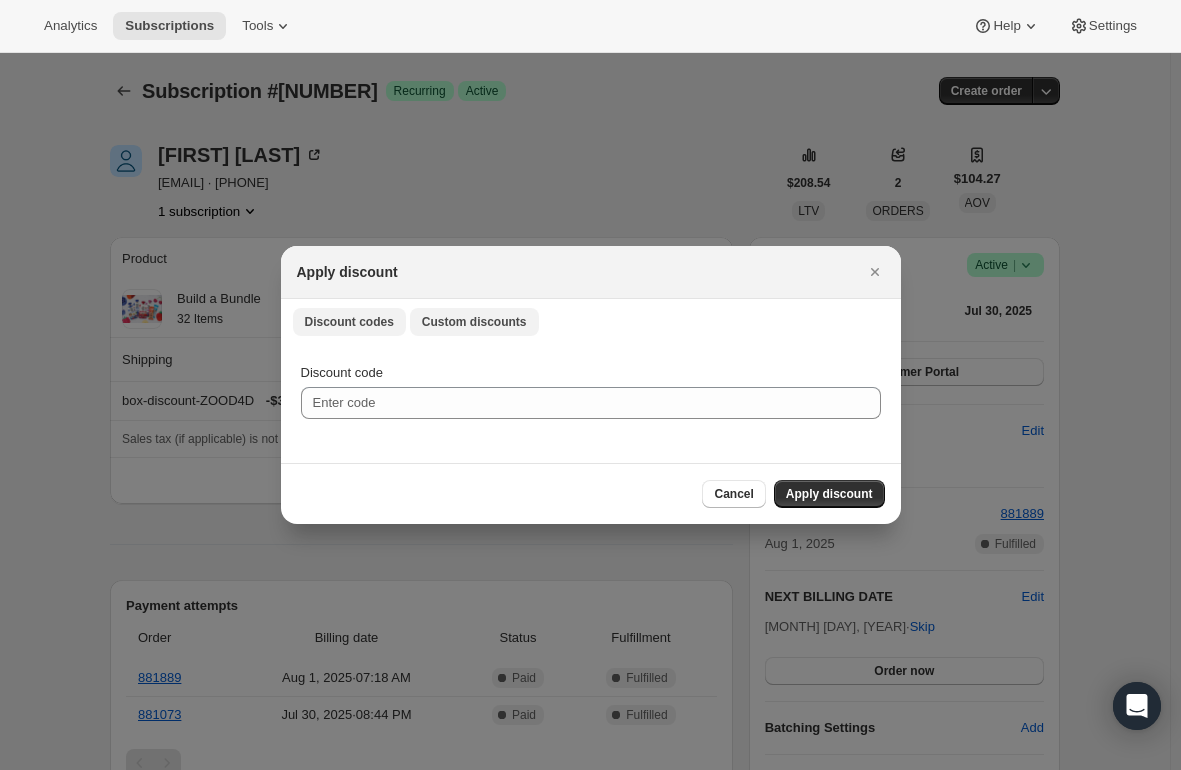 click on "Custom discounts" at bounding box center [474, 322] 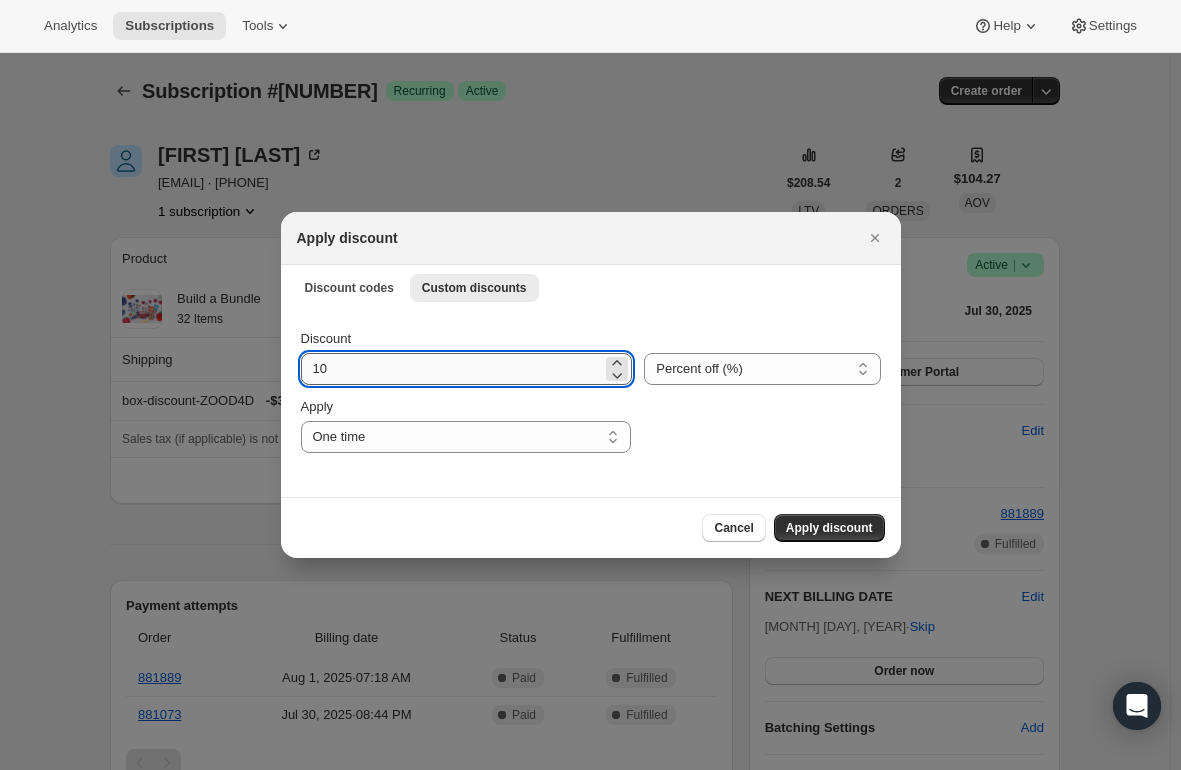 click on "10" at bounding box center [452, 369] 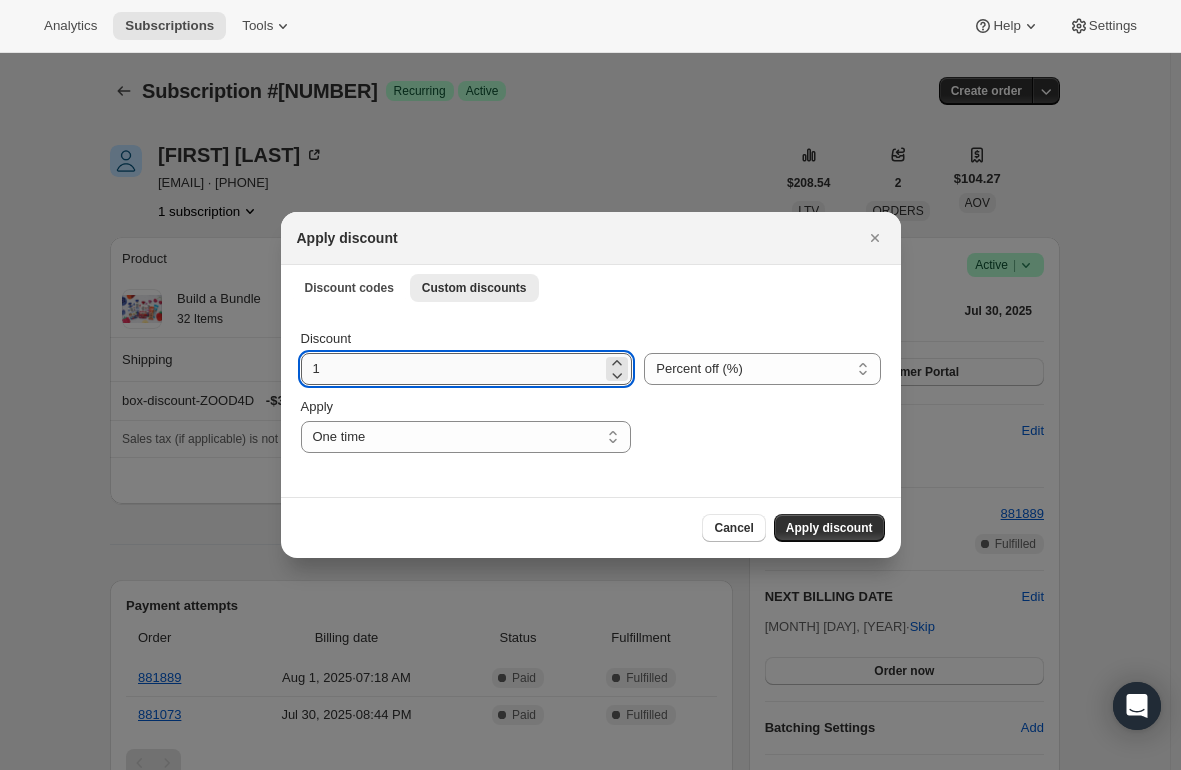 type on "15" 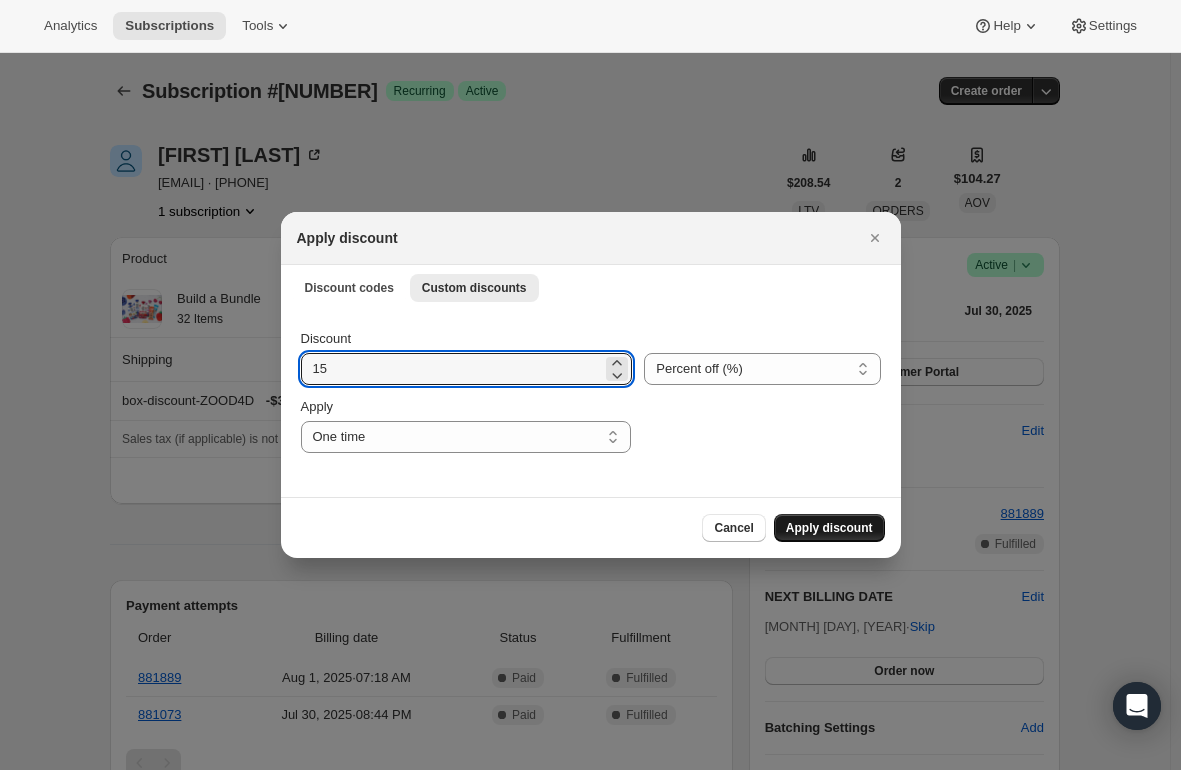 click on "Apply discount" at bounding box center (829, 528) 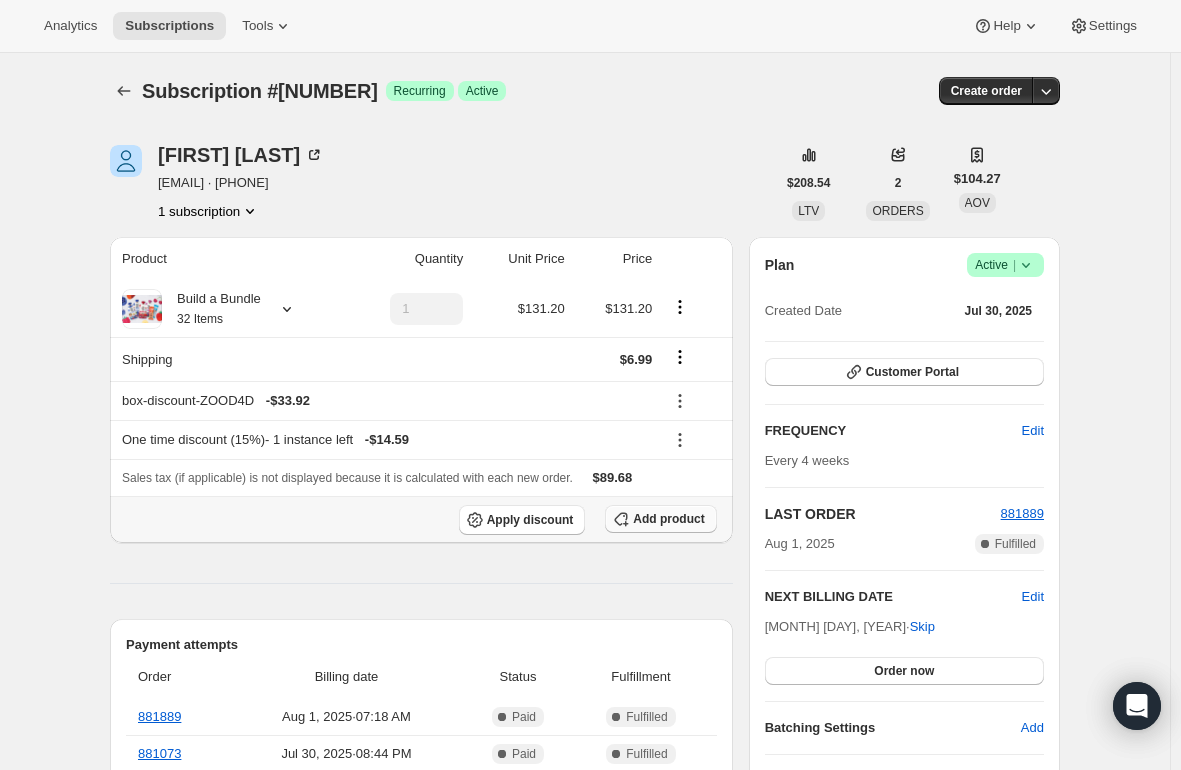 click on "Add product" at bounding box center (660, 519) 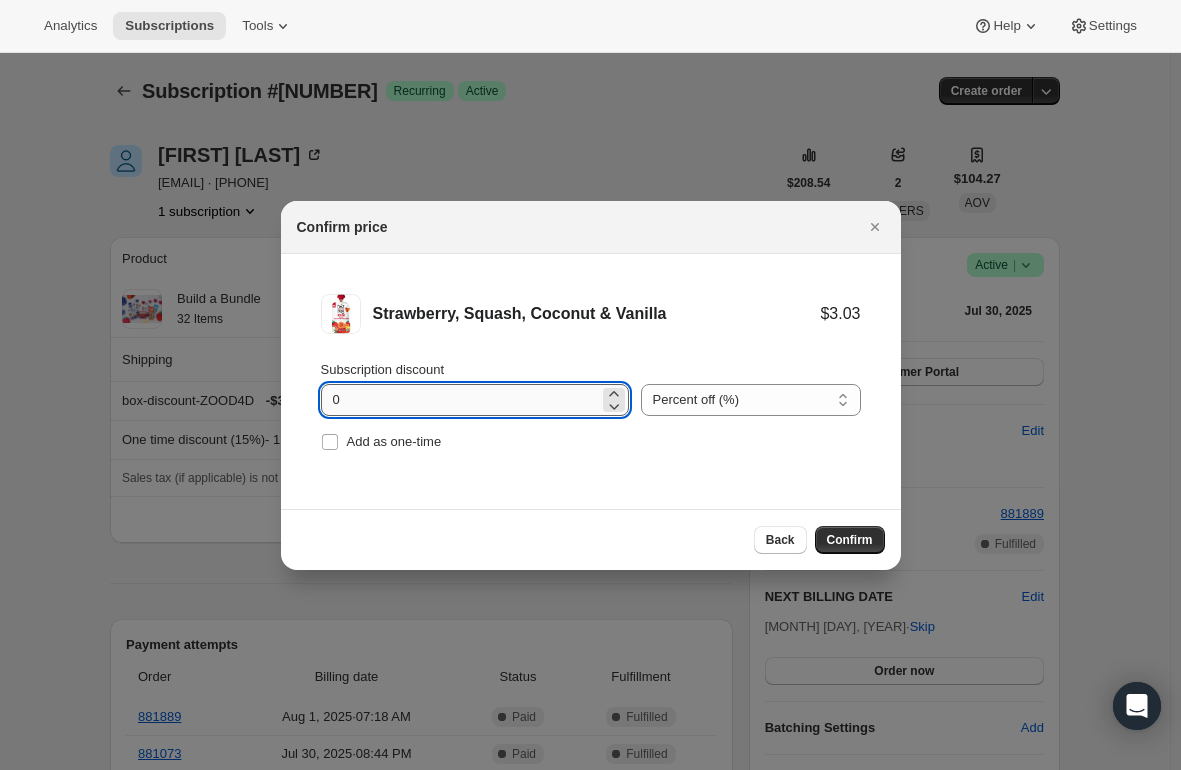 click on "0" at bounding box center [460, 400] 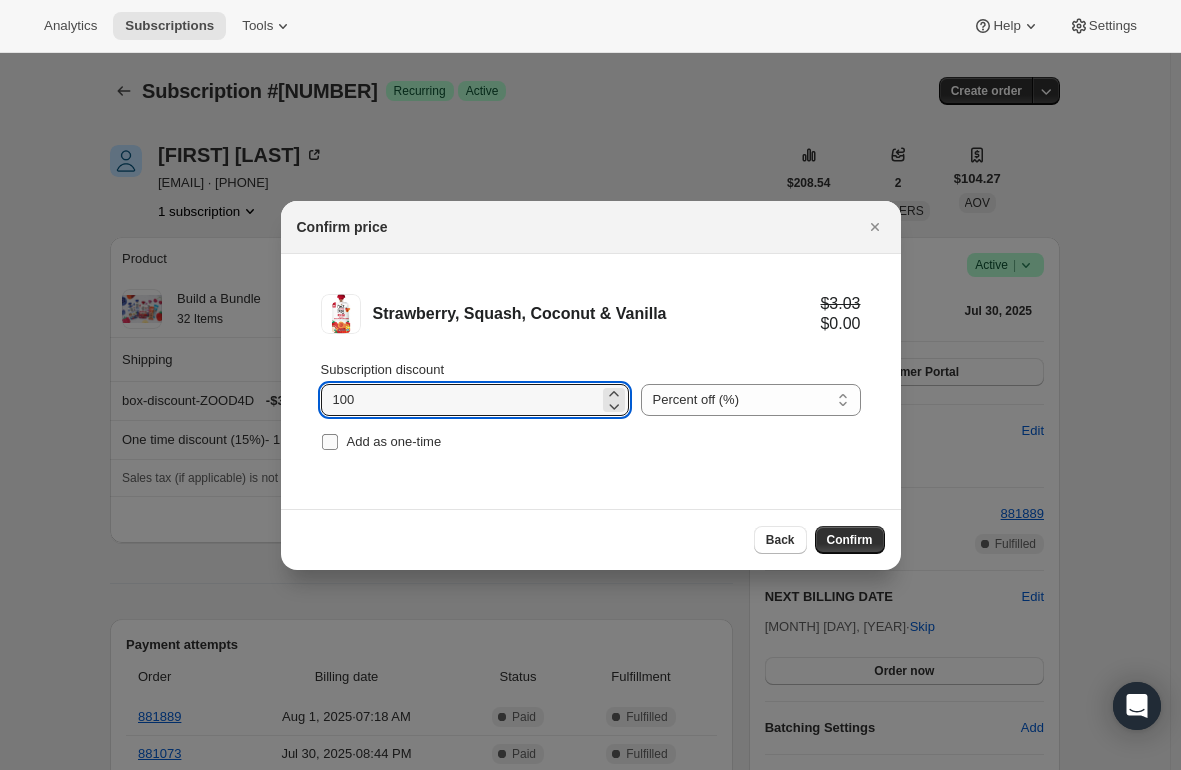 type on "100" 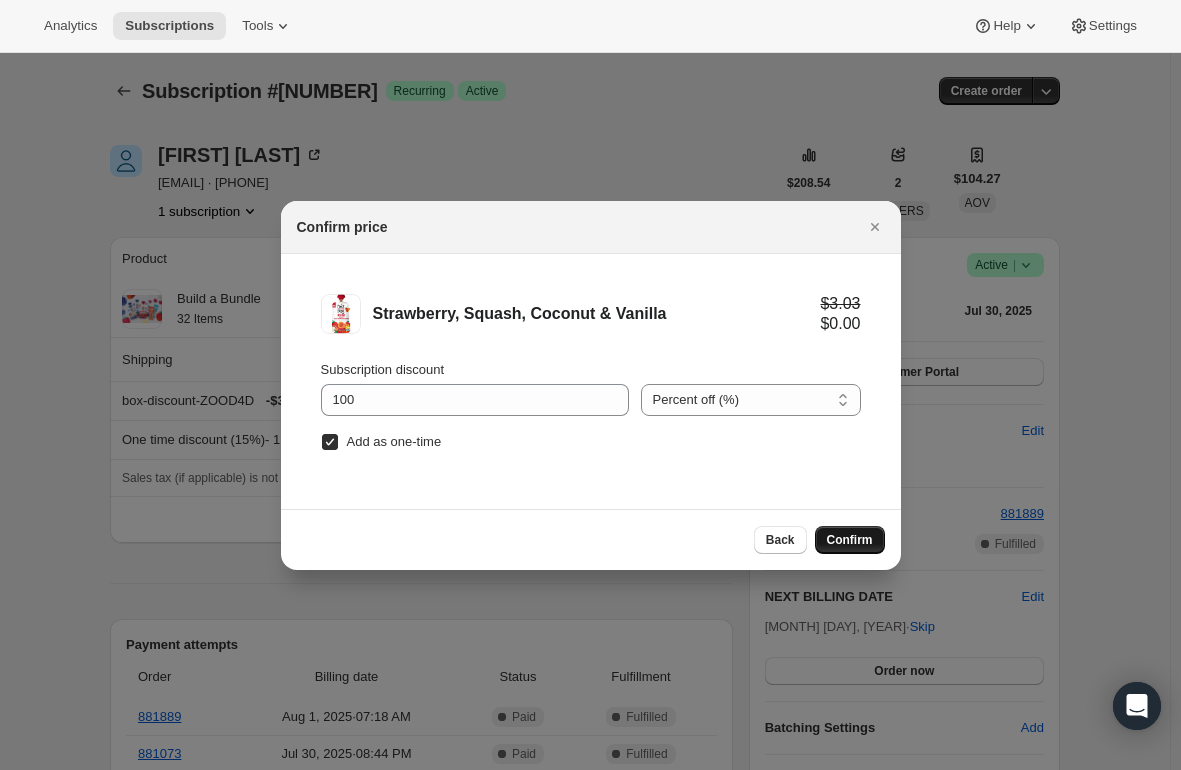 click on "Confirm" at bounding box center [850, 540] 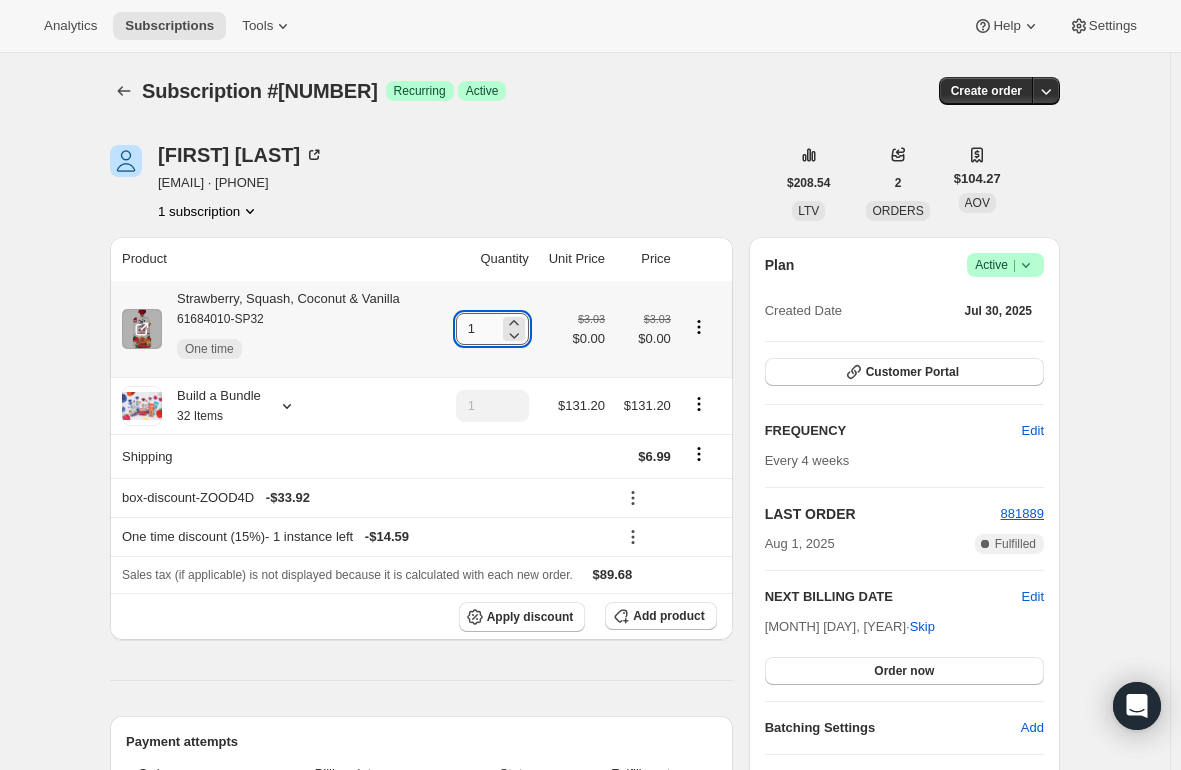 click on "1" at bounding box center [477, 329] 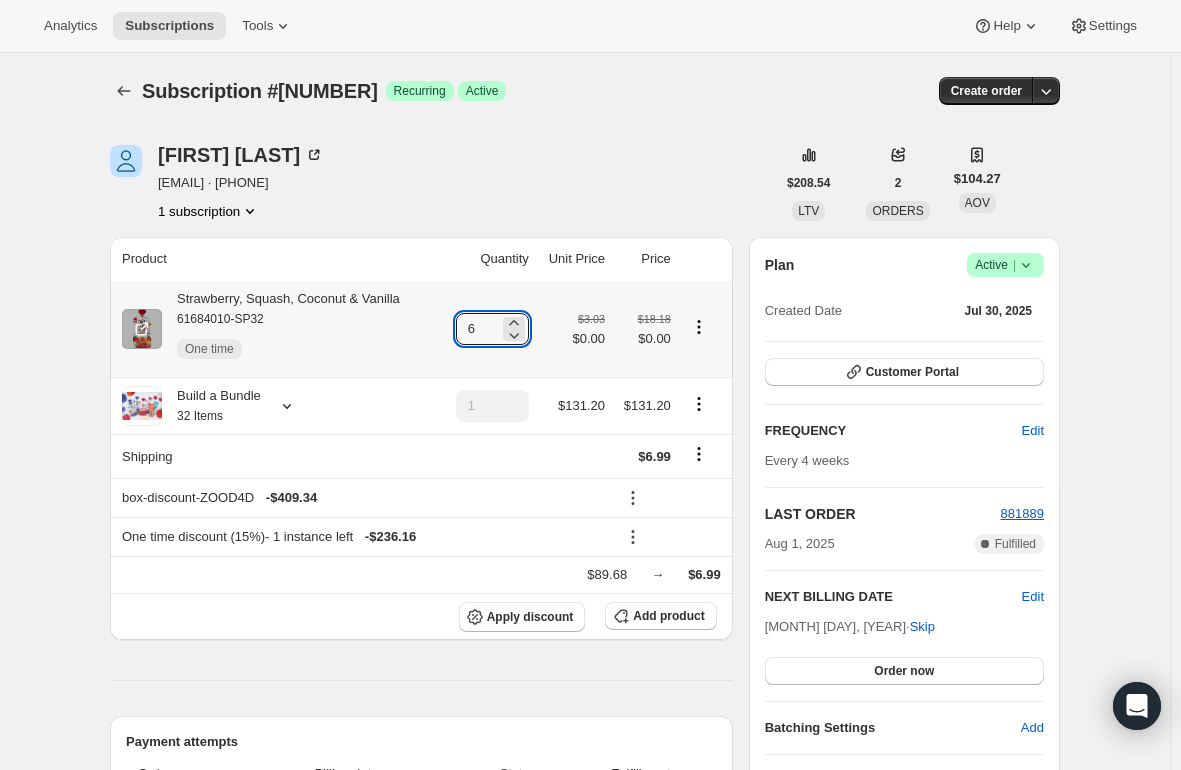 type on "6" 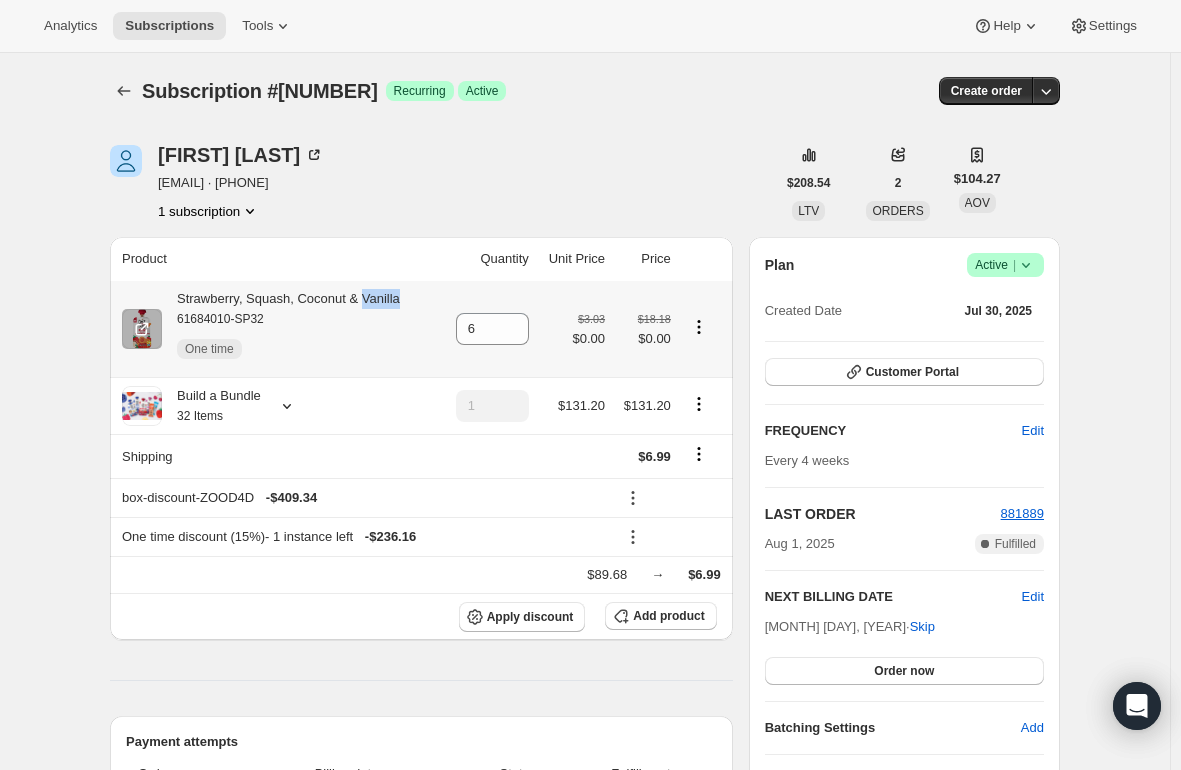 click on "Strawberry, Squash, Coconut & Vanilla [PRODUCT_CODE] One time" at bounding box center [281, 329] 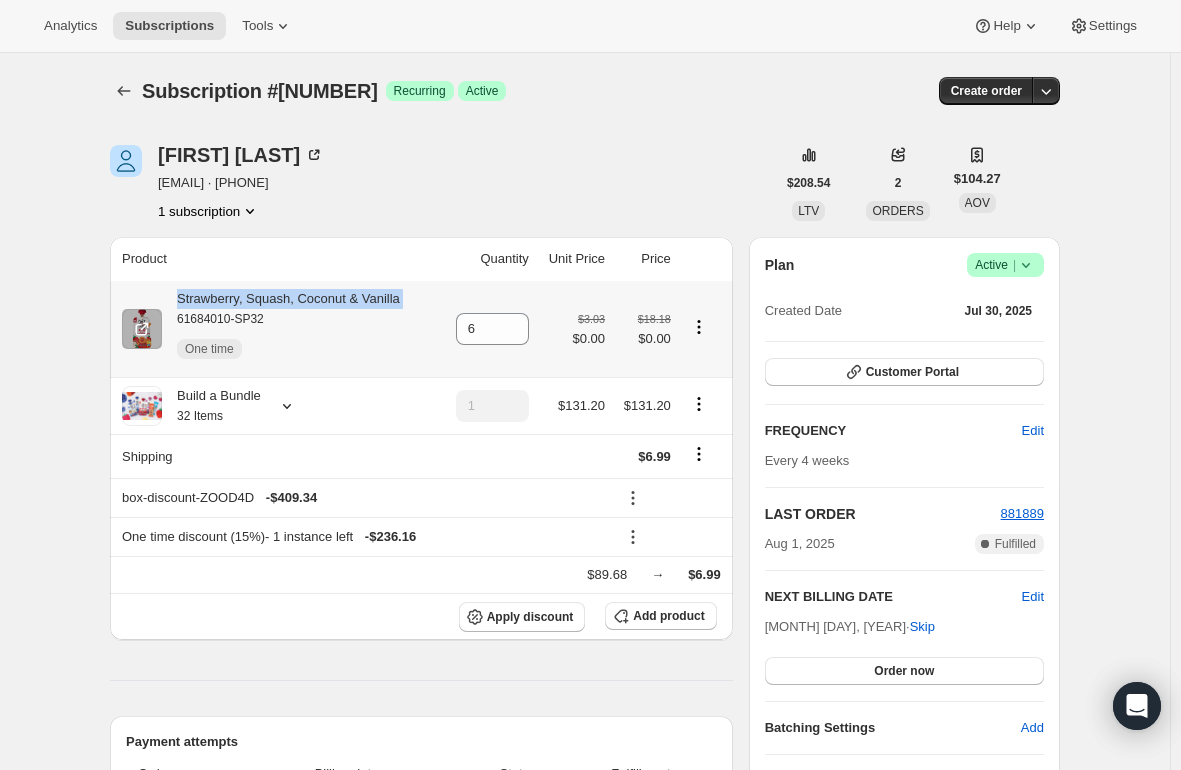 click on "Strawberry, Squash, Coconut & Vanilla [PRODUCT_CODE] One time" at bounding box center [281, 329] 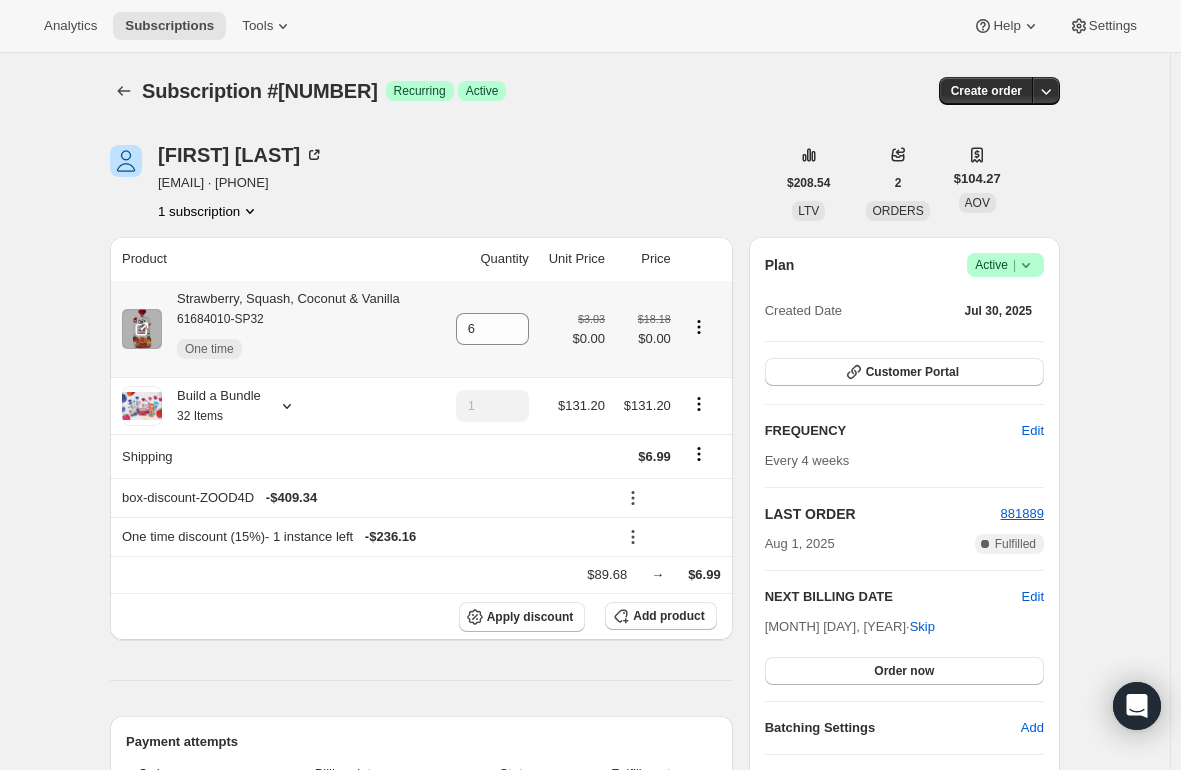 click on "Strawberry, Squash, Coconut & Vanilla [PRODUCT_CODE] One time" at bounding box center [281, 329] 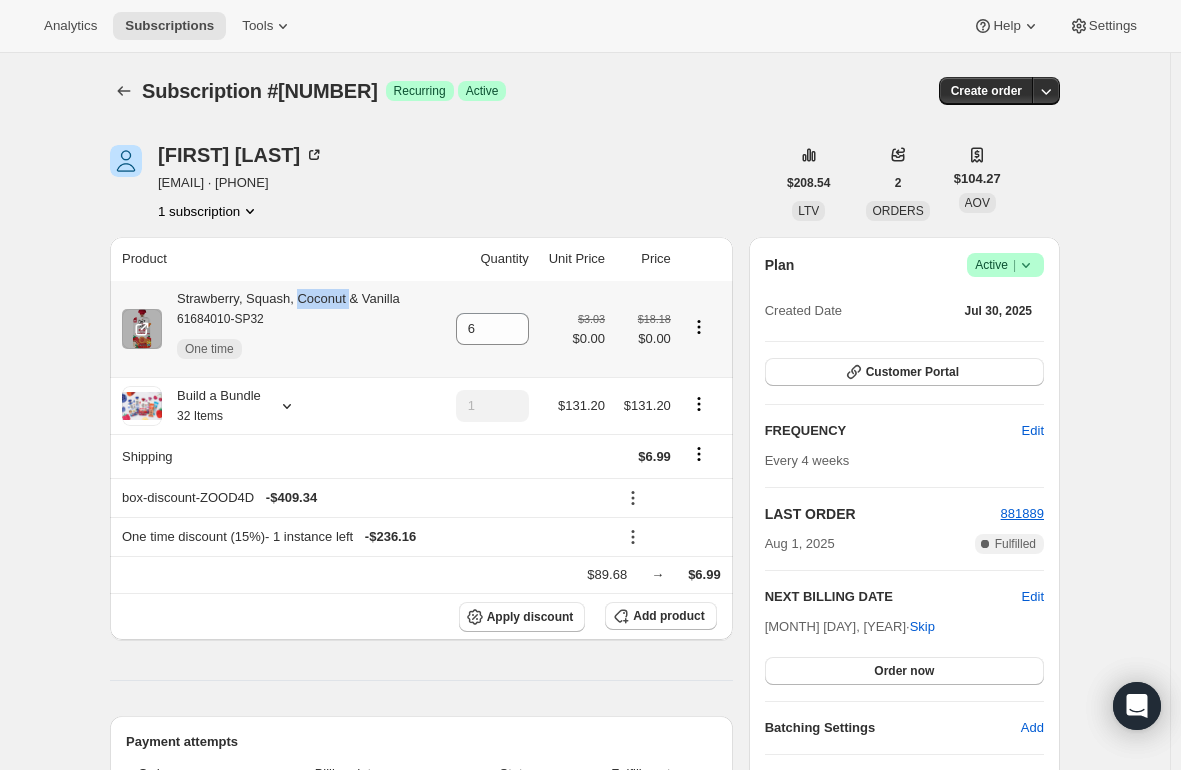 click on "Strawberry, Squash, Coconut & Vanilla [PRODUCT_CODE] One time" at bounding box center (281, 329) 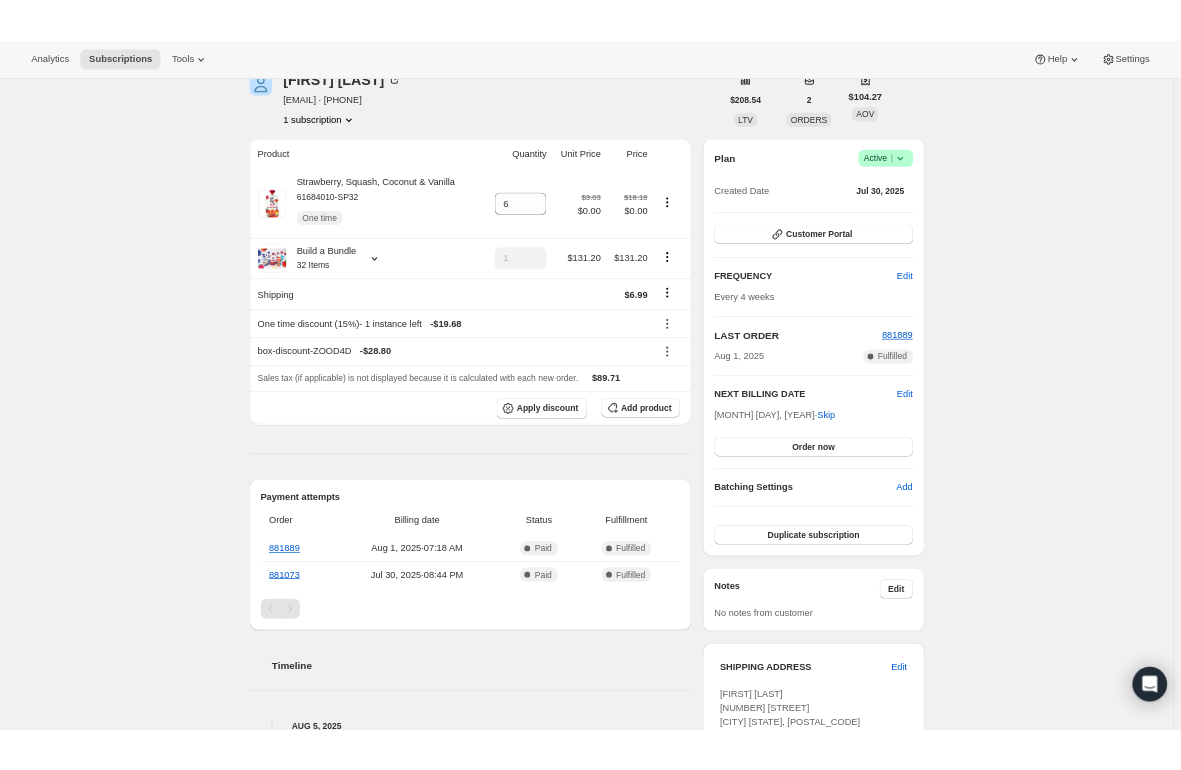 scroll, scrollTop: 0, scrollLeft: 0, axis: both 